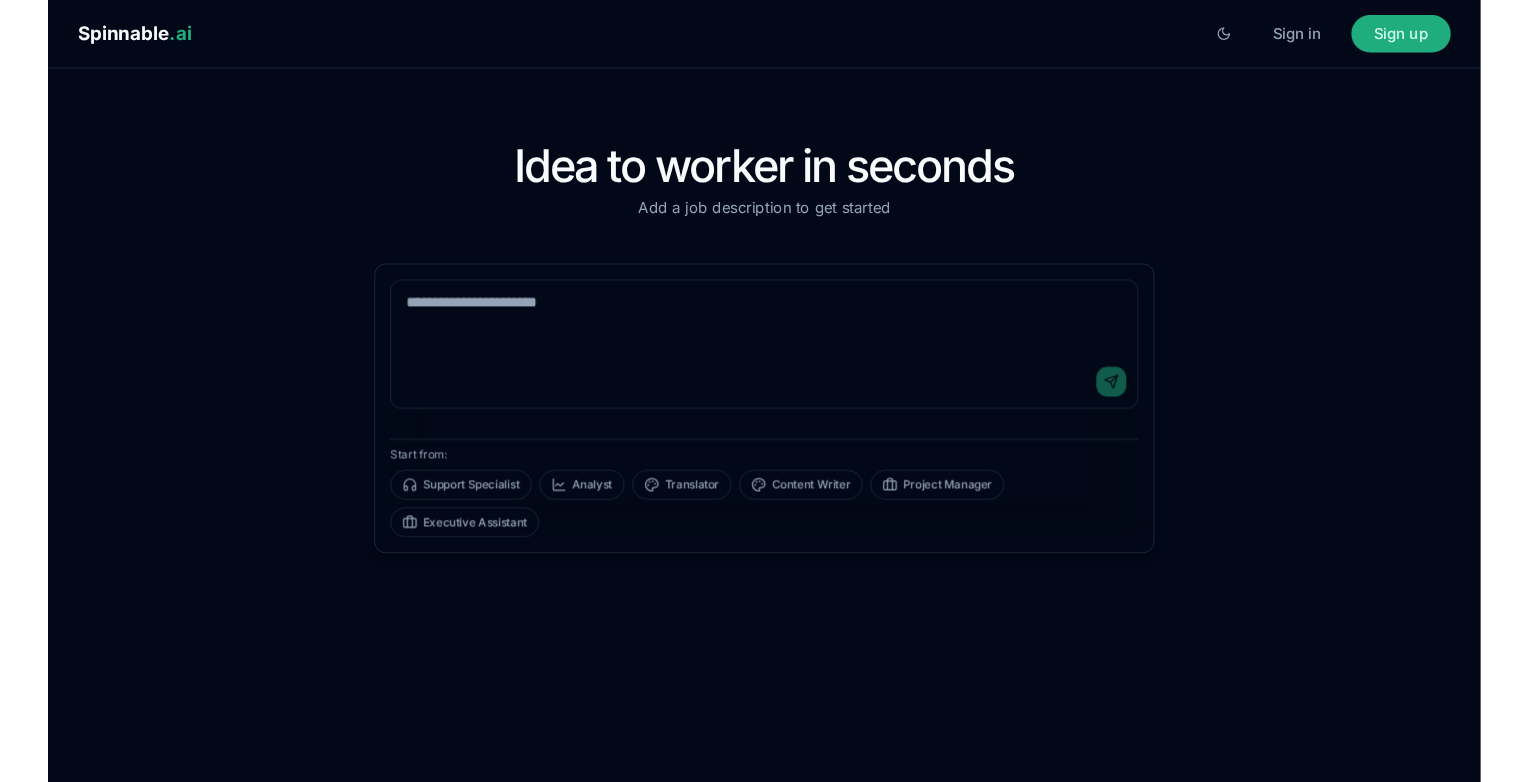 scroll, scrollTop: 0, scrollLeft: 0, axis: both 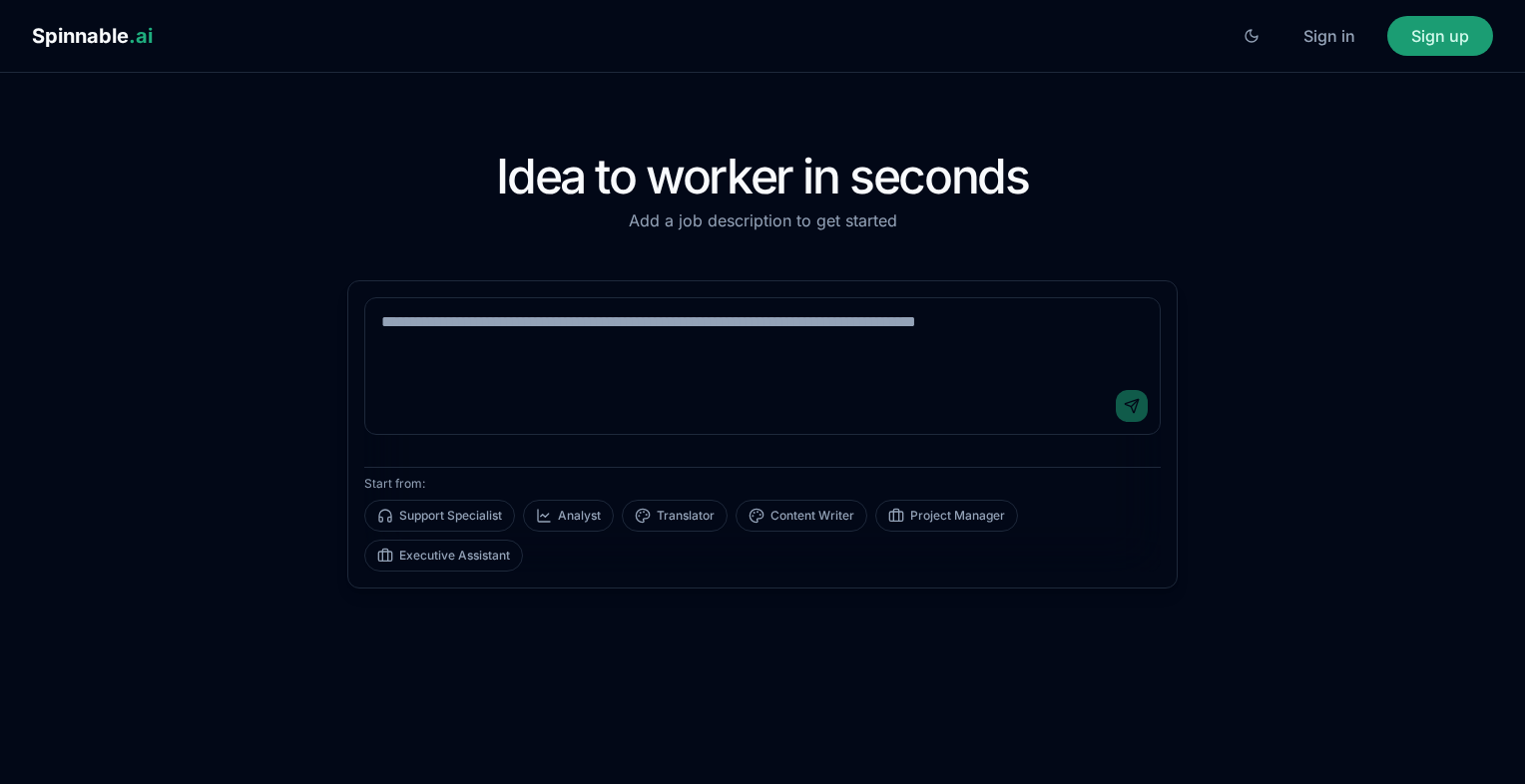 click on "Sign up" at bounding box center (1440, 36) 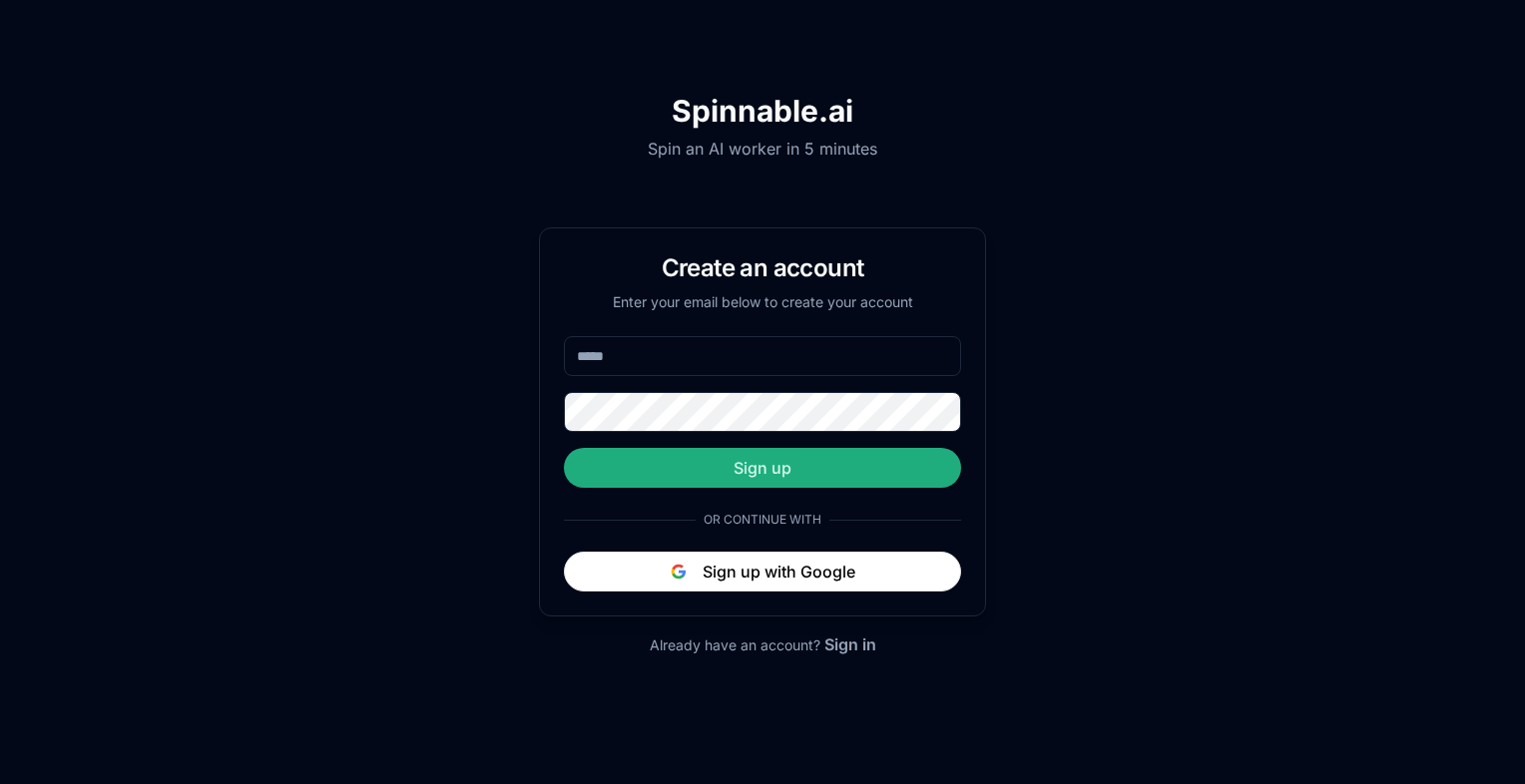 click at bounding box center (762, 356) 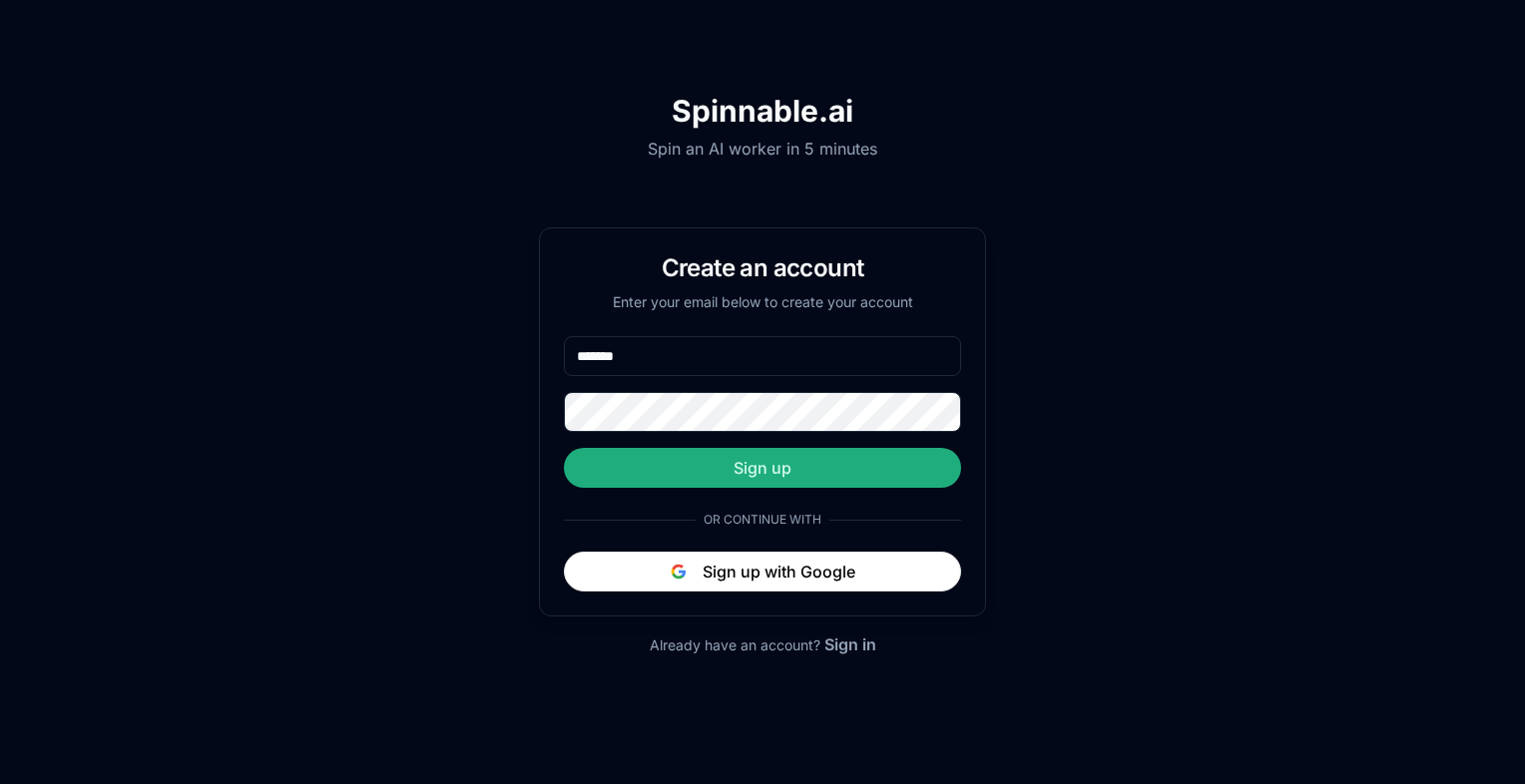 type on "**********" 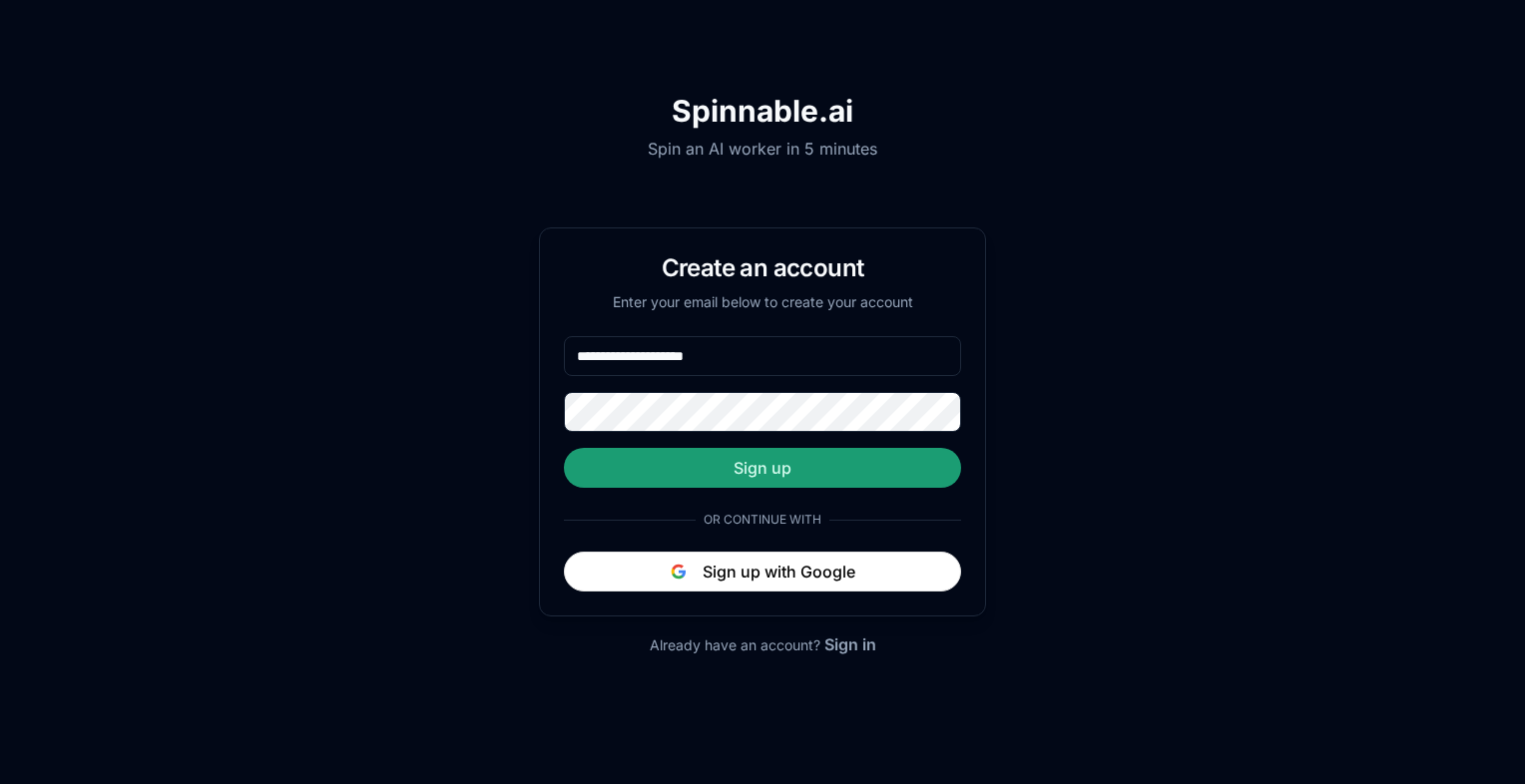 click on "Sign up" at bounding box center [762, 468] 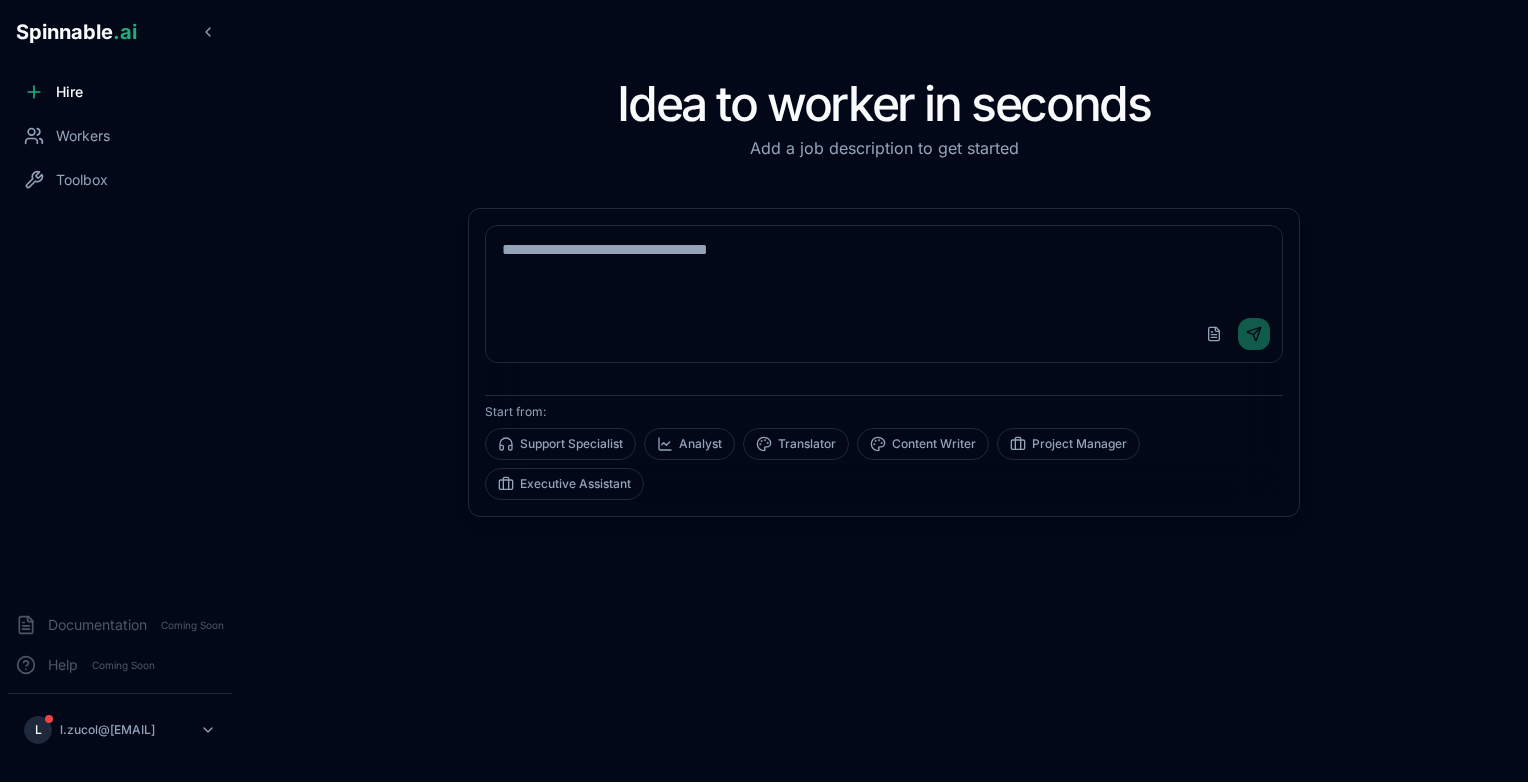 click at bounding box center [884, 266] 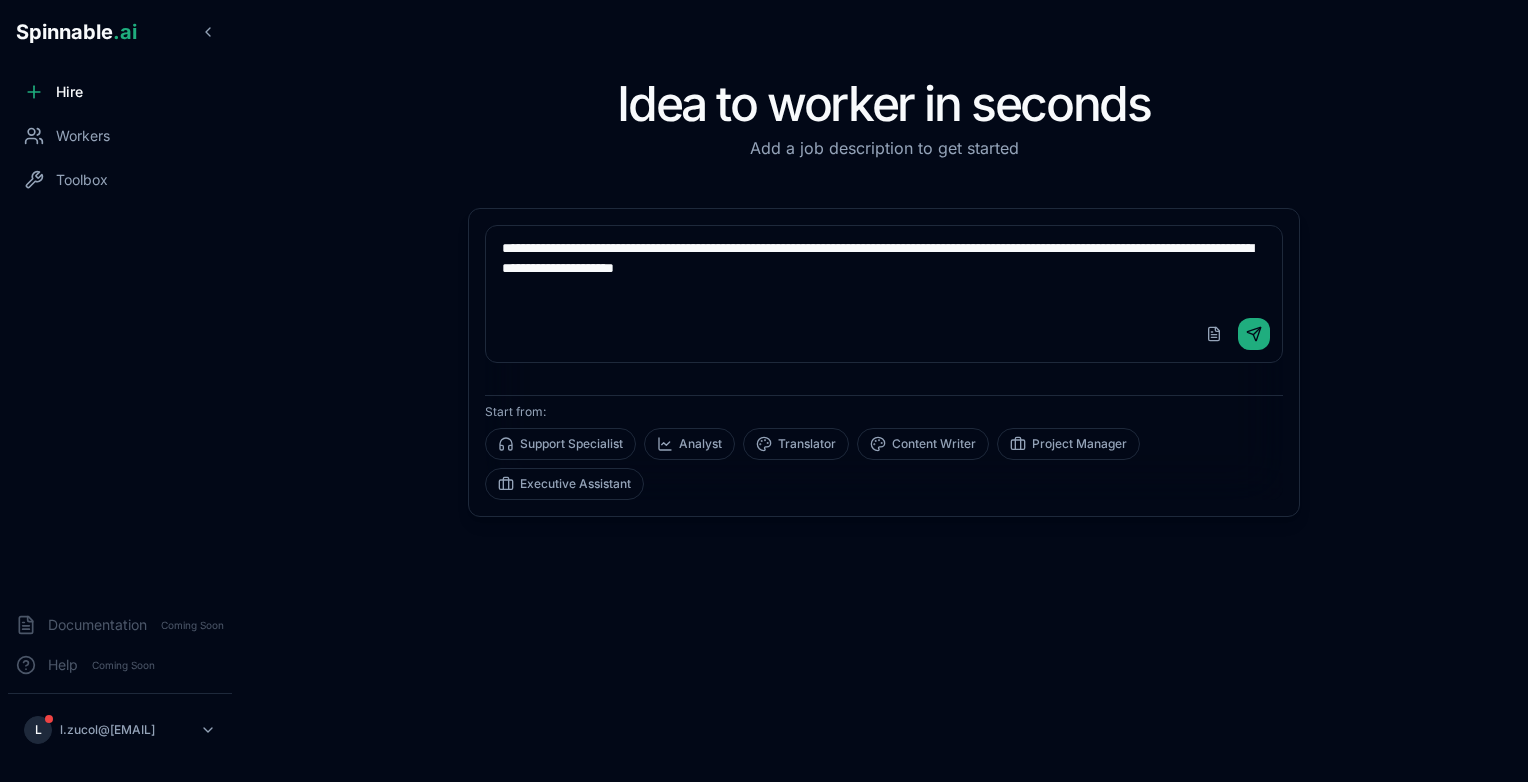 click on "**********" at bounding box center (884, 266) 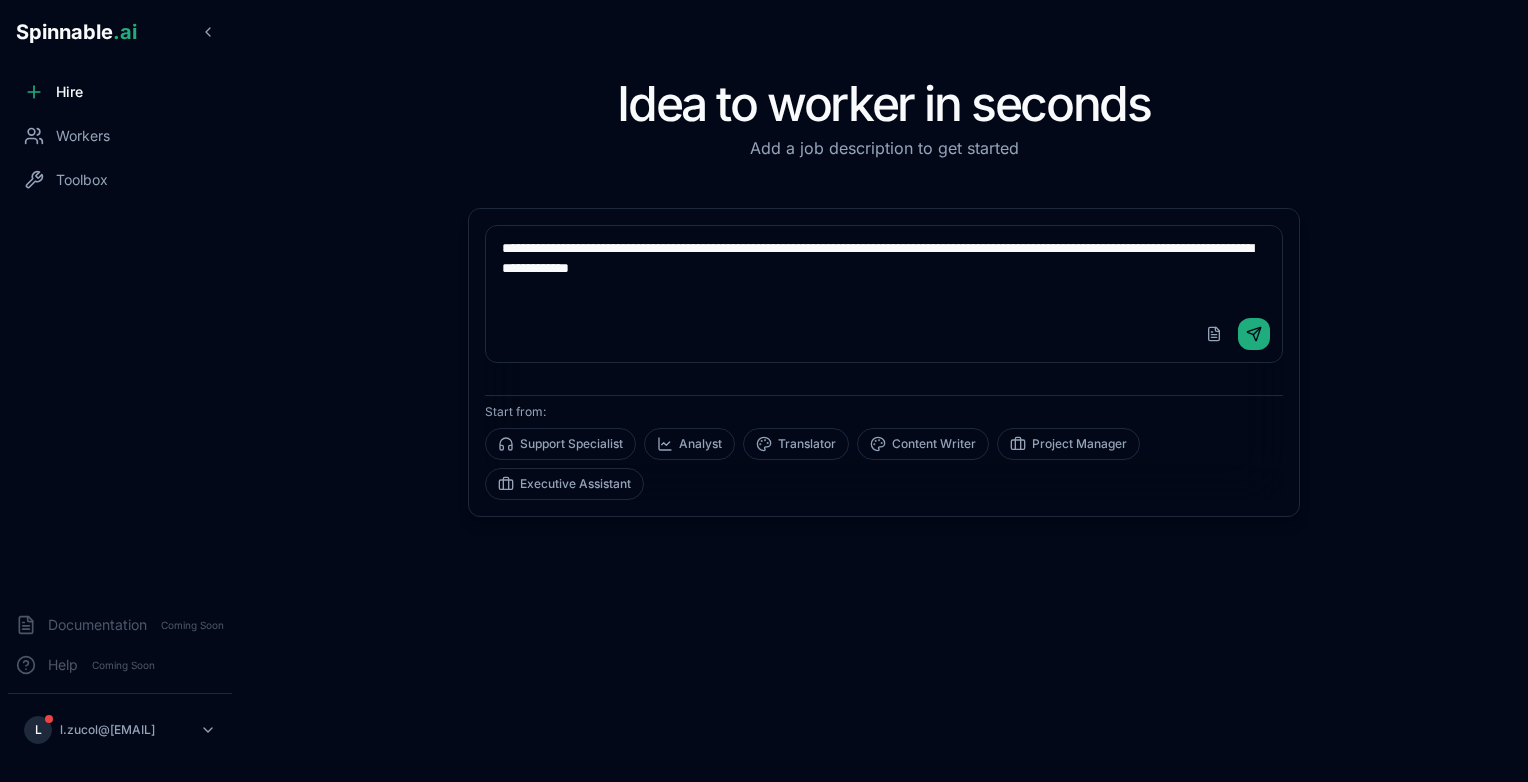 click on "**********" at bounding box center [884, 266] 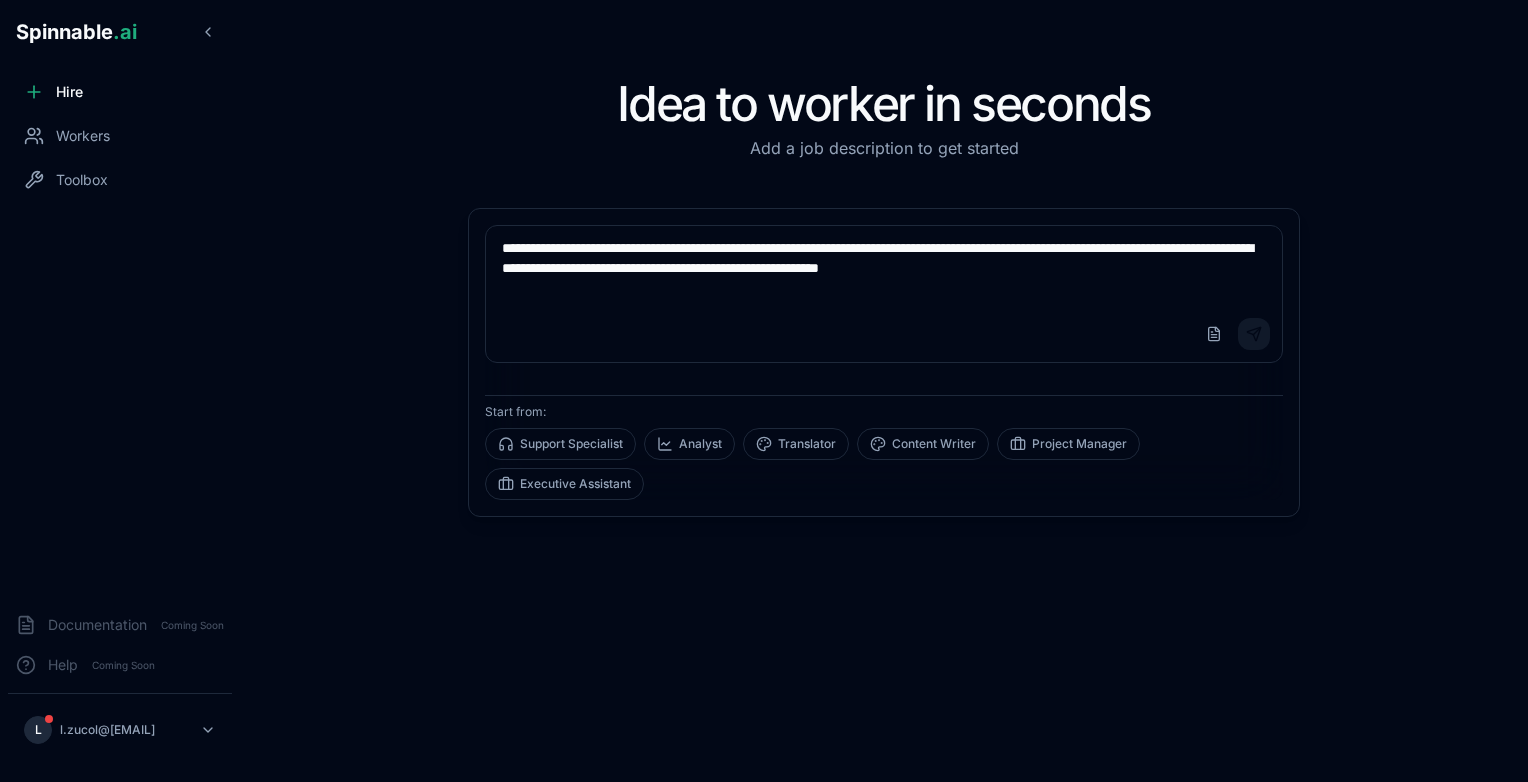 type on "**********" 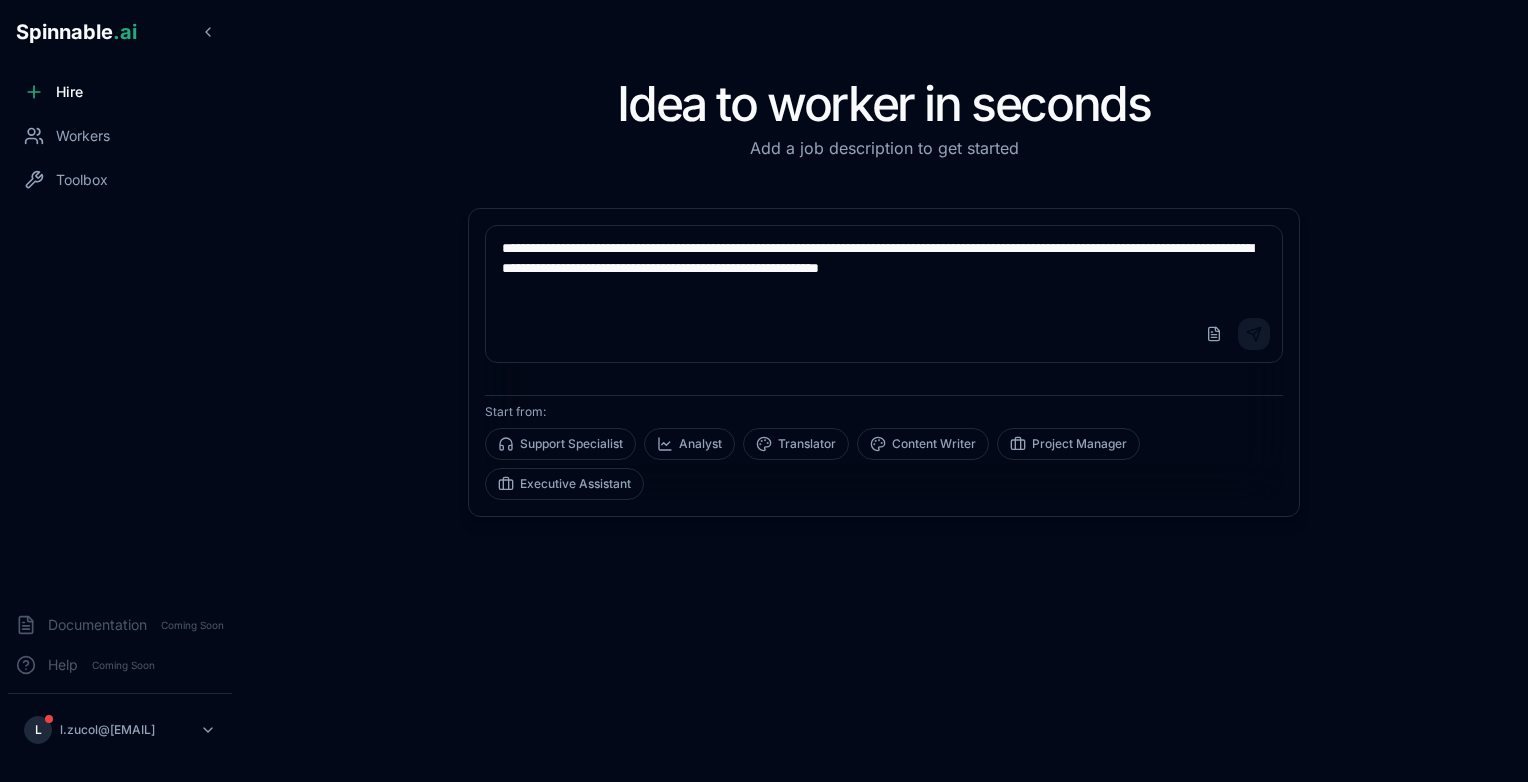 click on "Send" at bounding box center [1254, 334] 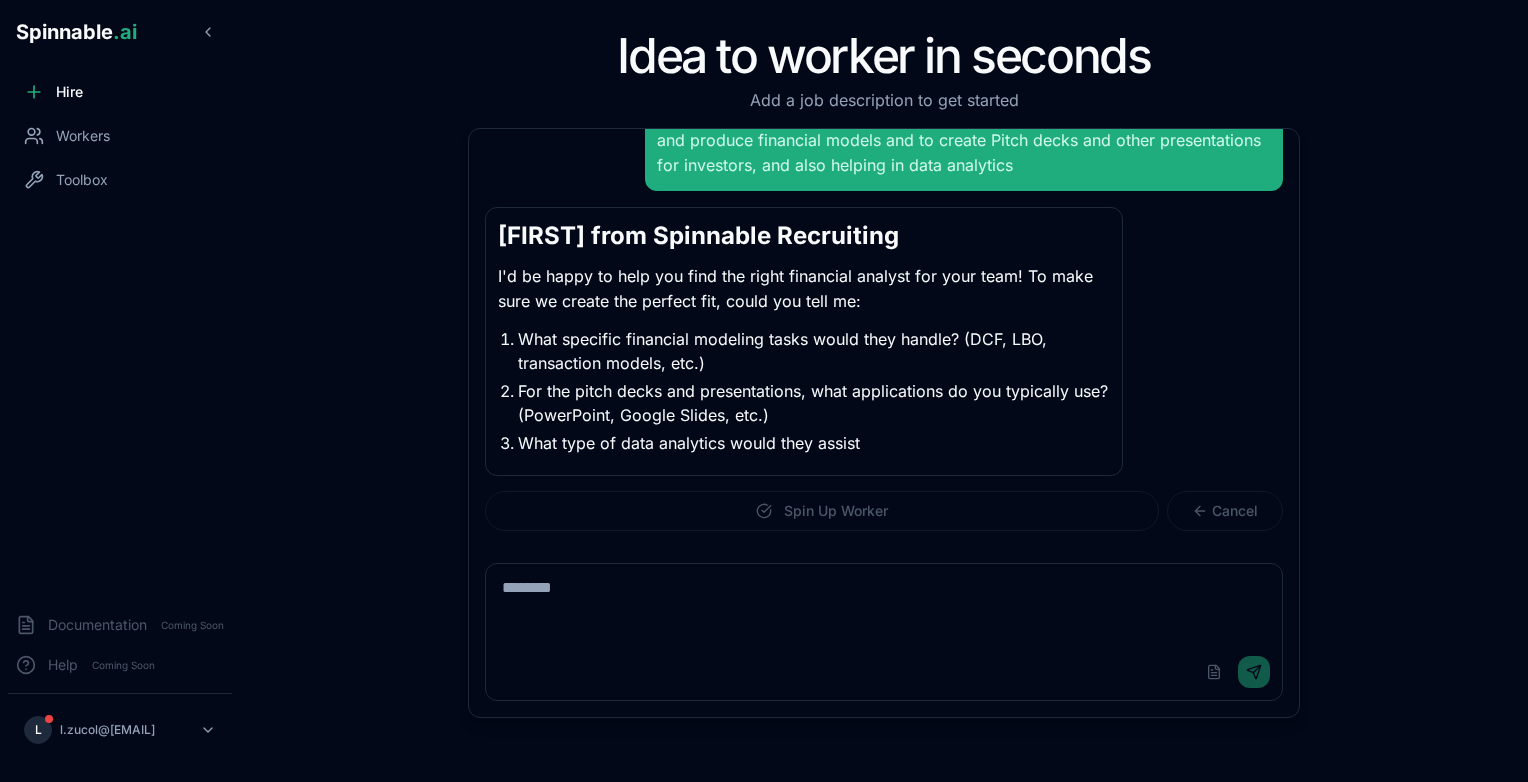 scroll, scrollTop: 79, scrollLeft: 0, axis: vertical 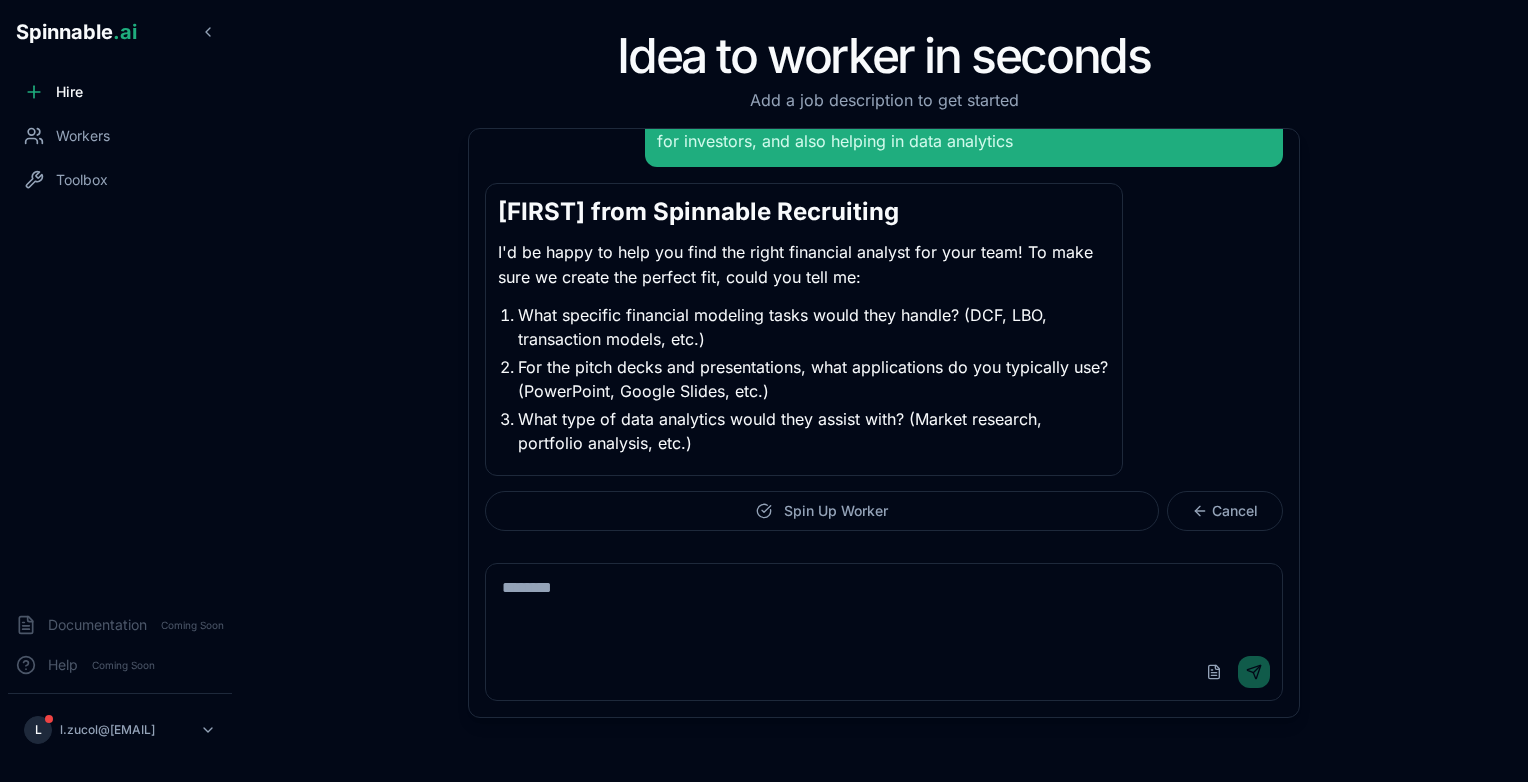 click at bounding box center (884, 604) 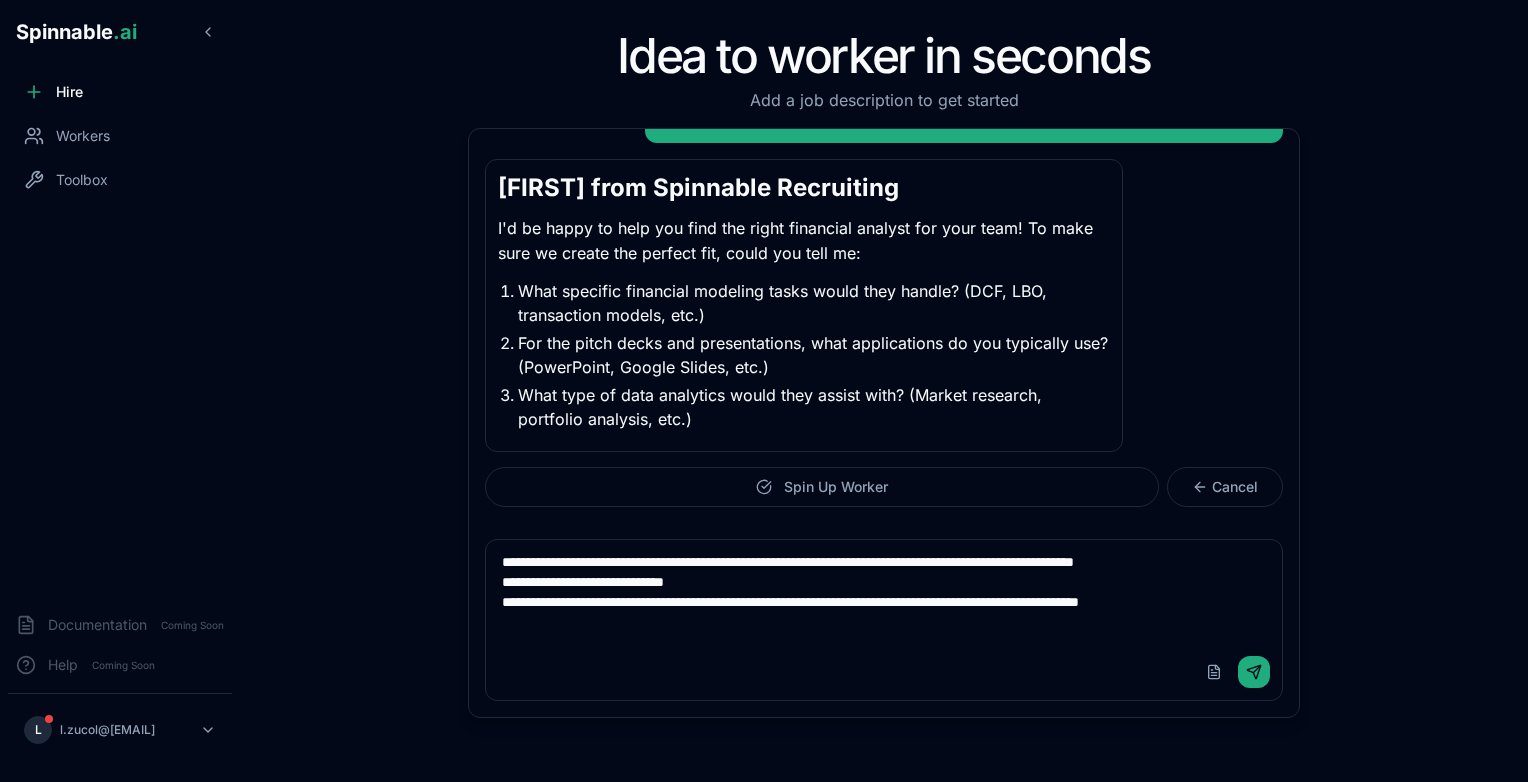 scroll, scrollTop: 83, scrollLeft: 0, axis: vertical 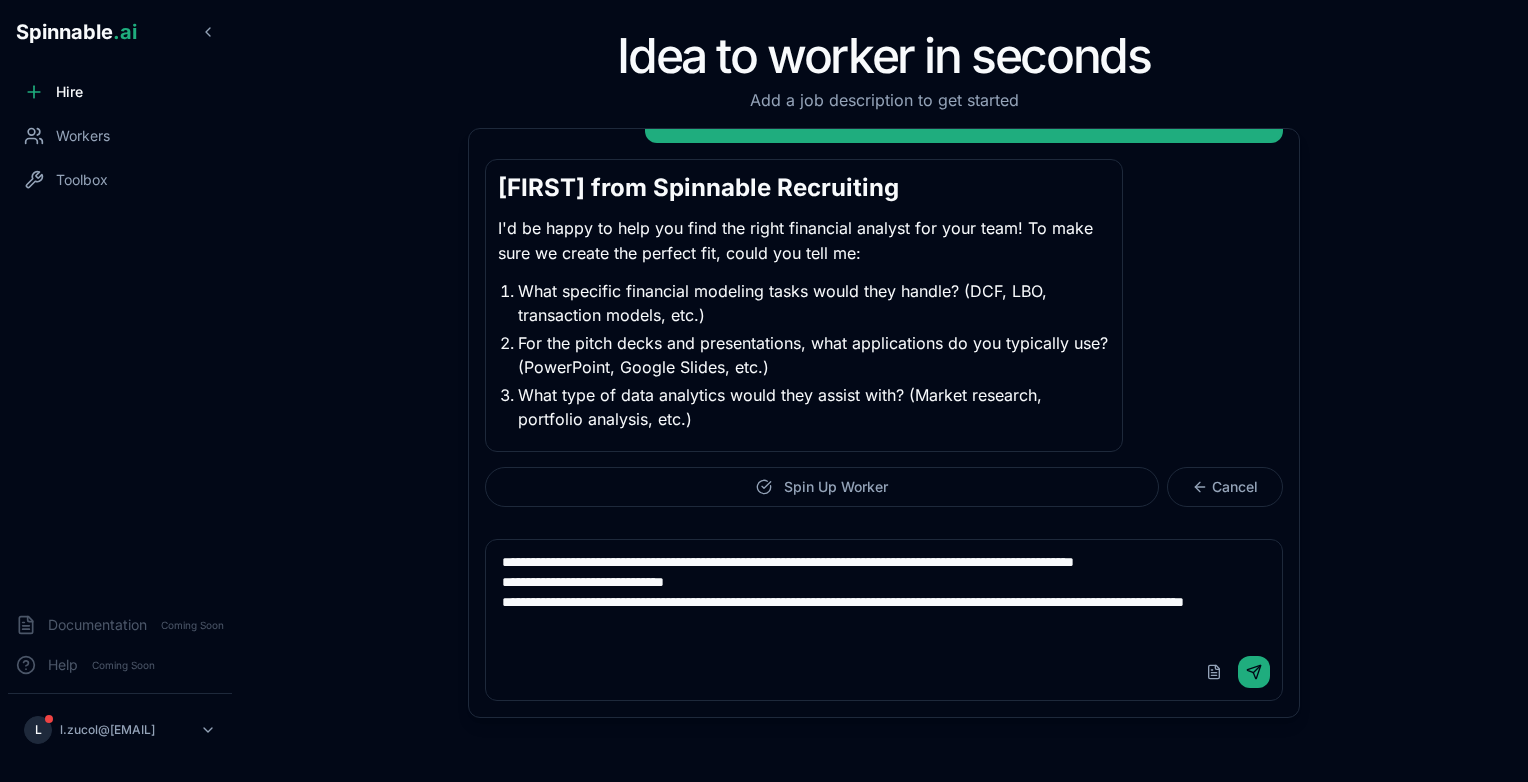 type on "**********" 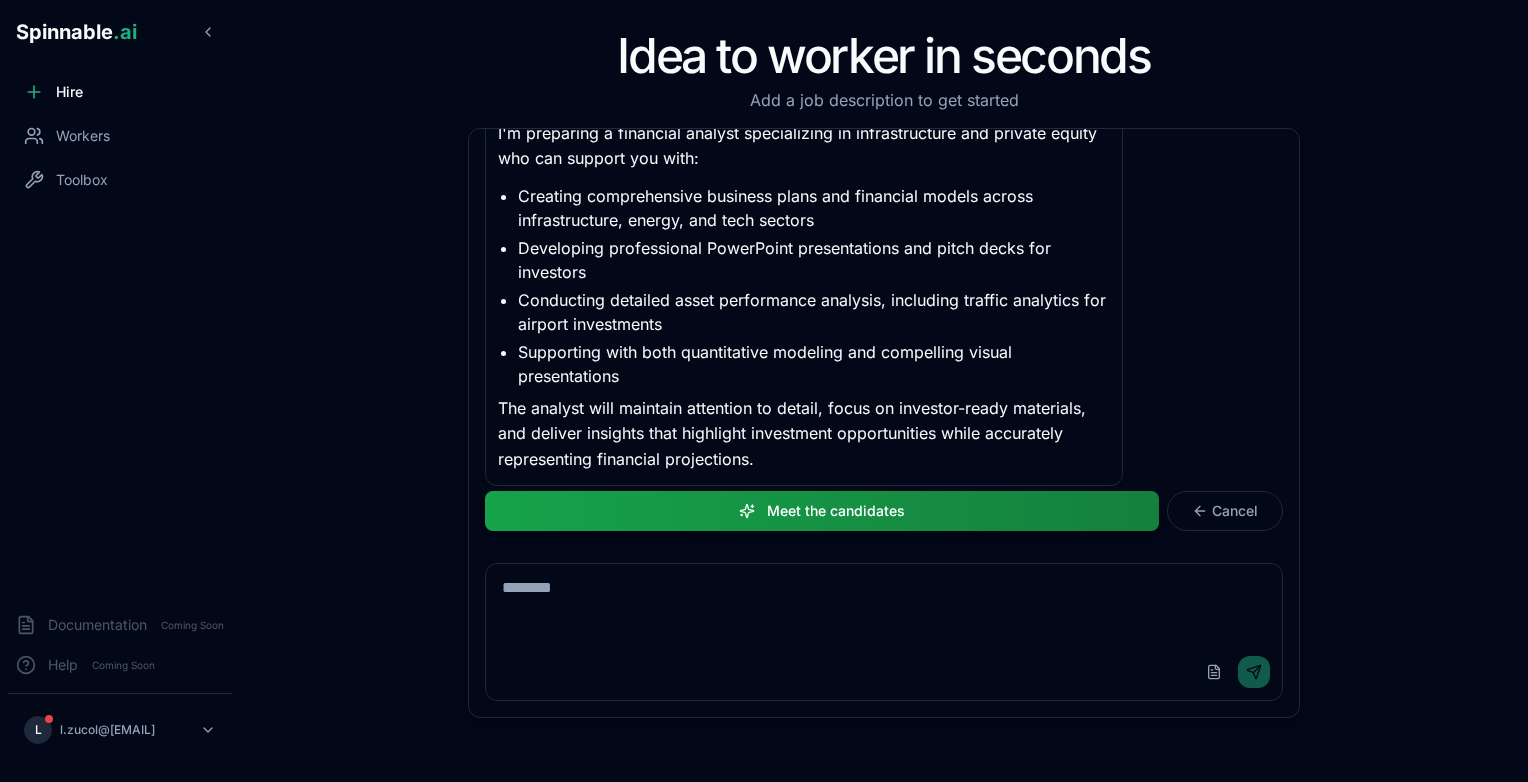 scroll, scrollTop: 710, scrollLeft: 0, axis: vertical 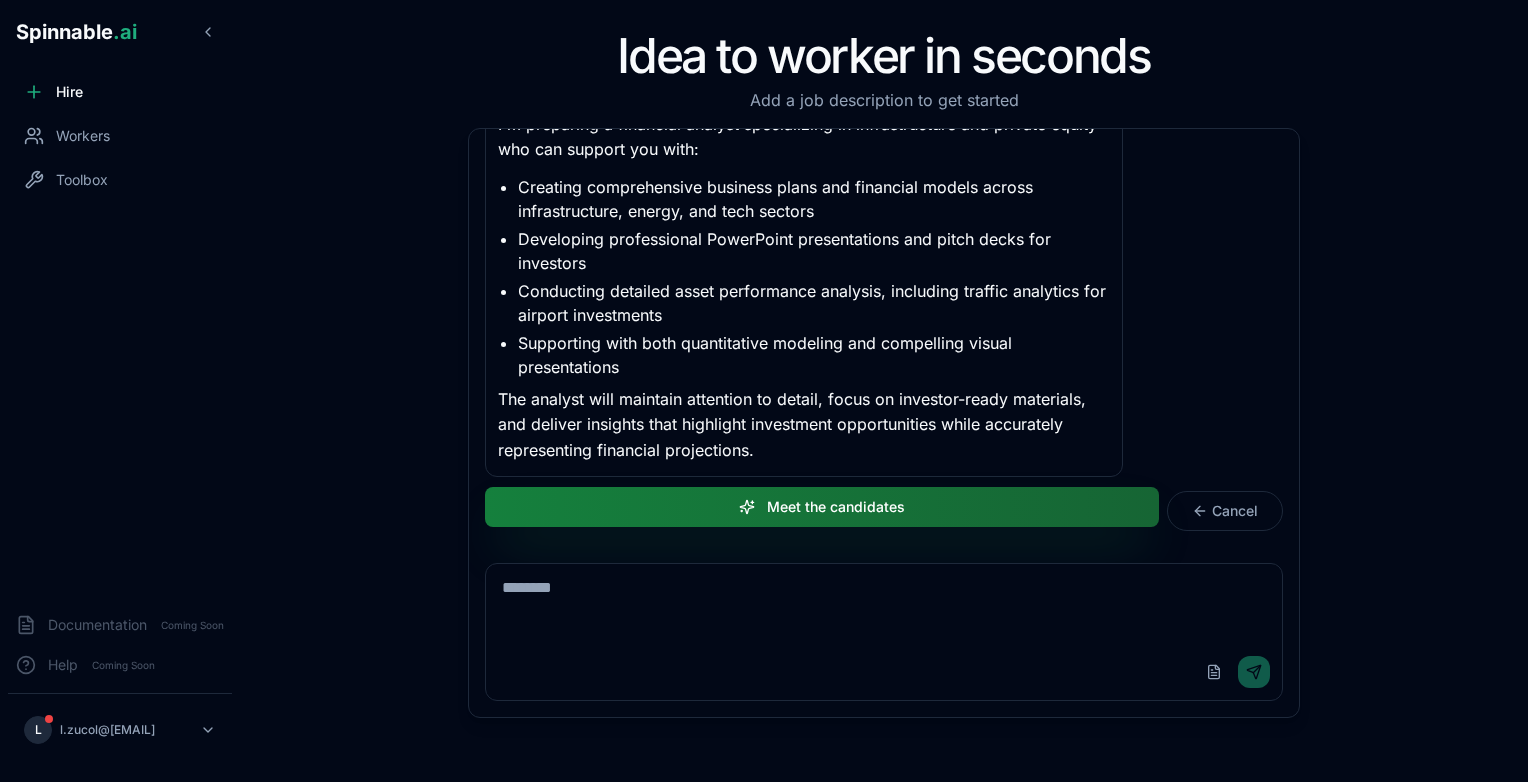 type 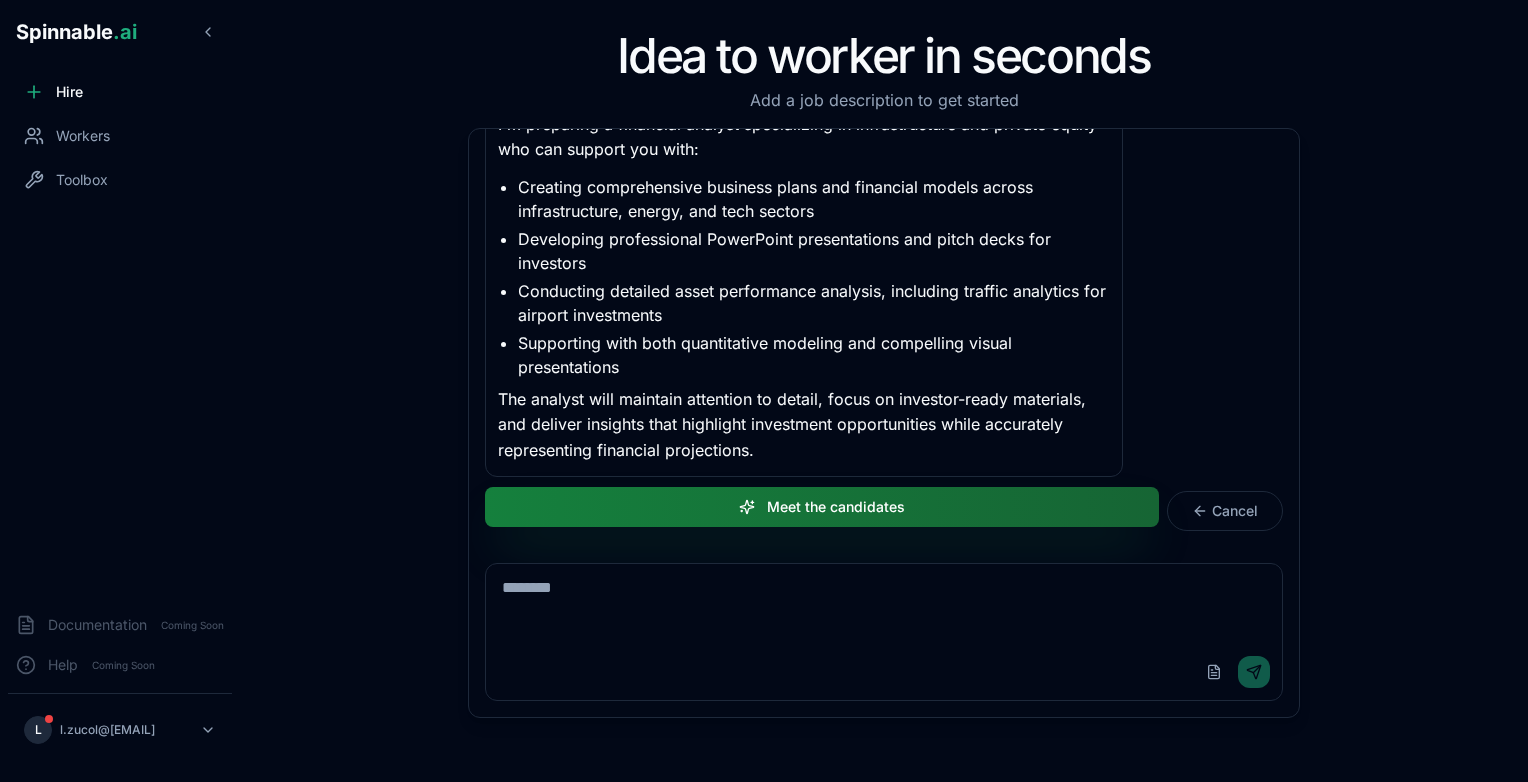 click on "Meet the candidates" at bounding box center [822, 507] 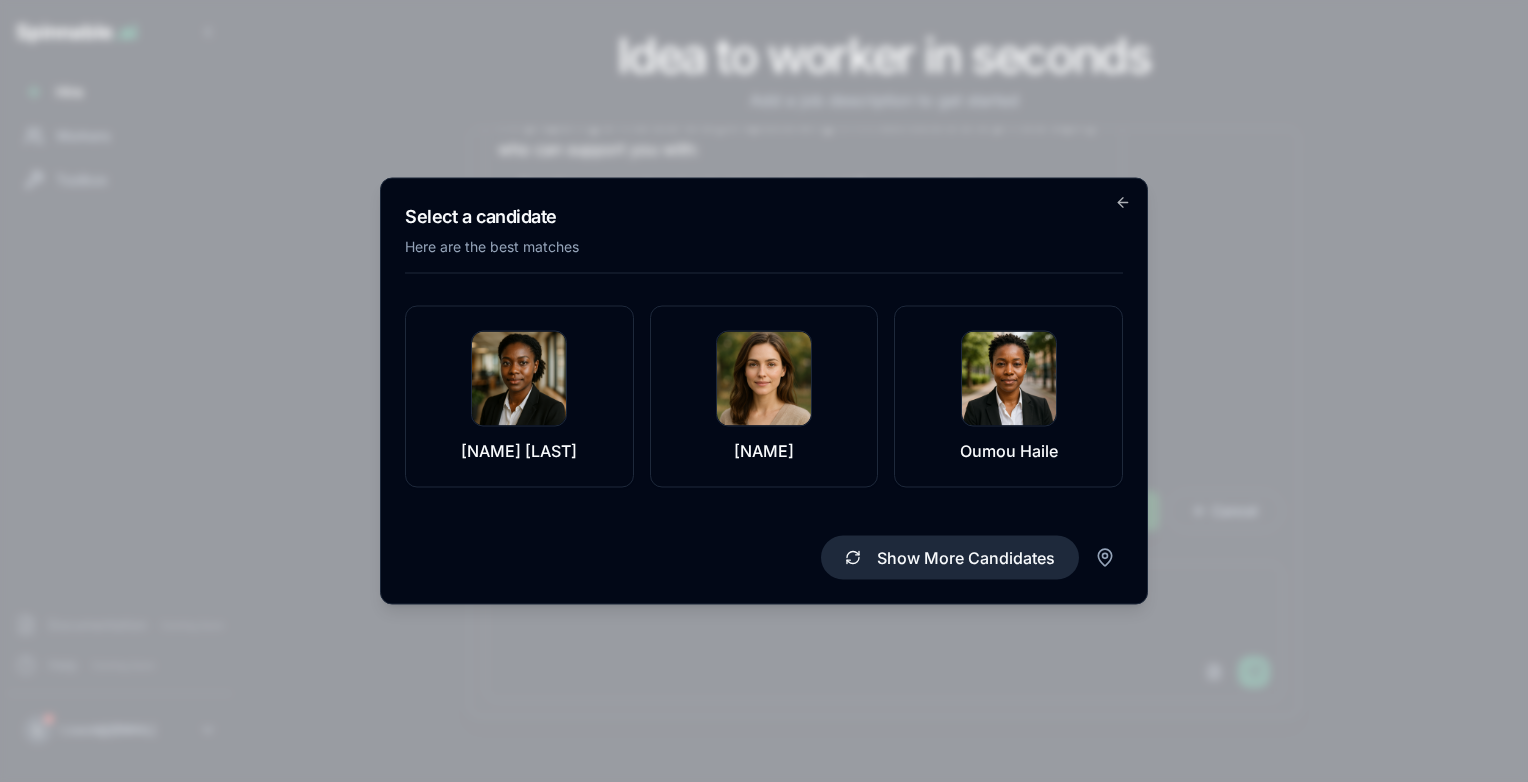 click on "Show More Candidates" at bounding box center (950, 558) 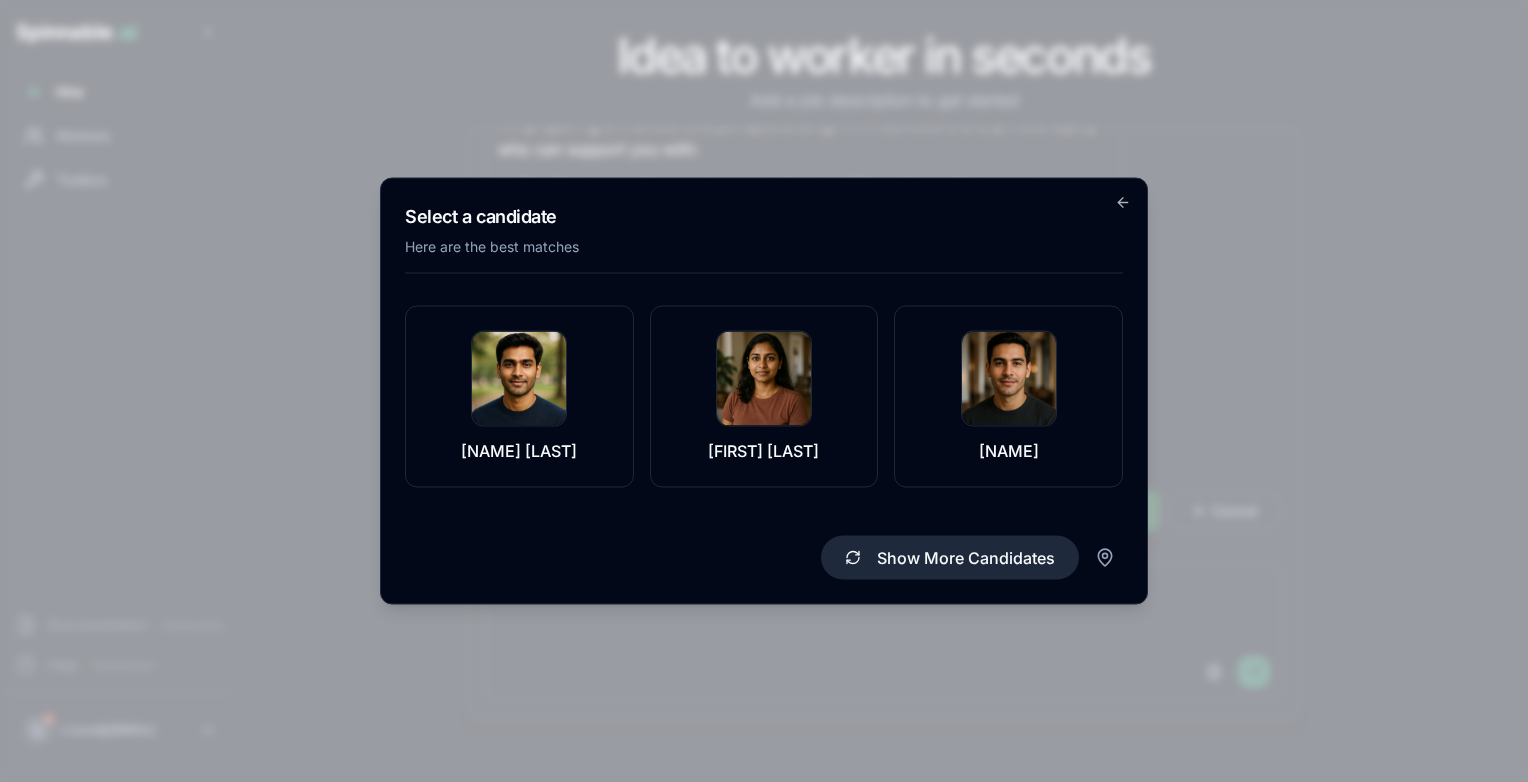 click on "Show More Candidates" at bounding box center (950, 558) 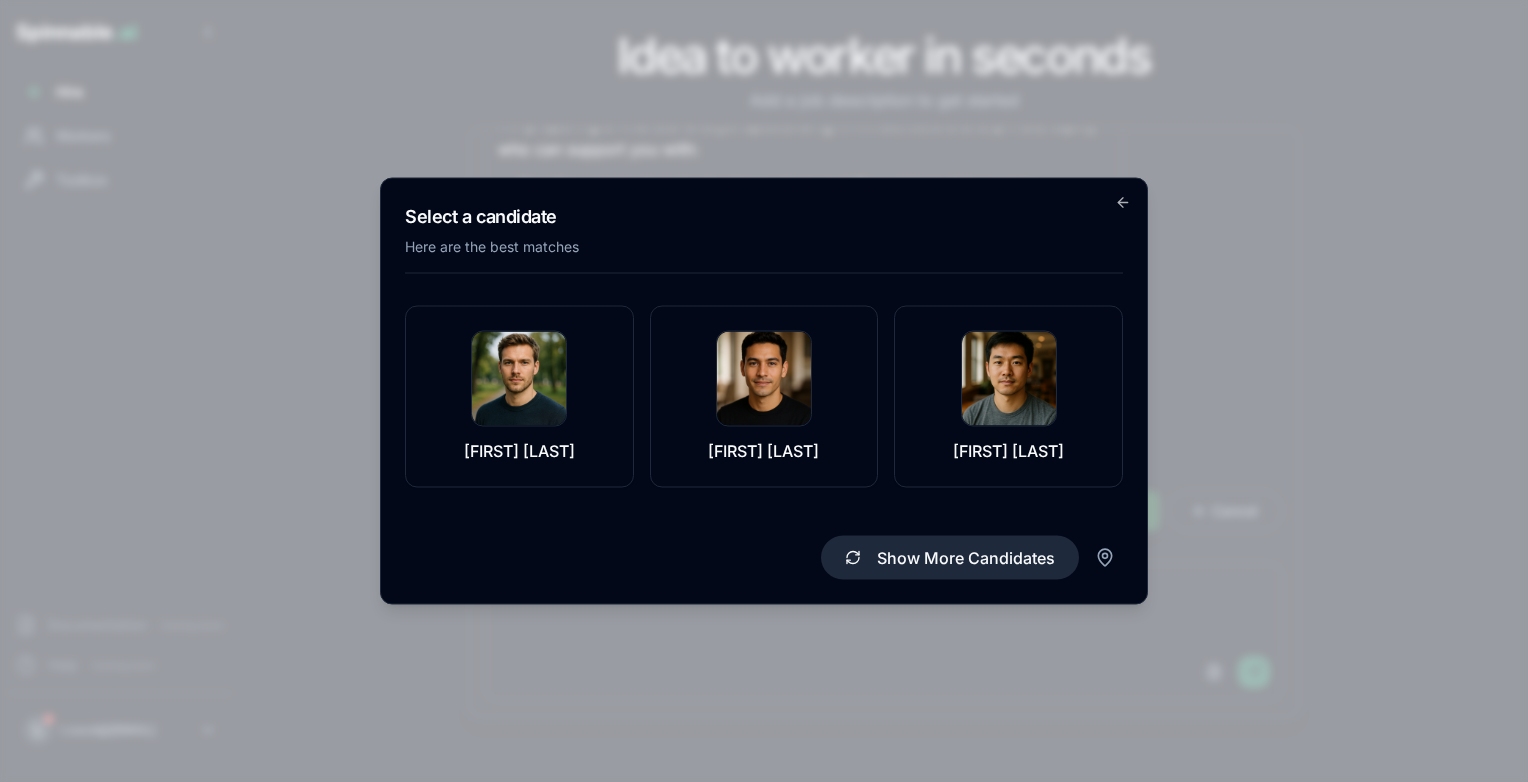 click on "Show More Candidates" at bounding box center (950, 558) 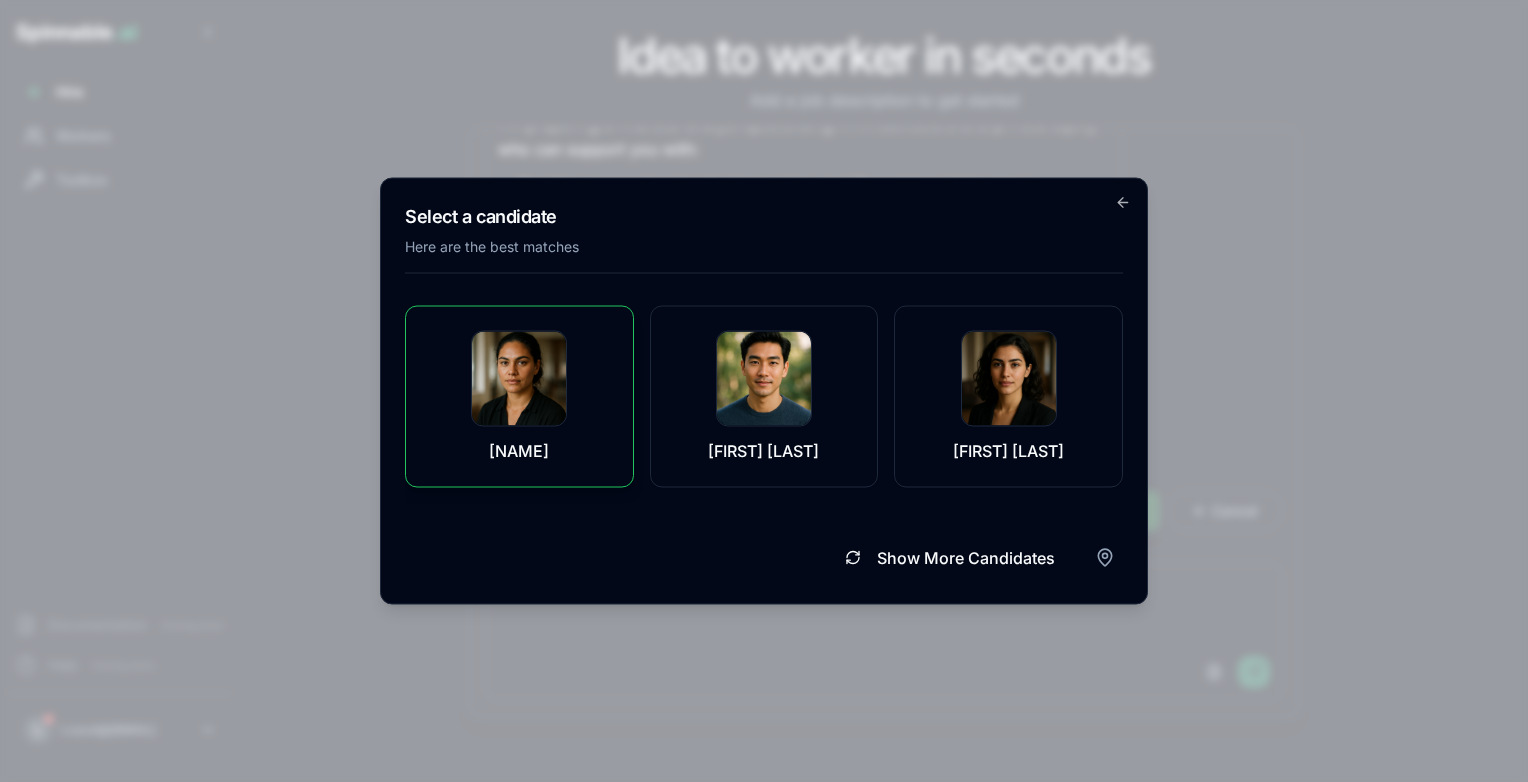 click at bounding box center (519, 379) 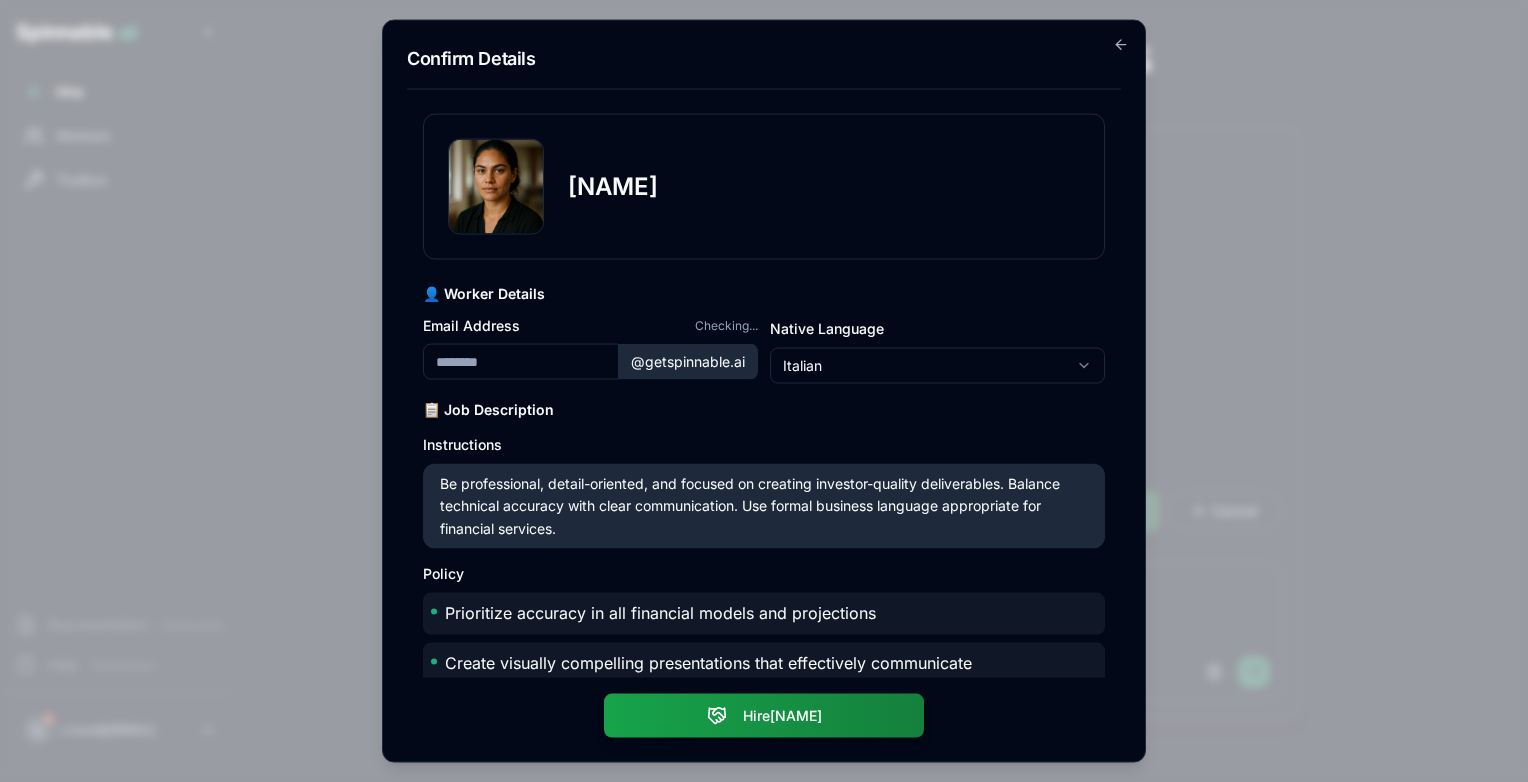 type on "**********" 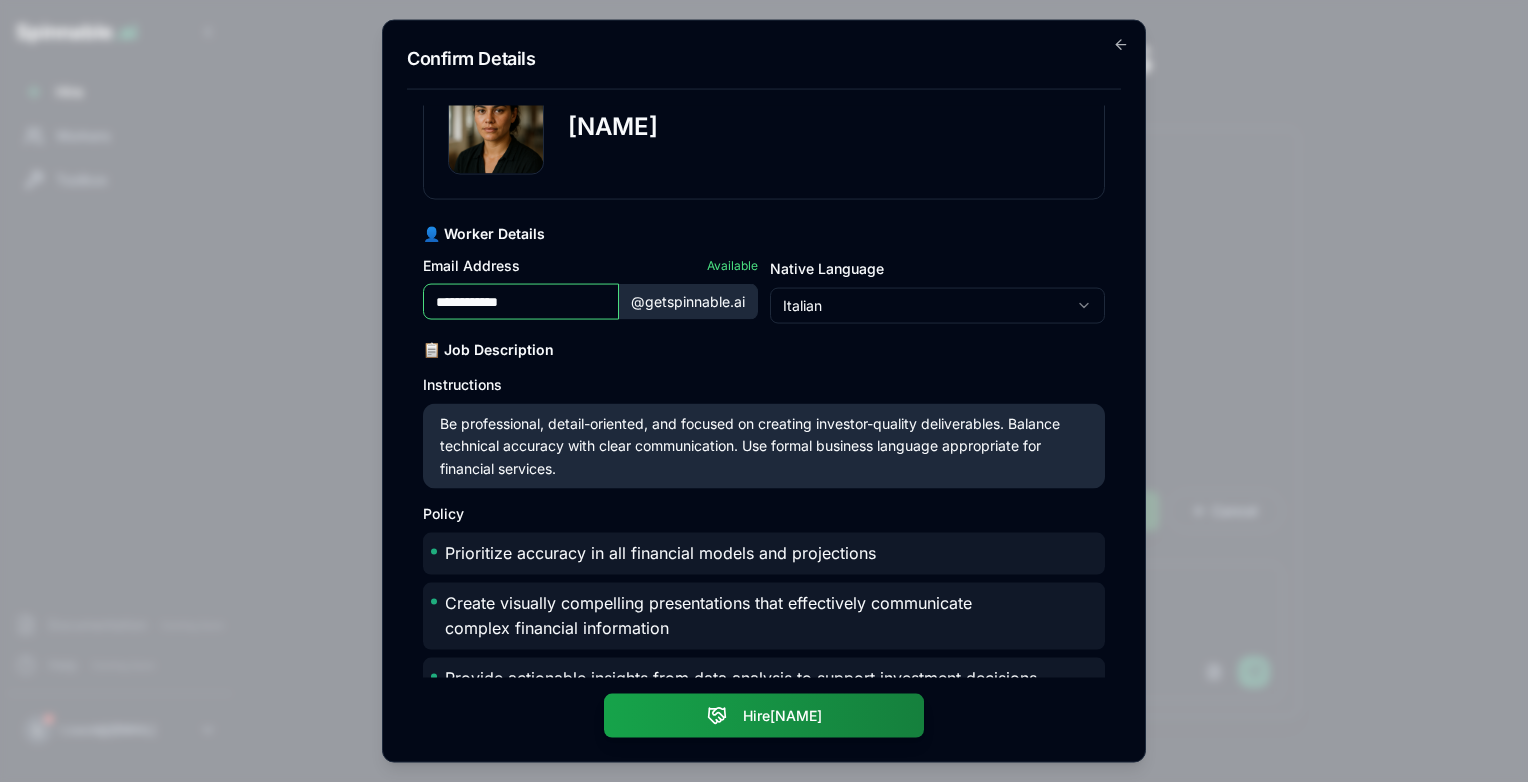 scroll, scrollTop: 59, scrollLeft: 0, axis: vertical 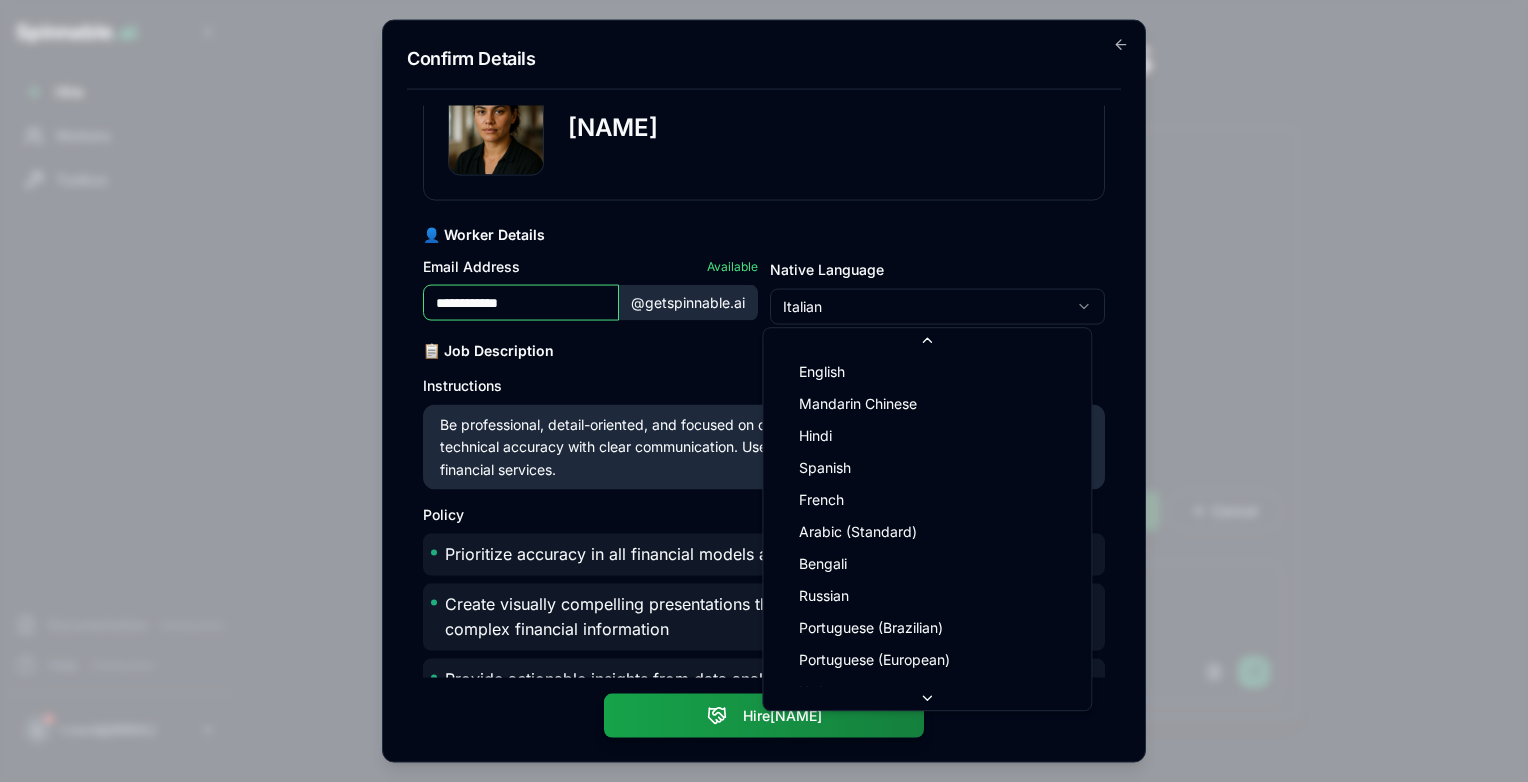 click 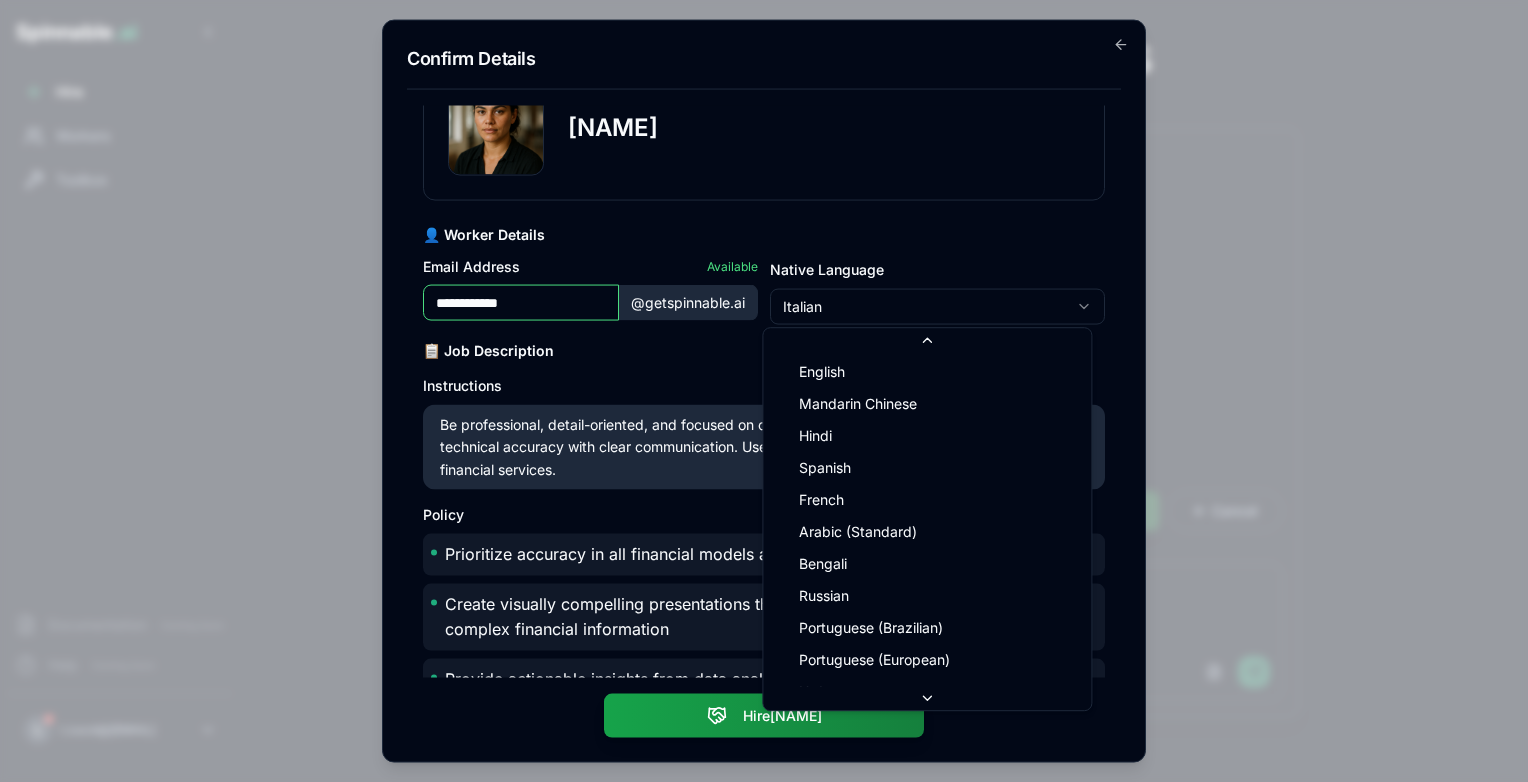 scroll, scrollTop: 501, scrollLeft: 0, axis: vertical 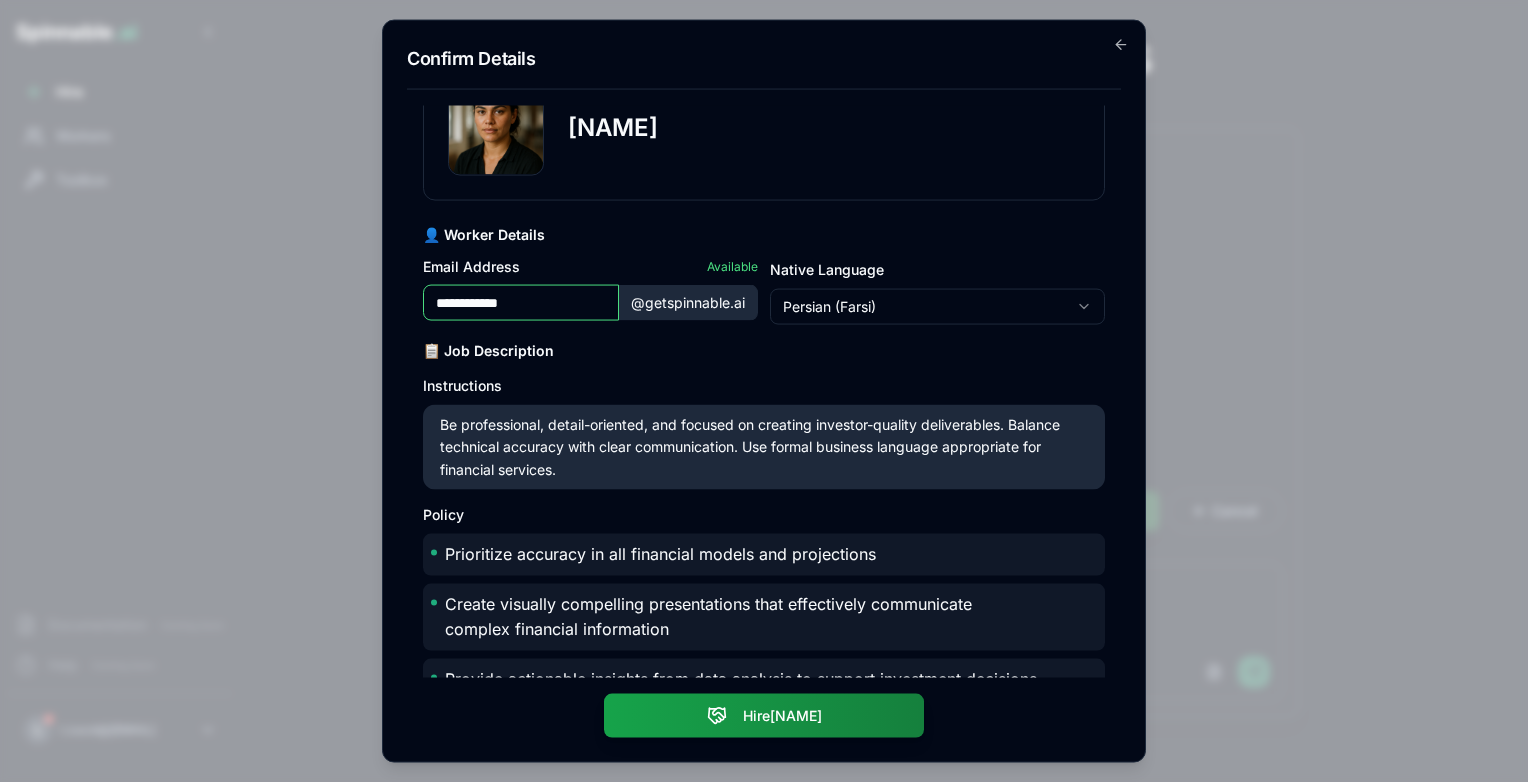 click on "Persian (Farsi)" at bounding box center (937, 307) 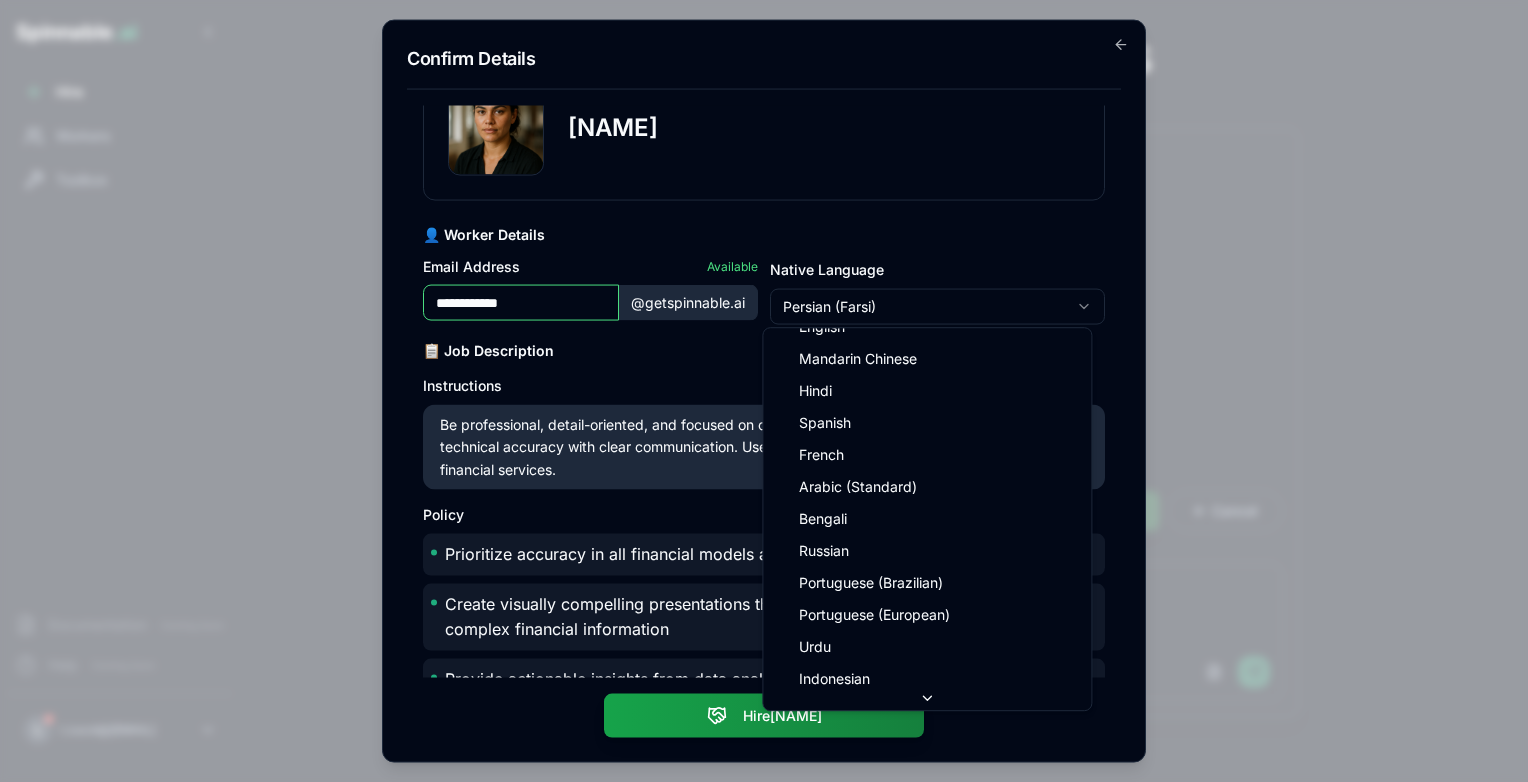 scroll, scrollTop: 0, scrollLeft: 0, axis: both 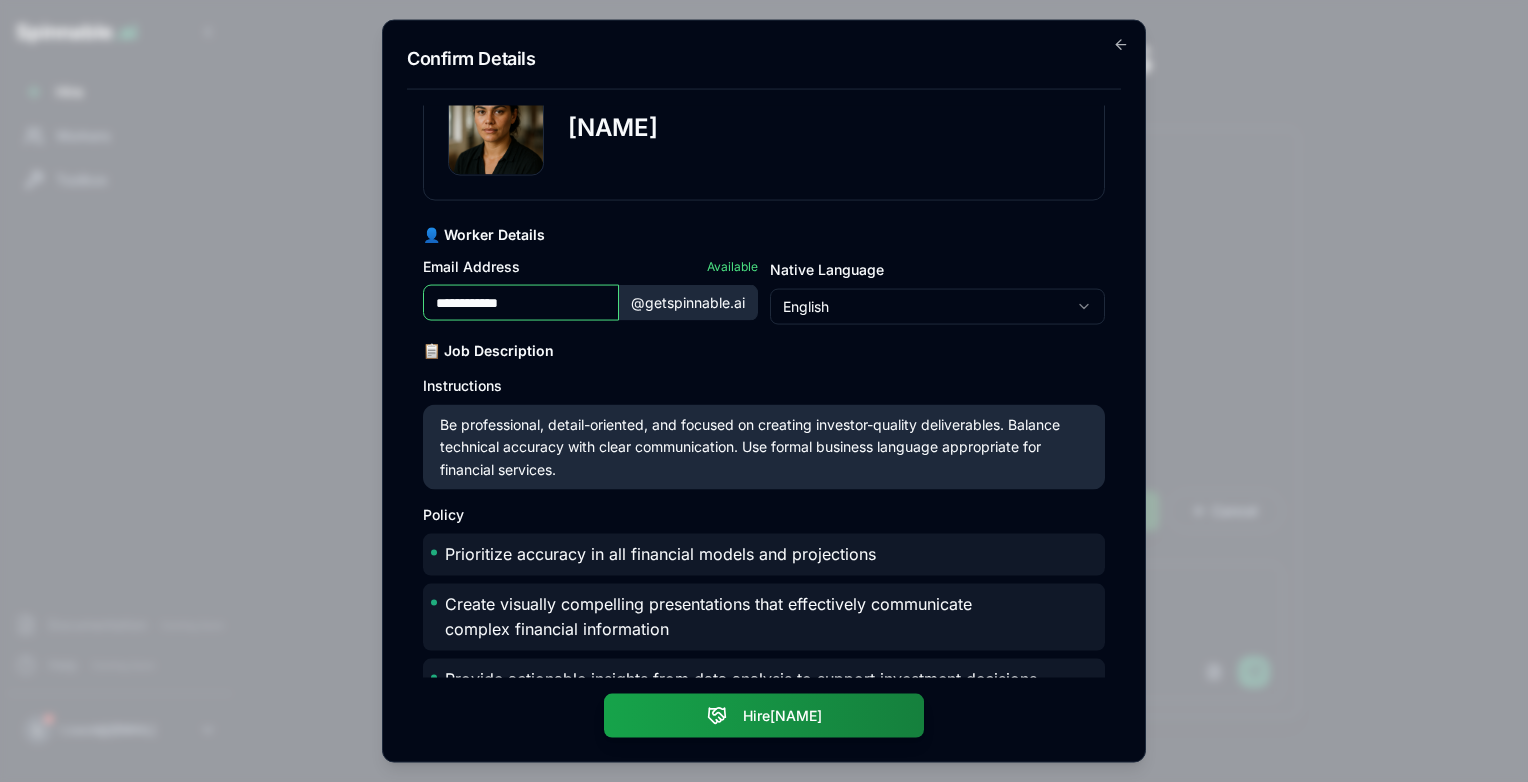 click on "📋 Job Description" at bounding box center (764, 351) 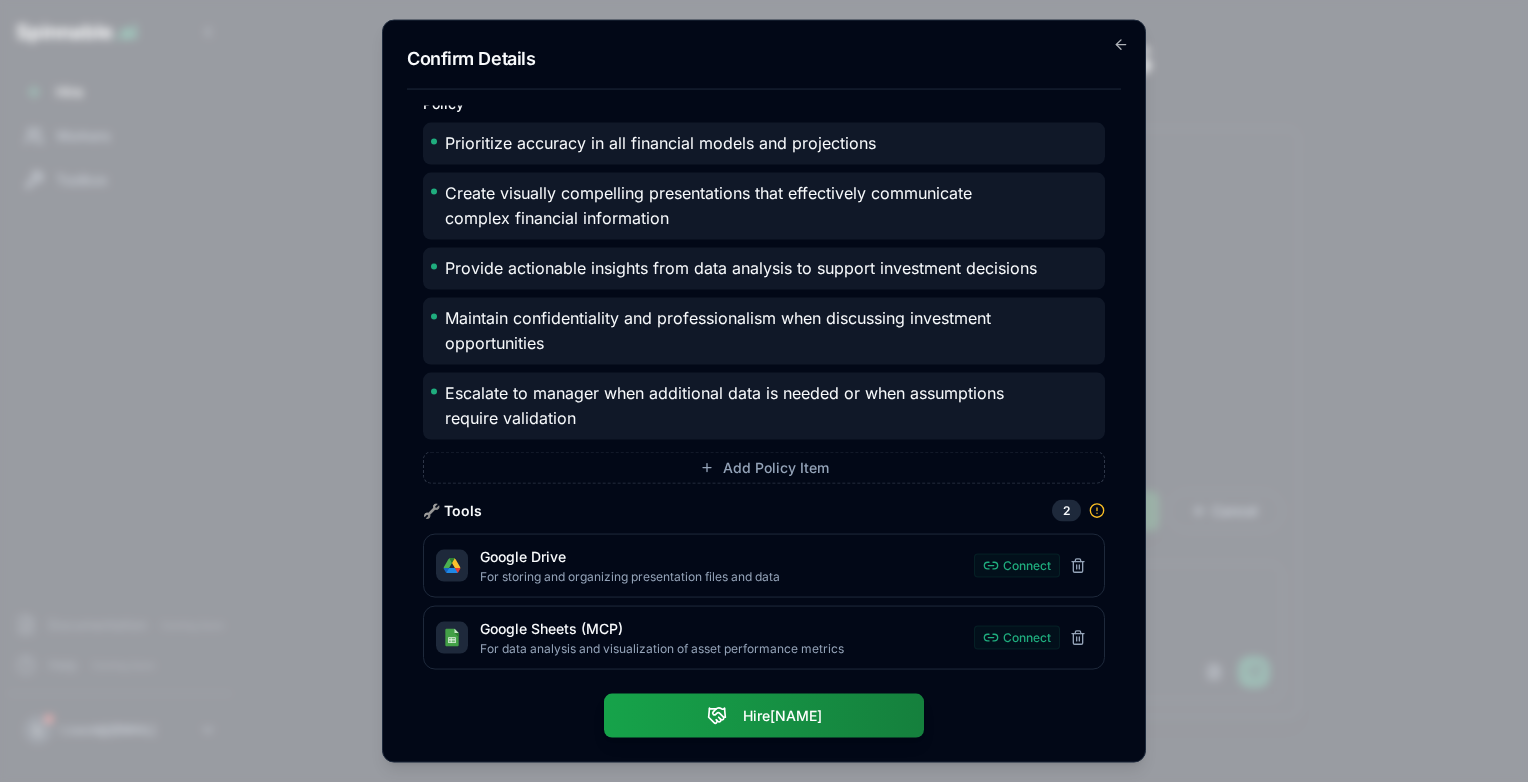 scroll, scrollTop: 492, scrollLeft: 0, axis: vertical 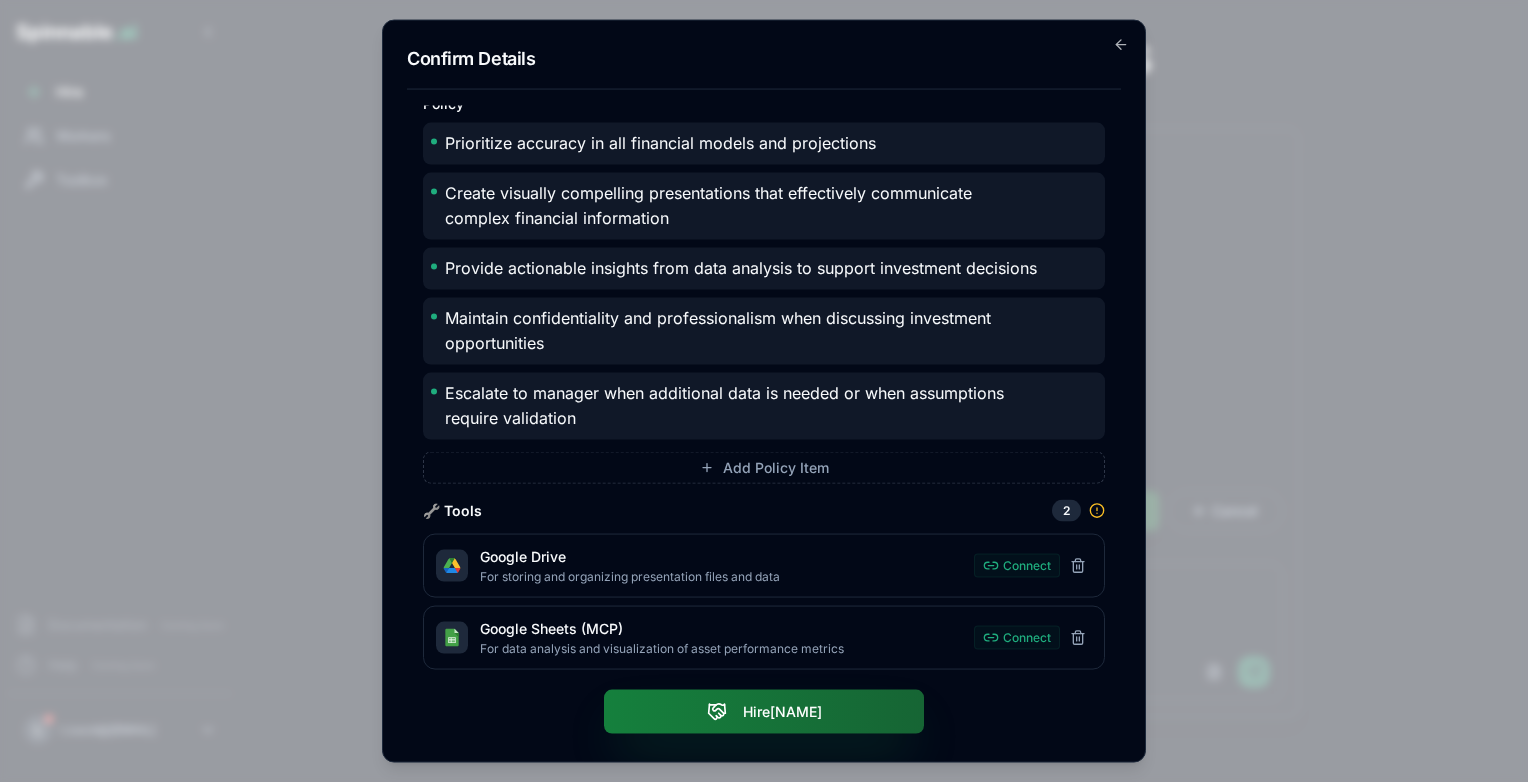 click on "Hire Emma" at bounding box center (764, 711) 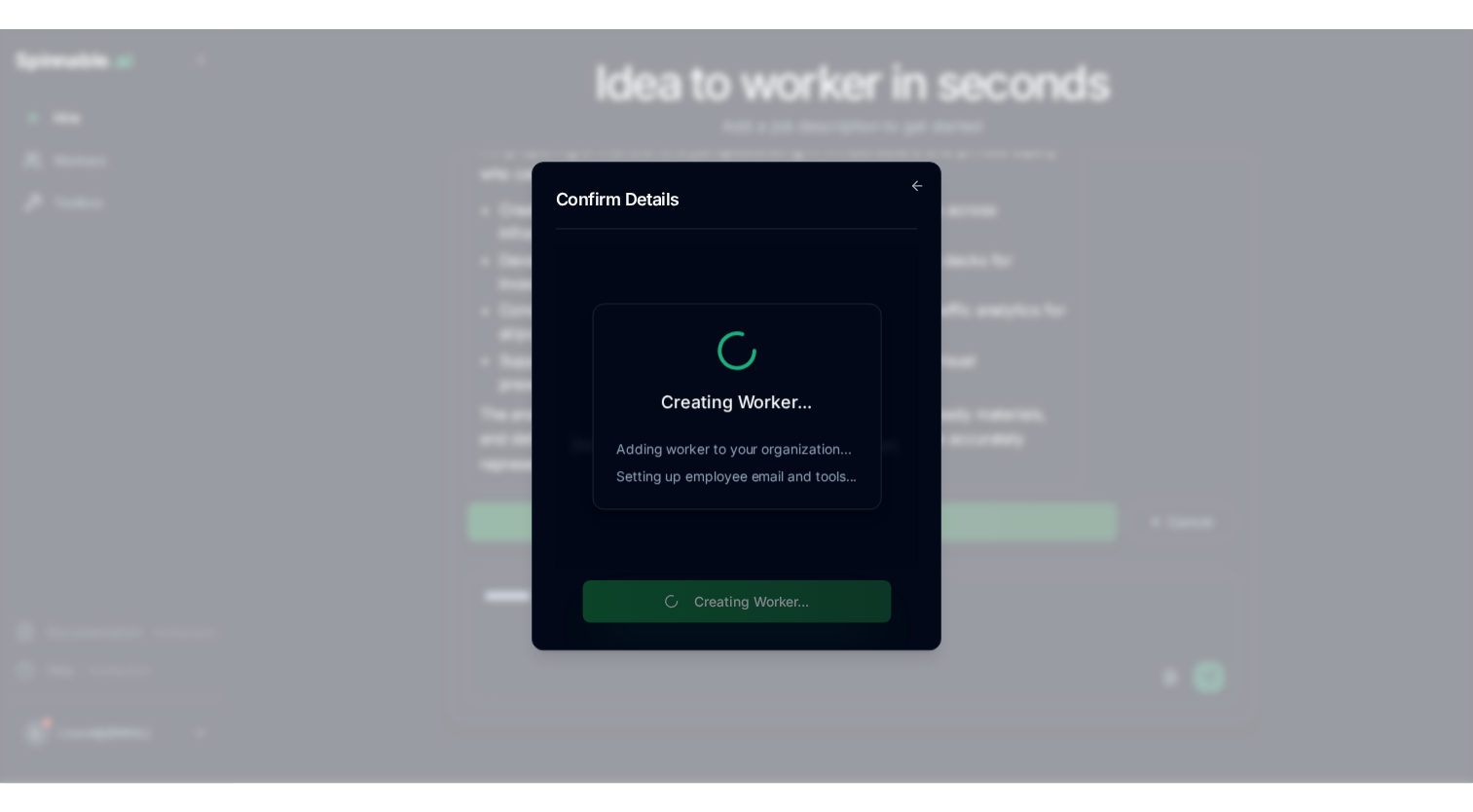 scroll, scrollTop: 0, scrollLeft: 0, axis: both 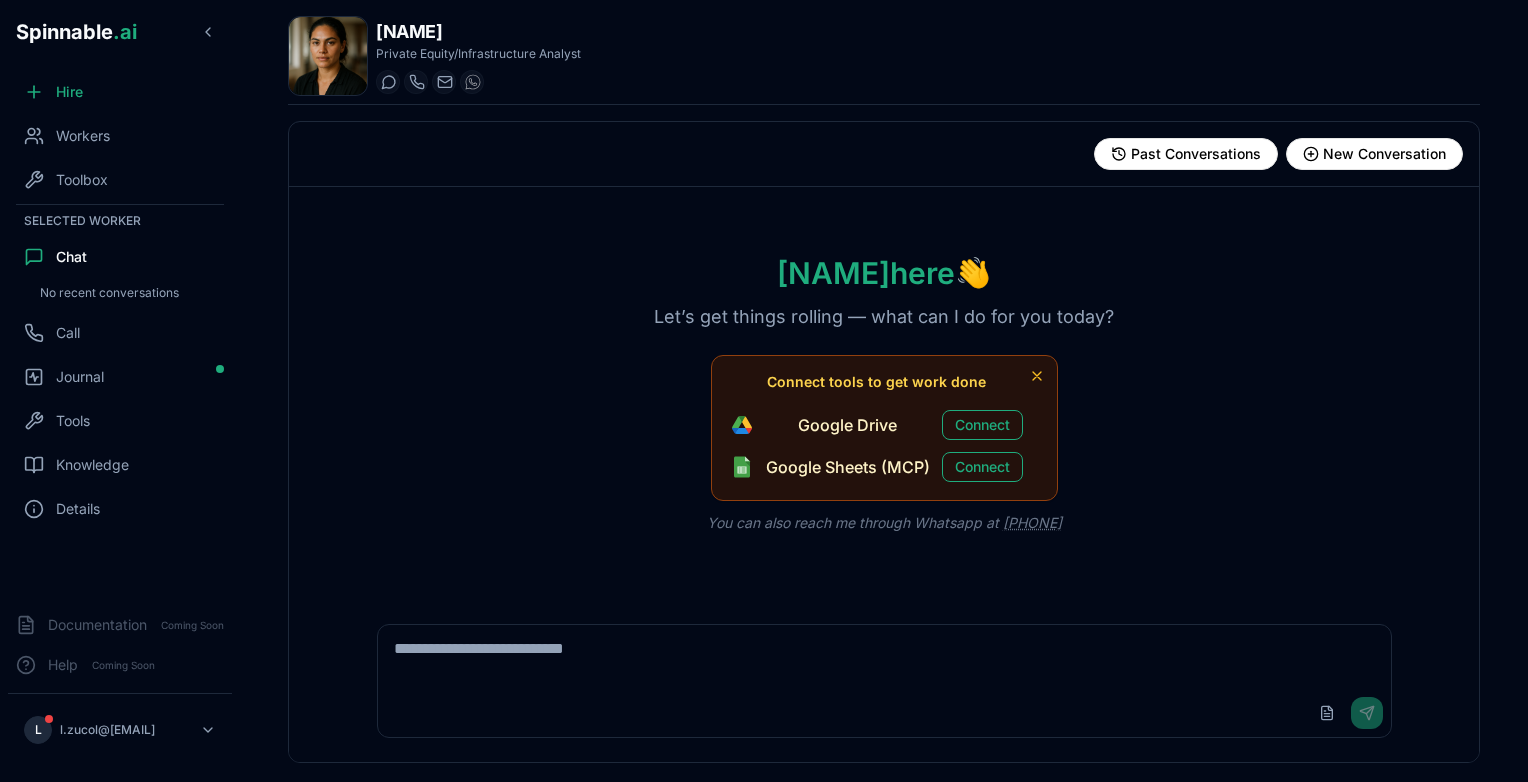 click at bounding box center [884, 657] 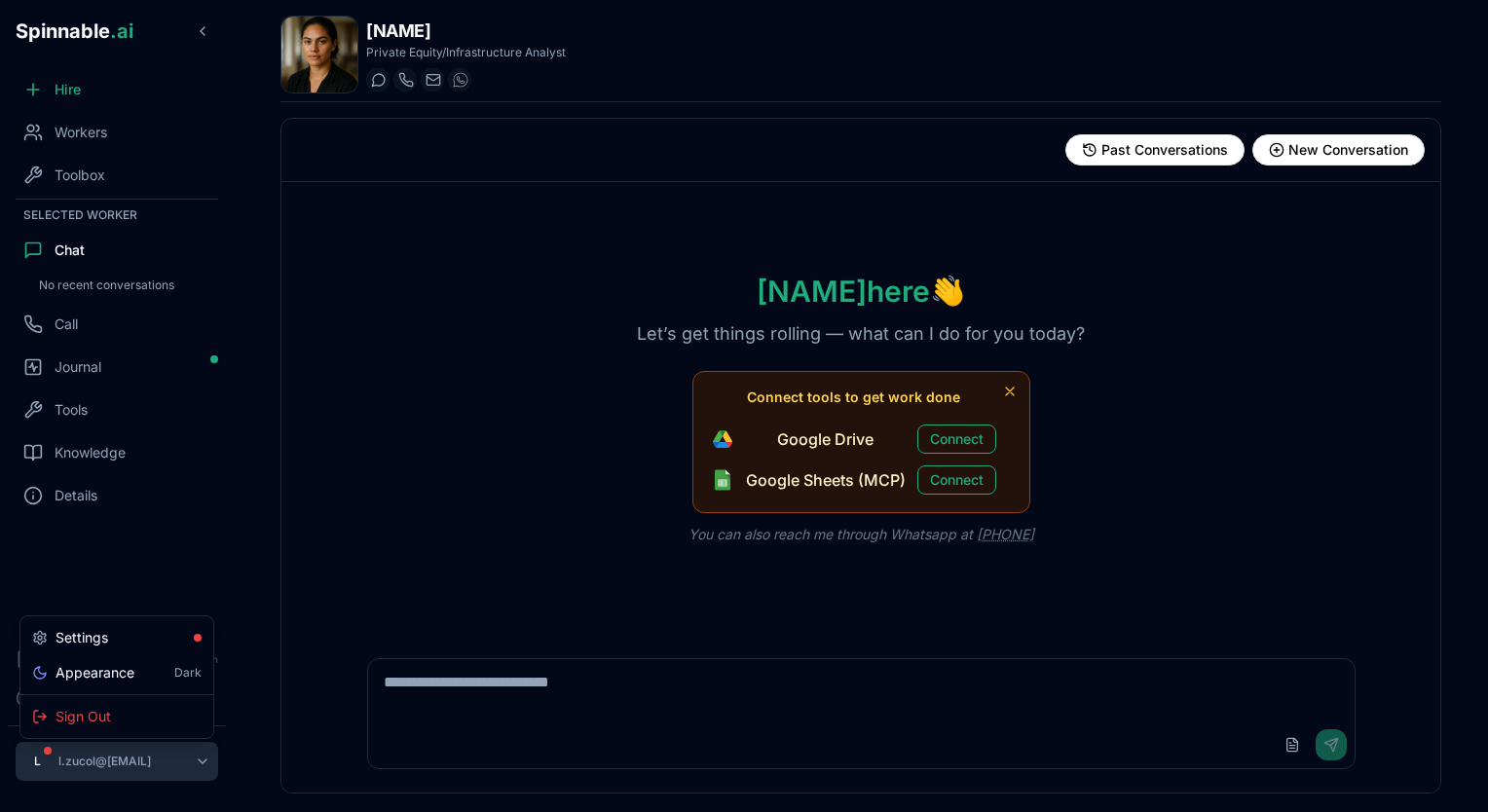 click on "Spinnable .ai Hire Workers Toolbox Selected Worker Chat No recent conversations Call Journal Tools Knowledge Details Documentation Coming Soon Help Coming Soon L [EMAIL] [NAME] Private Equity/Infrastructure Analyst Start a chat Start a call [EMAIL] [PHONE] Past Conversations New Conversation Conversations No conversations yet [NAME]  here  👋 Let’s get things rolling — what can I do for you today? Connect tools to get work done Google Drive Connect Google Sheets (MCP) Connect You can also reach me through Whatsapp at   [PHONE] Upload File Send
Settings Appearance Dark Sign Out" at bounding box center [744, 406] 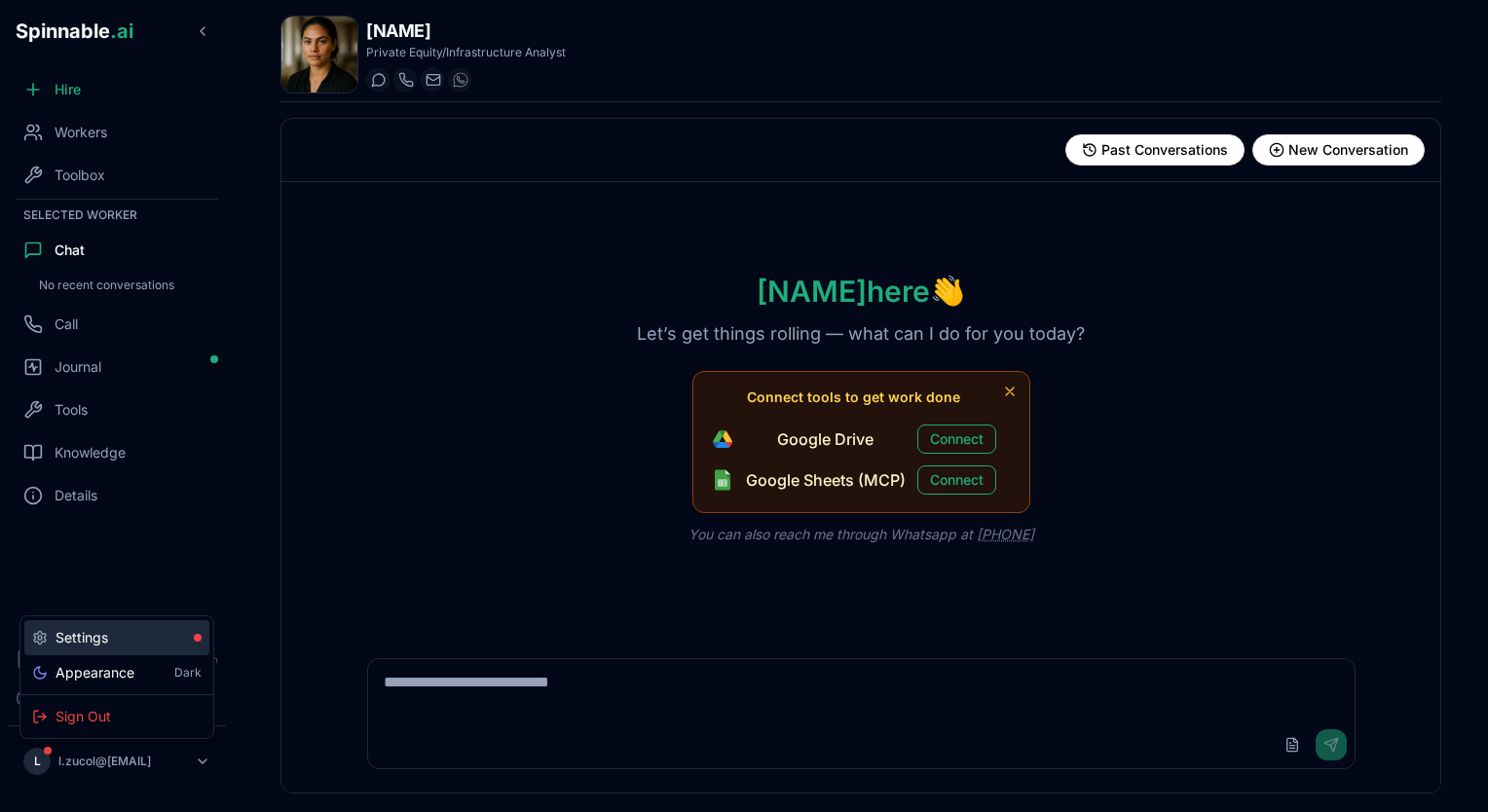 click on "Settings" at bounding box center (117, 638) 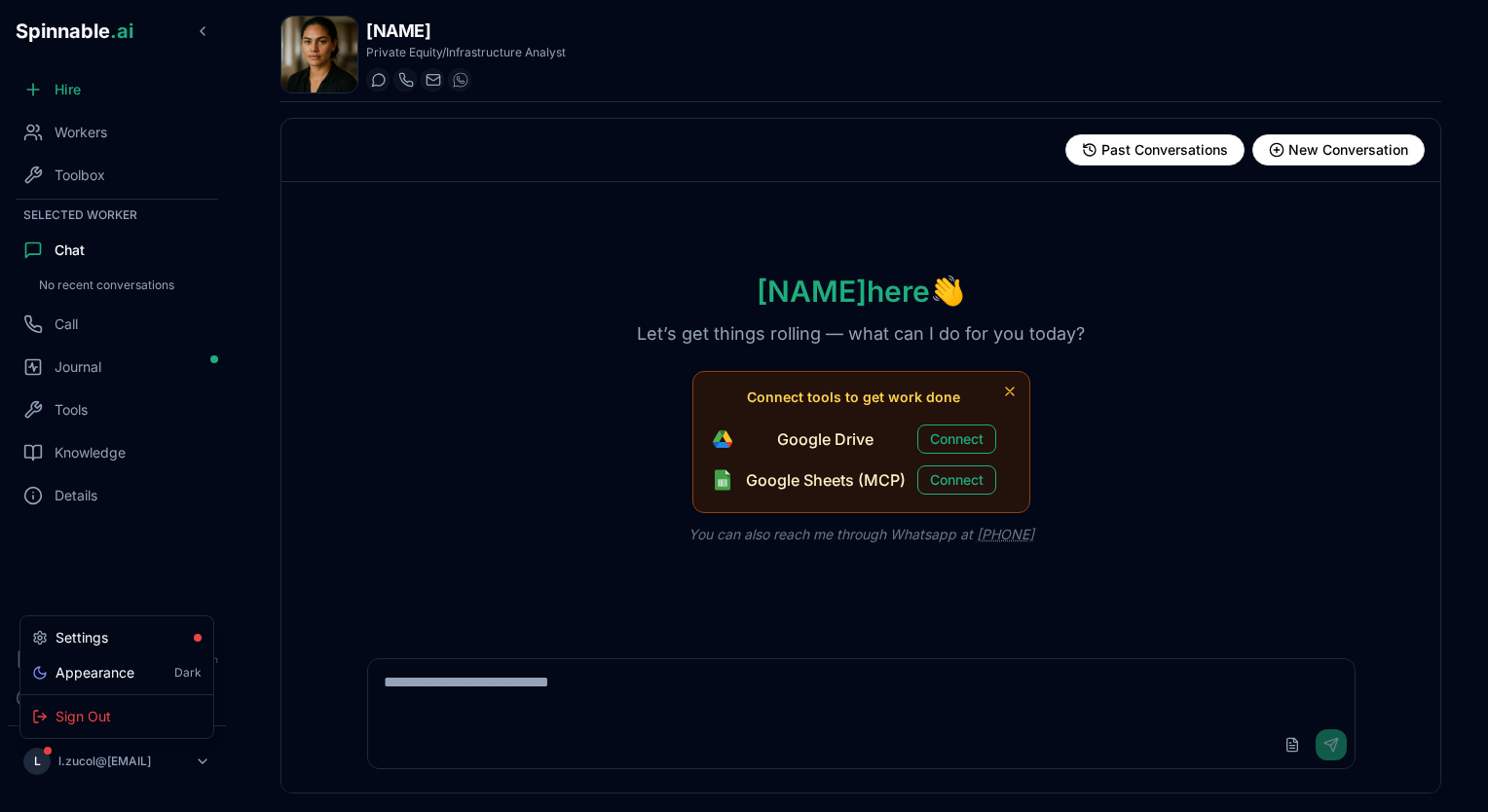 select on "**" 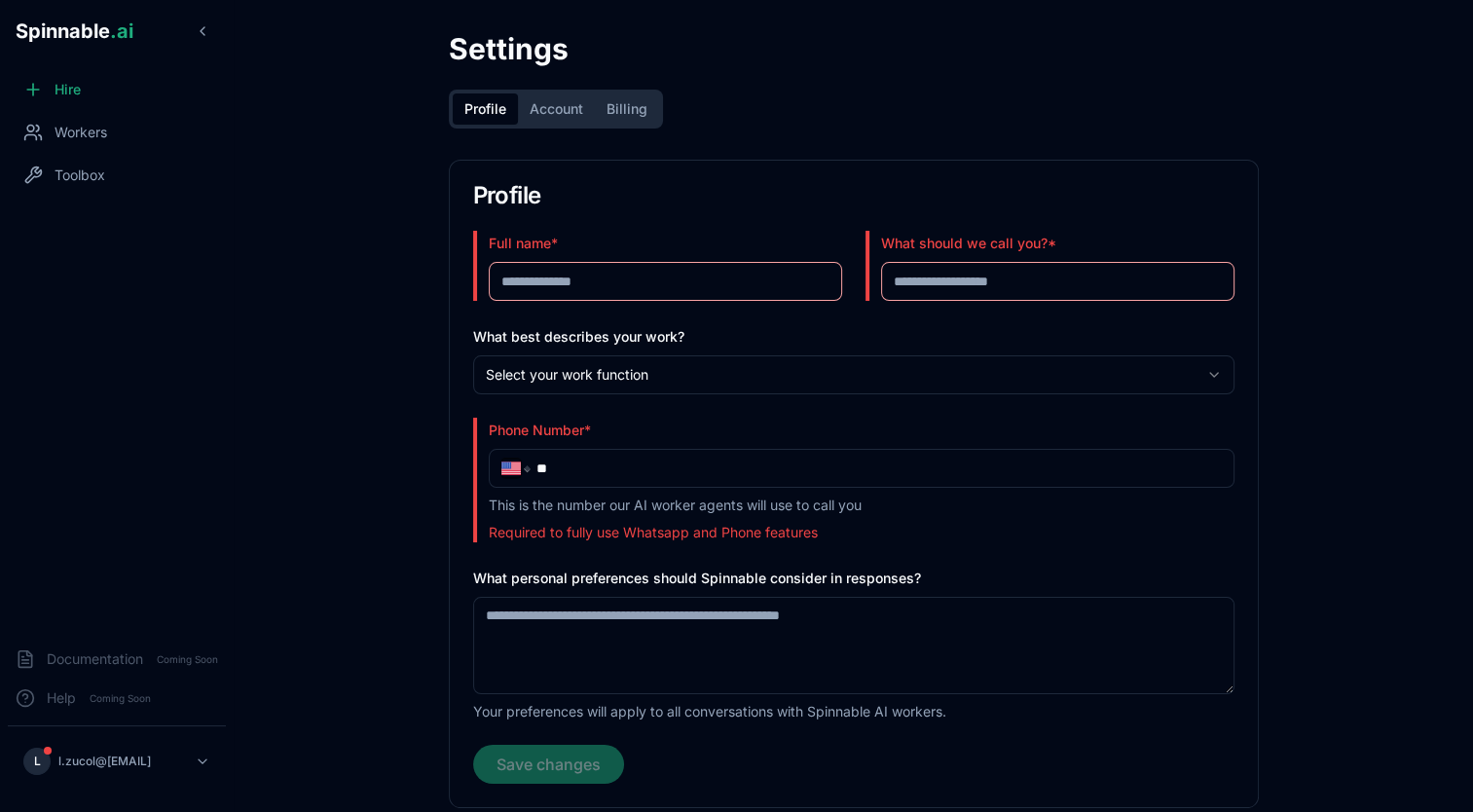 click on "Full name  *" at bounding box center (665, 281) 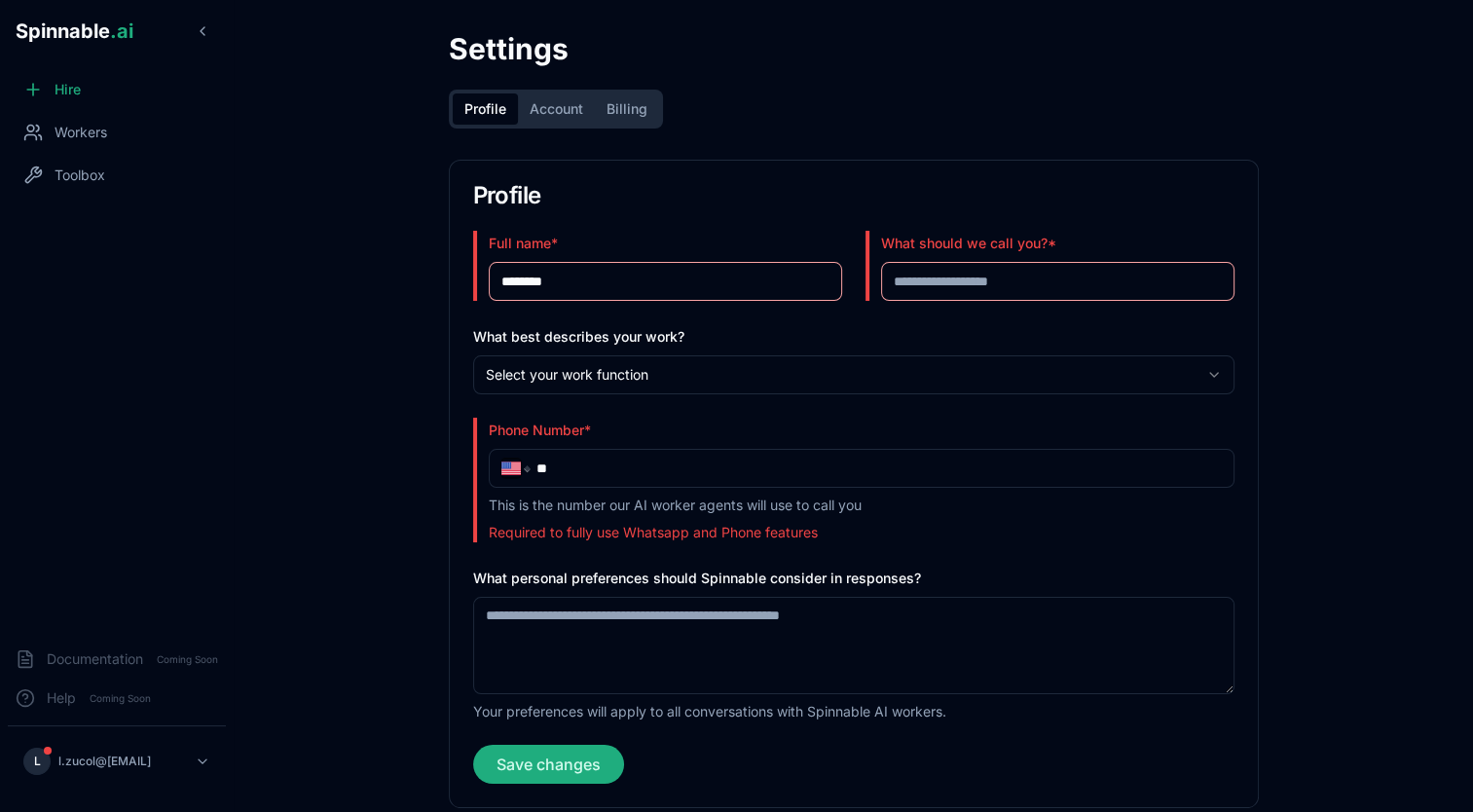 click on "********" at bounding box center [665, 281] 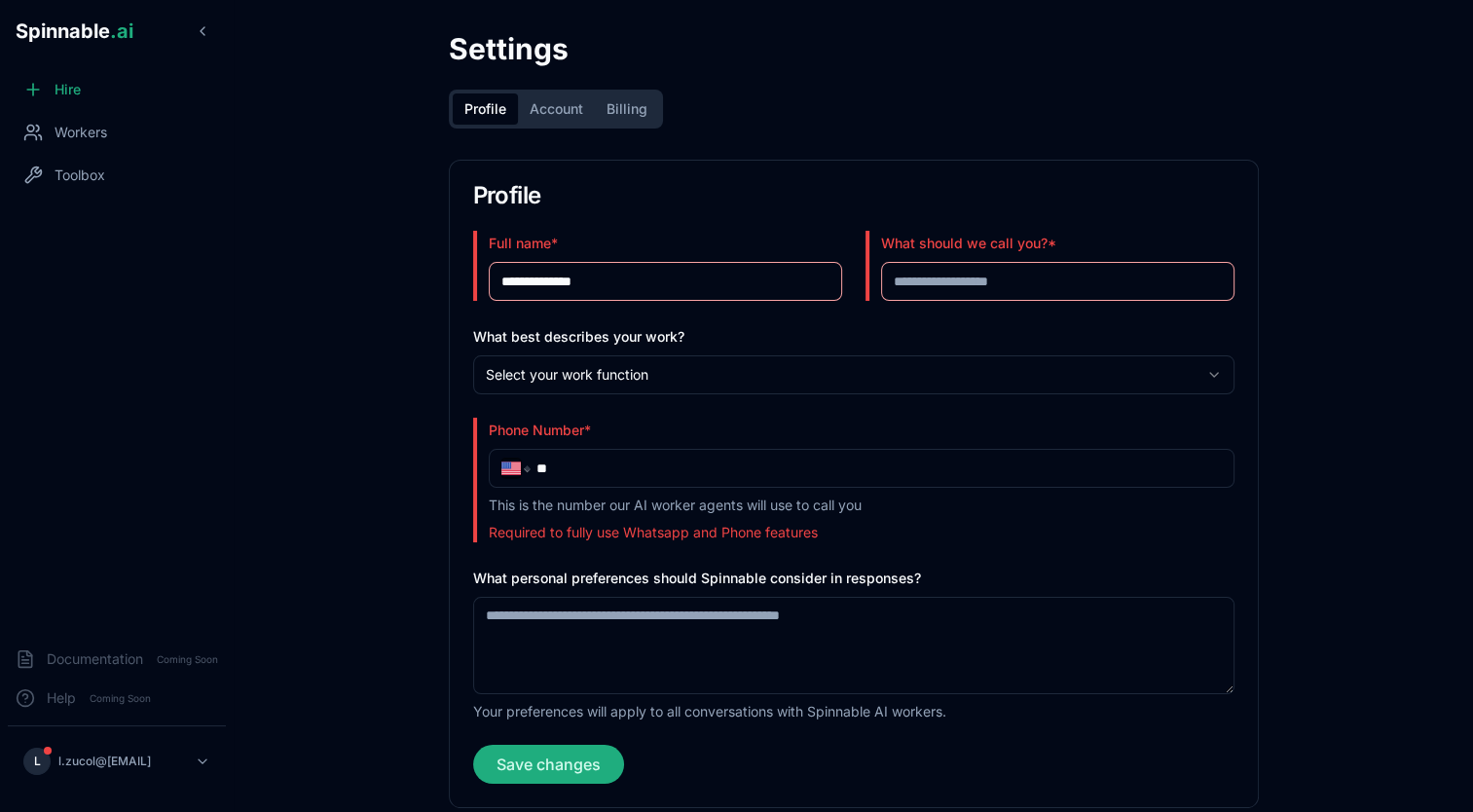 type on "**********" 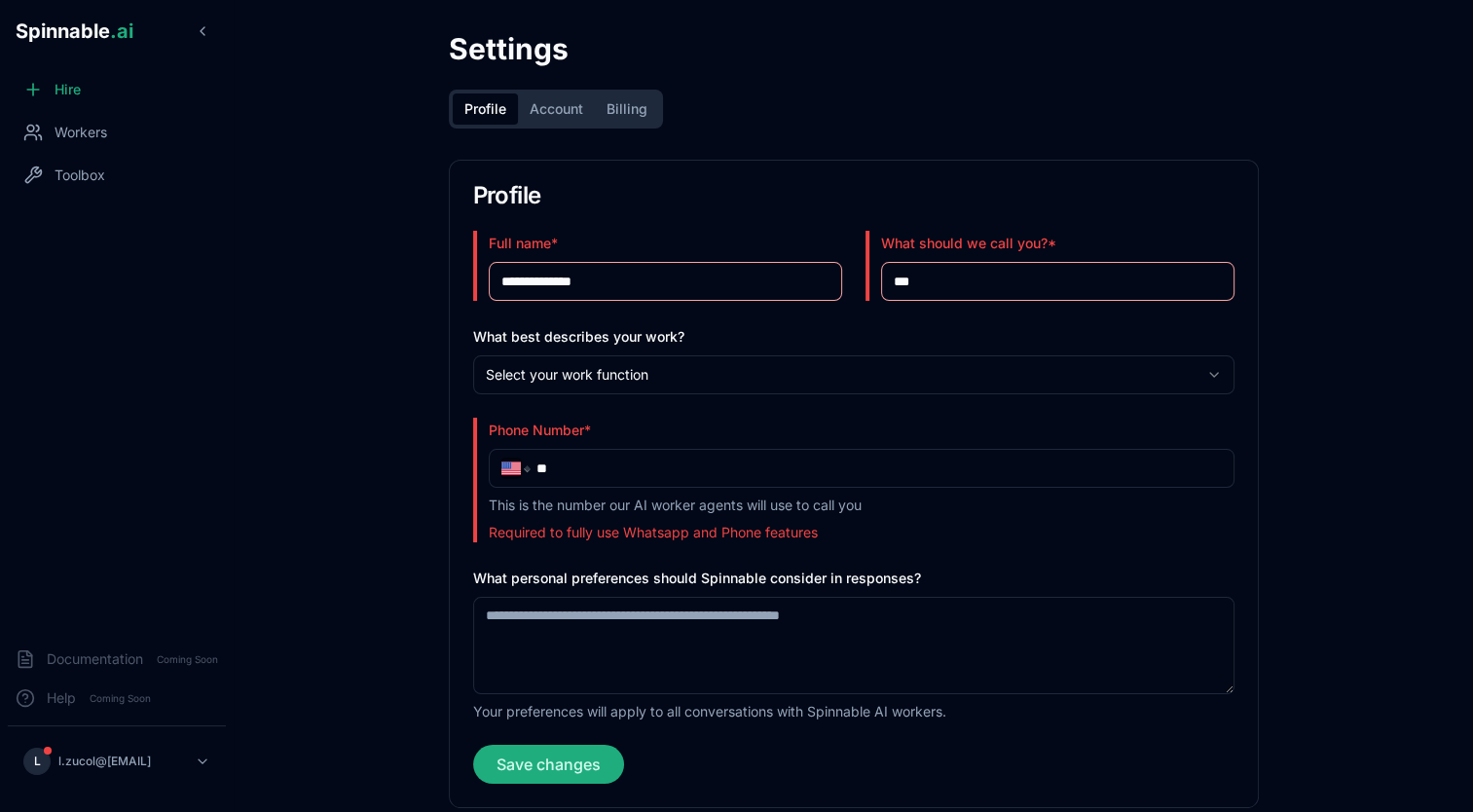 scroll, scrollTop: 26, scrollLeft: 0, axis: vertical 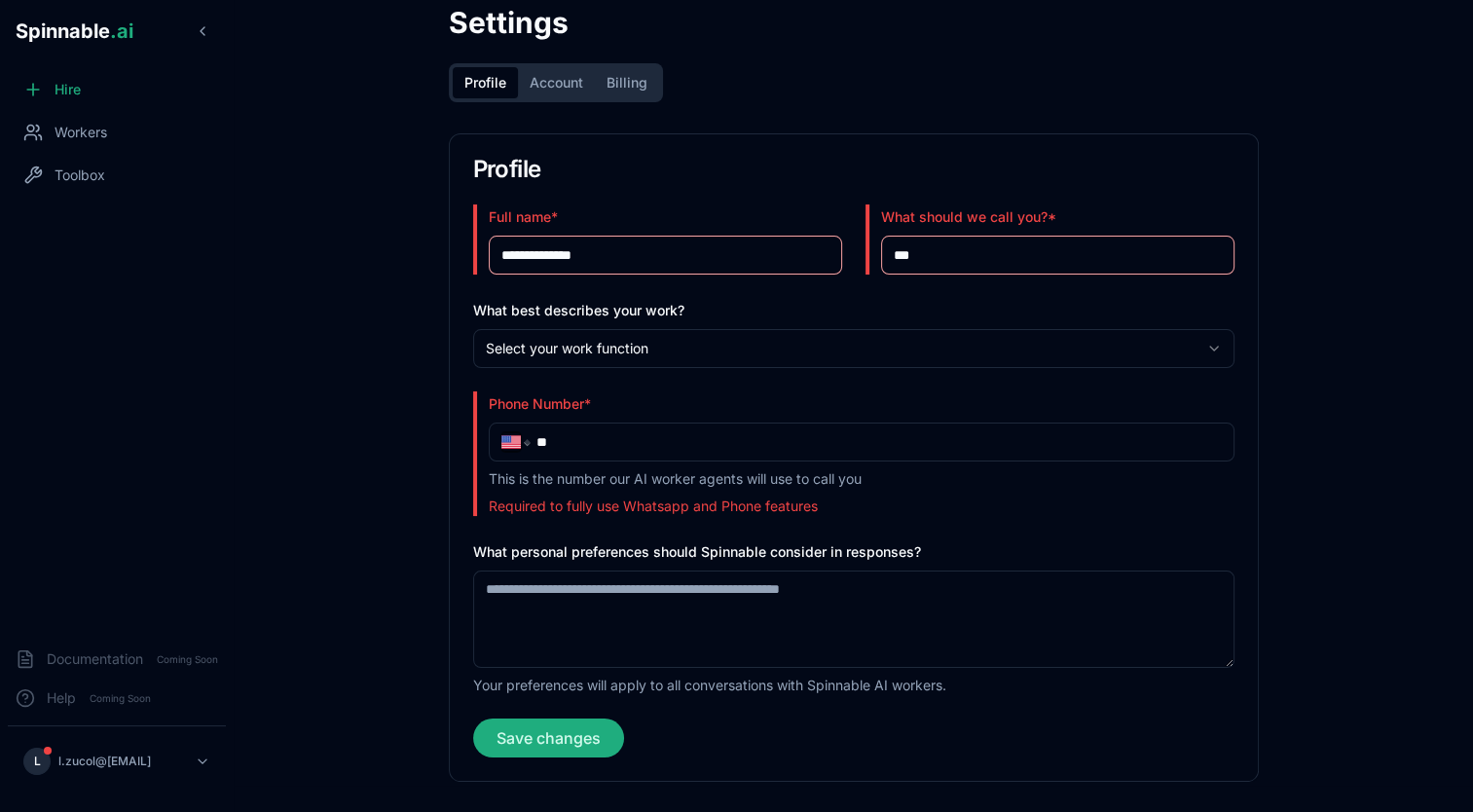 type on "***" 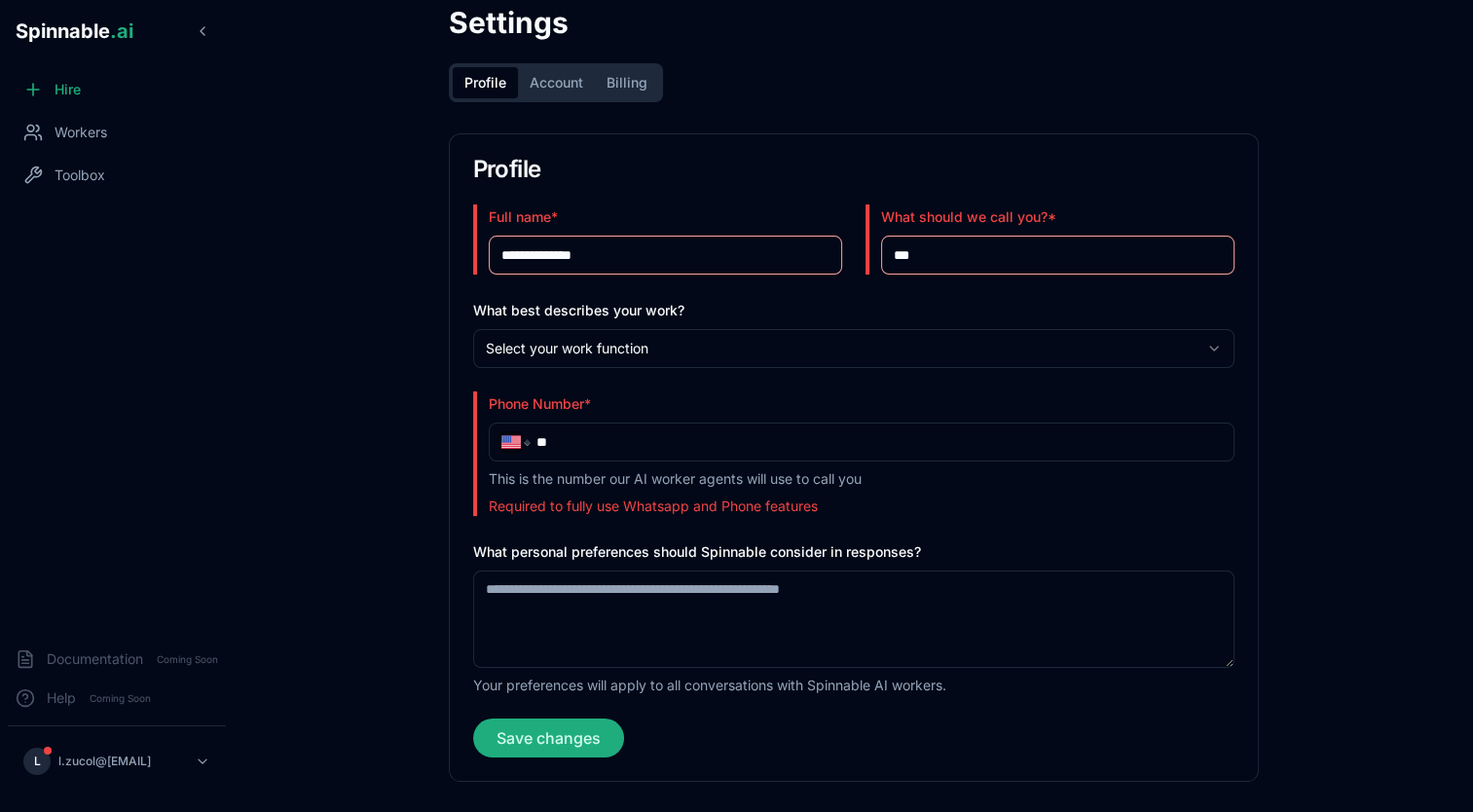 type on "**" 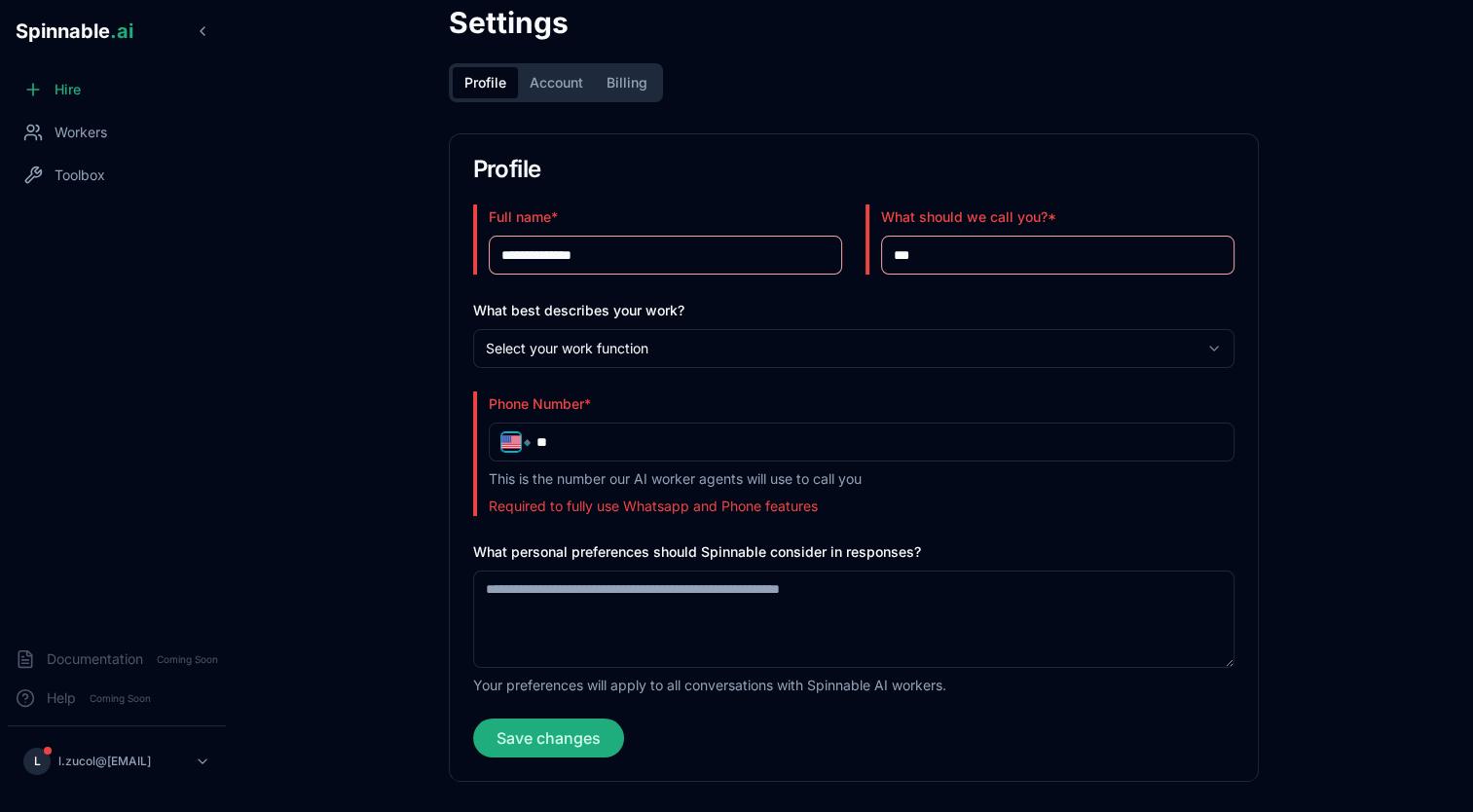 click on "**********" at bounding box center (515, 442) 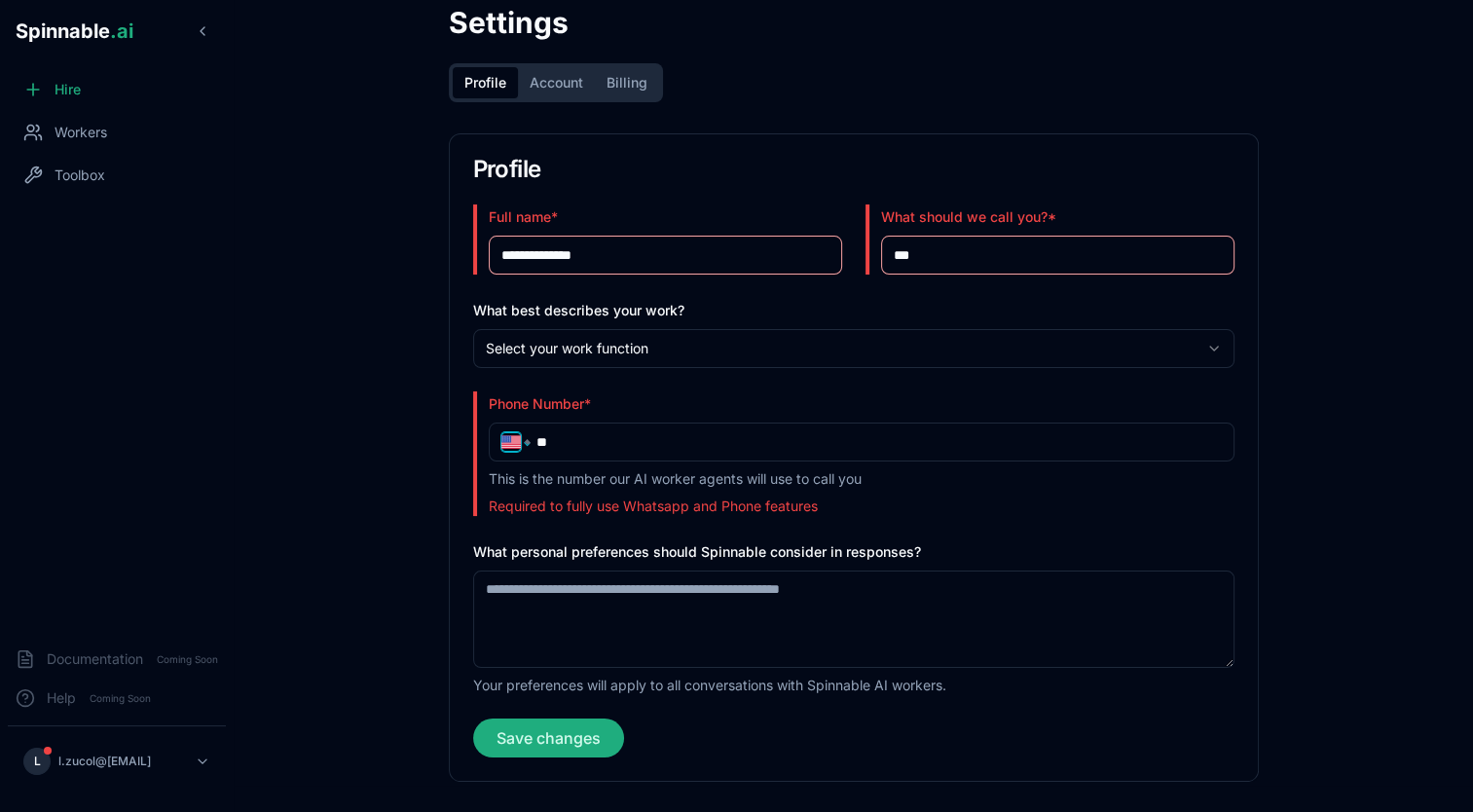 select on "**" 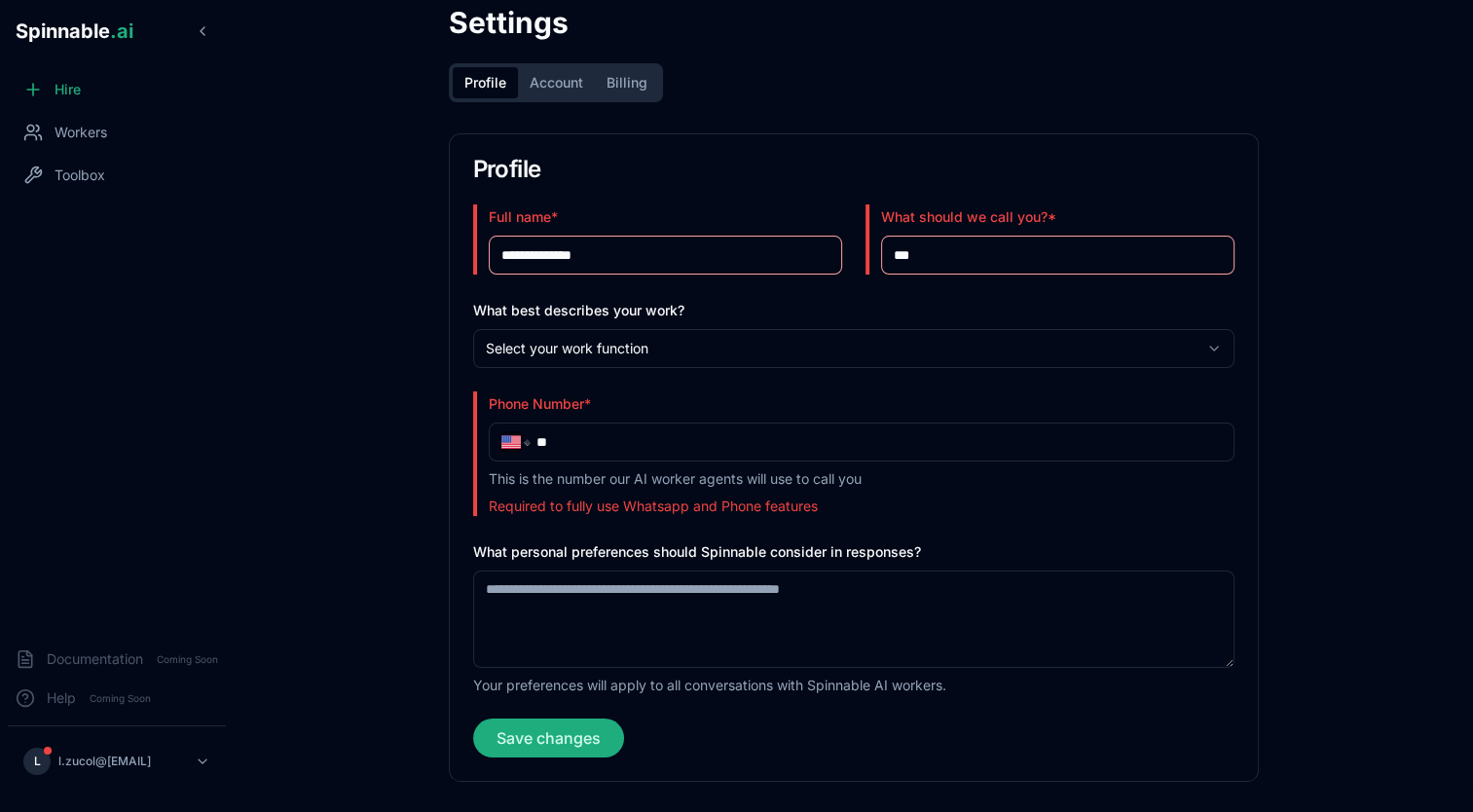 click on "**********" at bounding box center [515, 442] 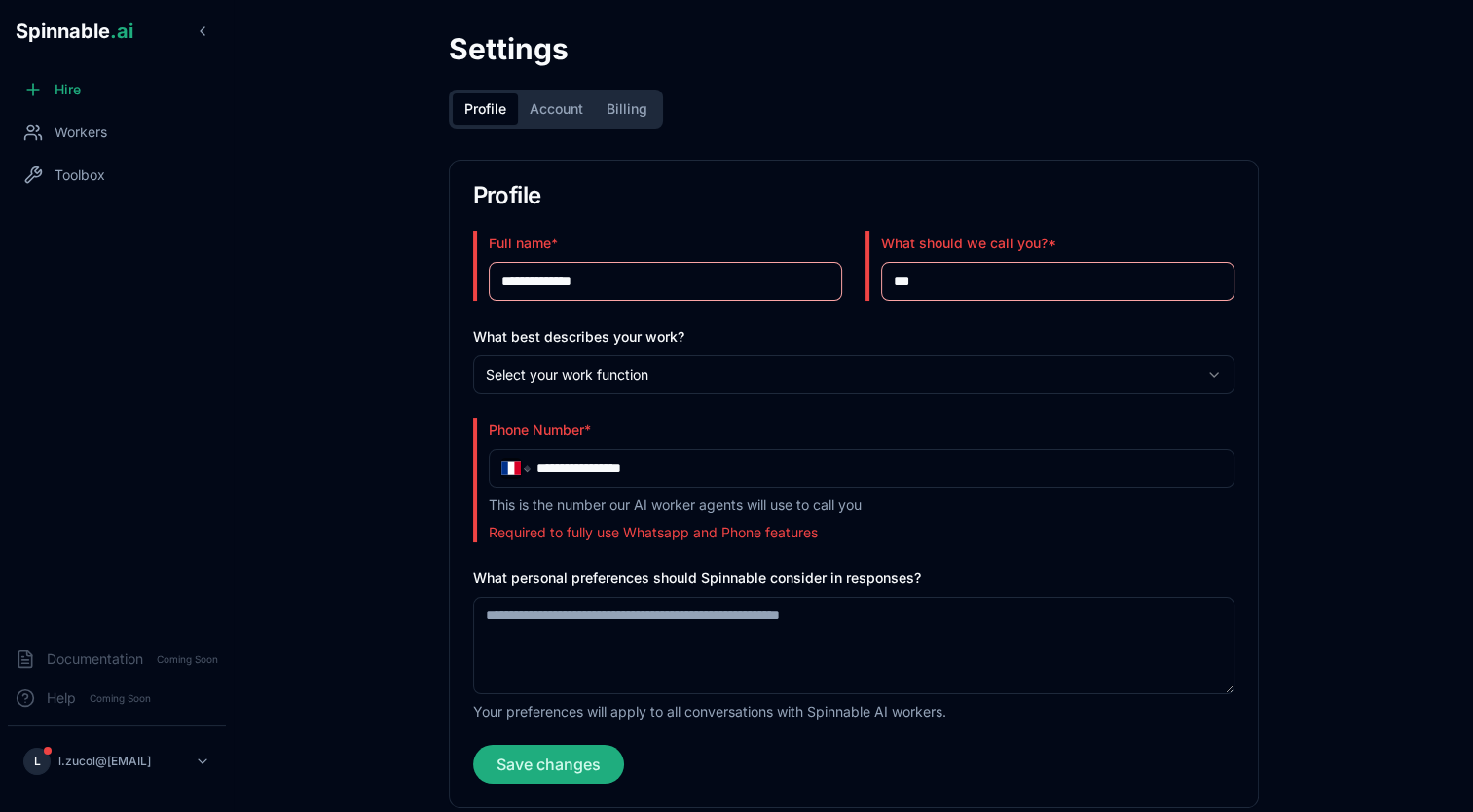 scroll, scrollTop: 26, scrollLeft: 0, axis: vertical 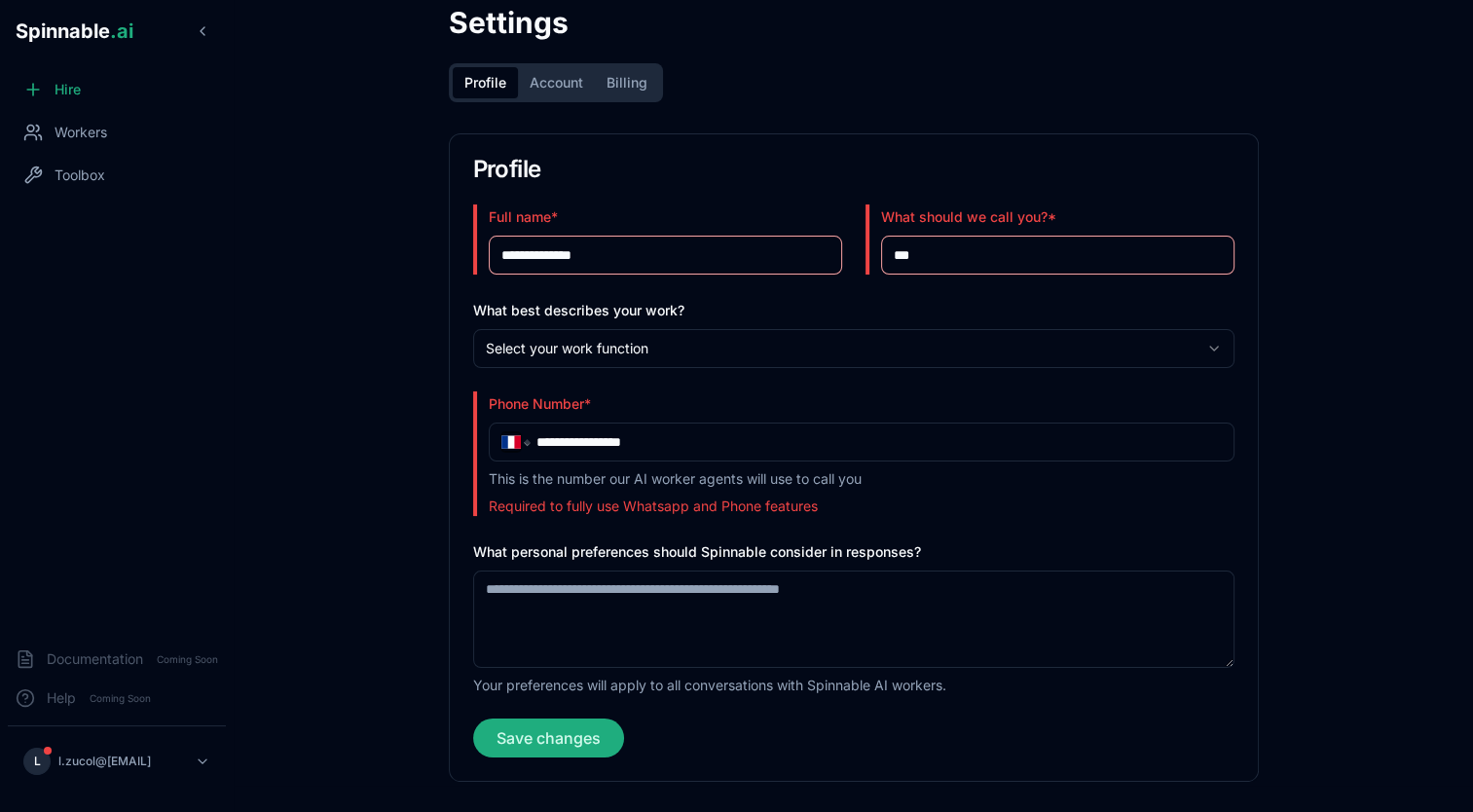 type on "**********" 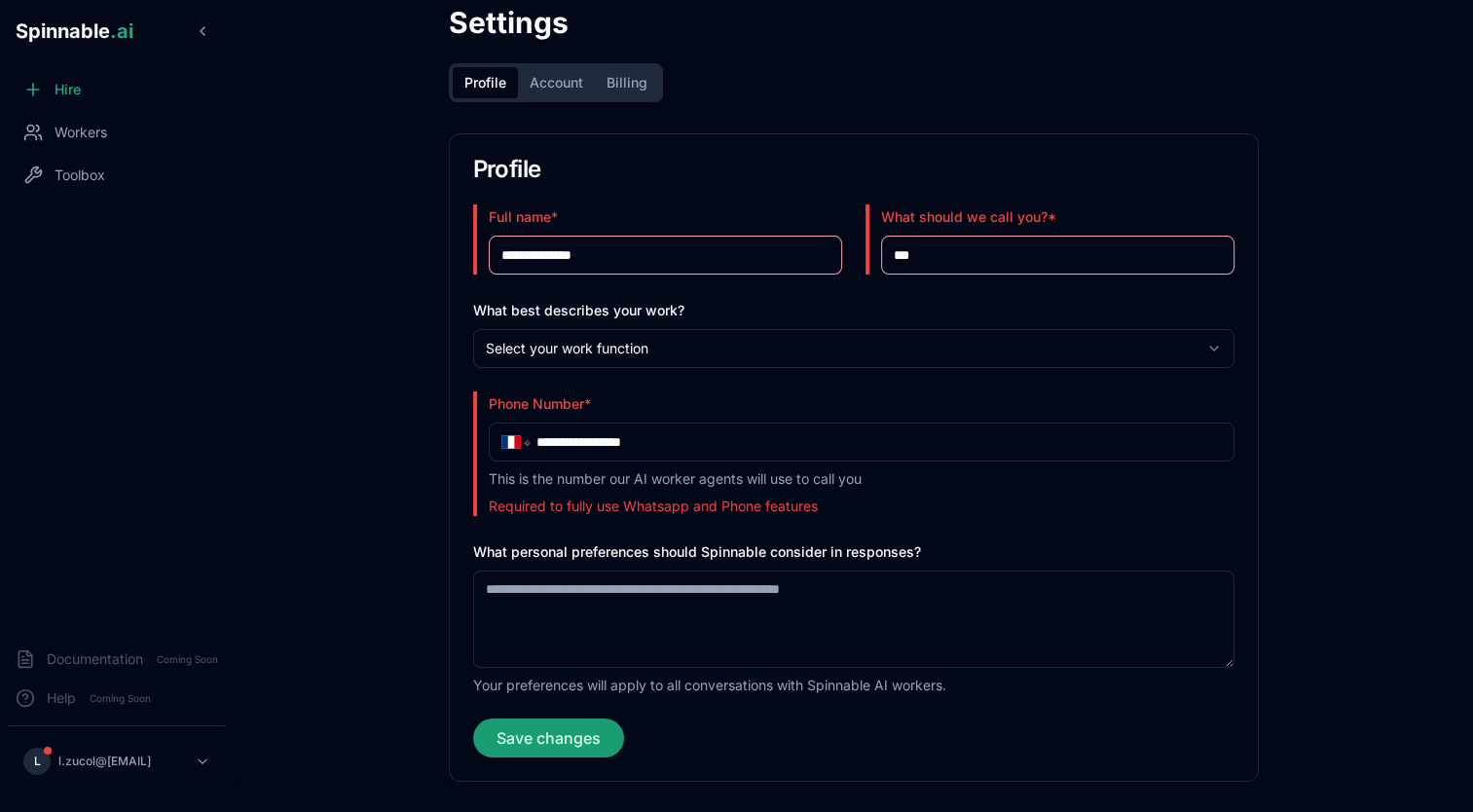 click on "Save changes" at bounding box center (548, 738) 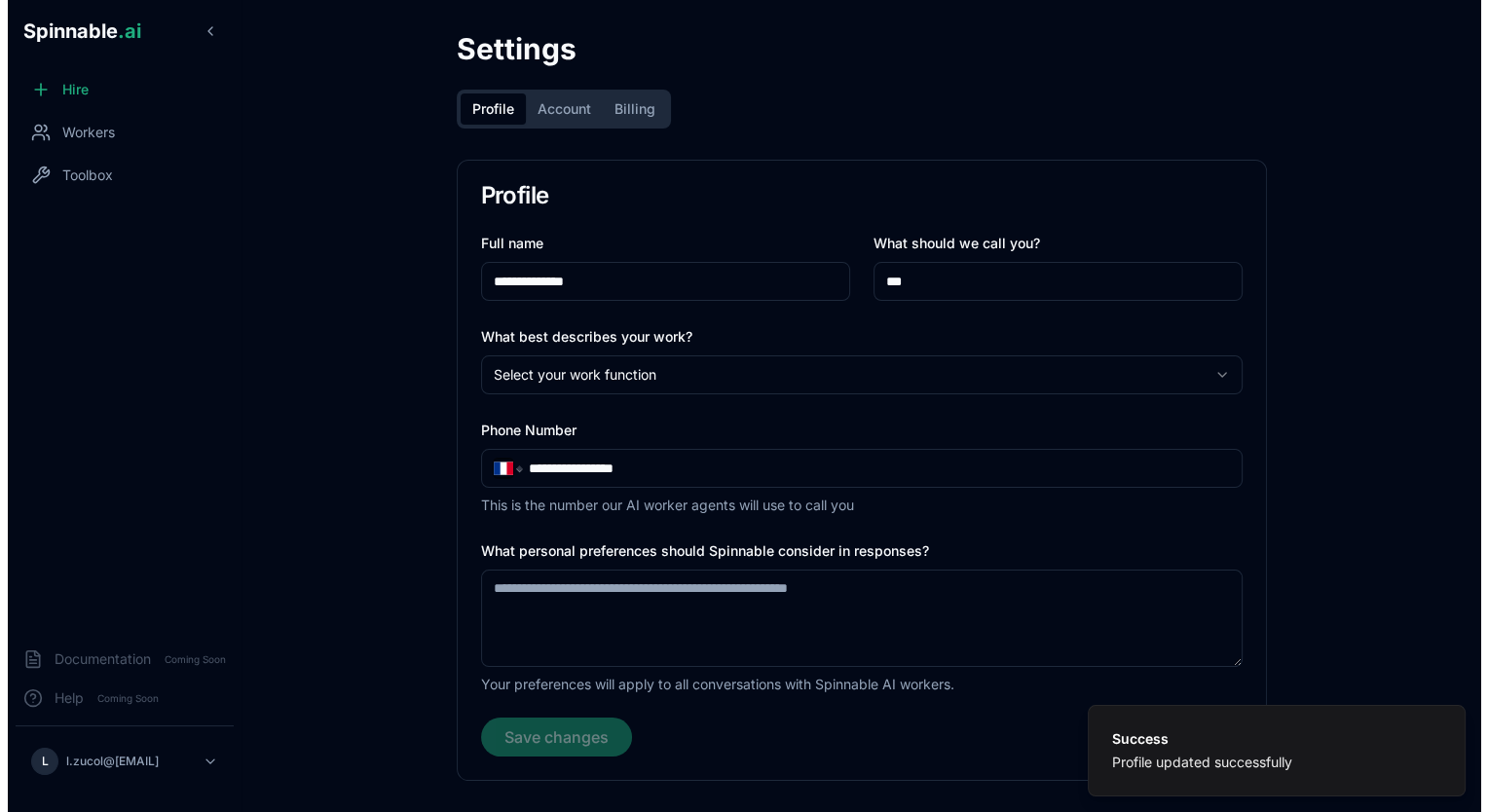 scroll, scrollTop: 0, scrollLeft: 0, axis: both 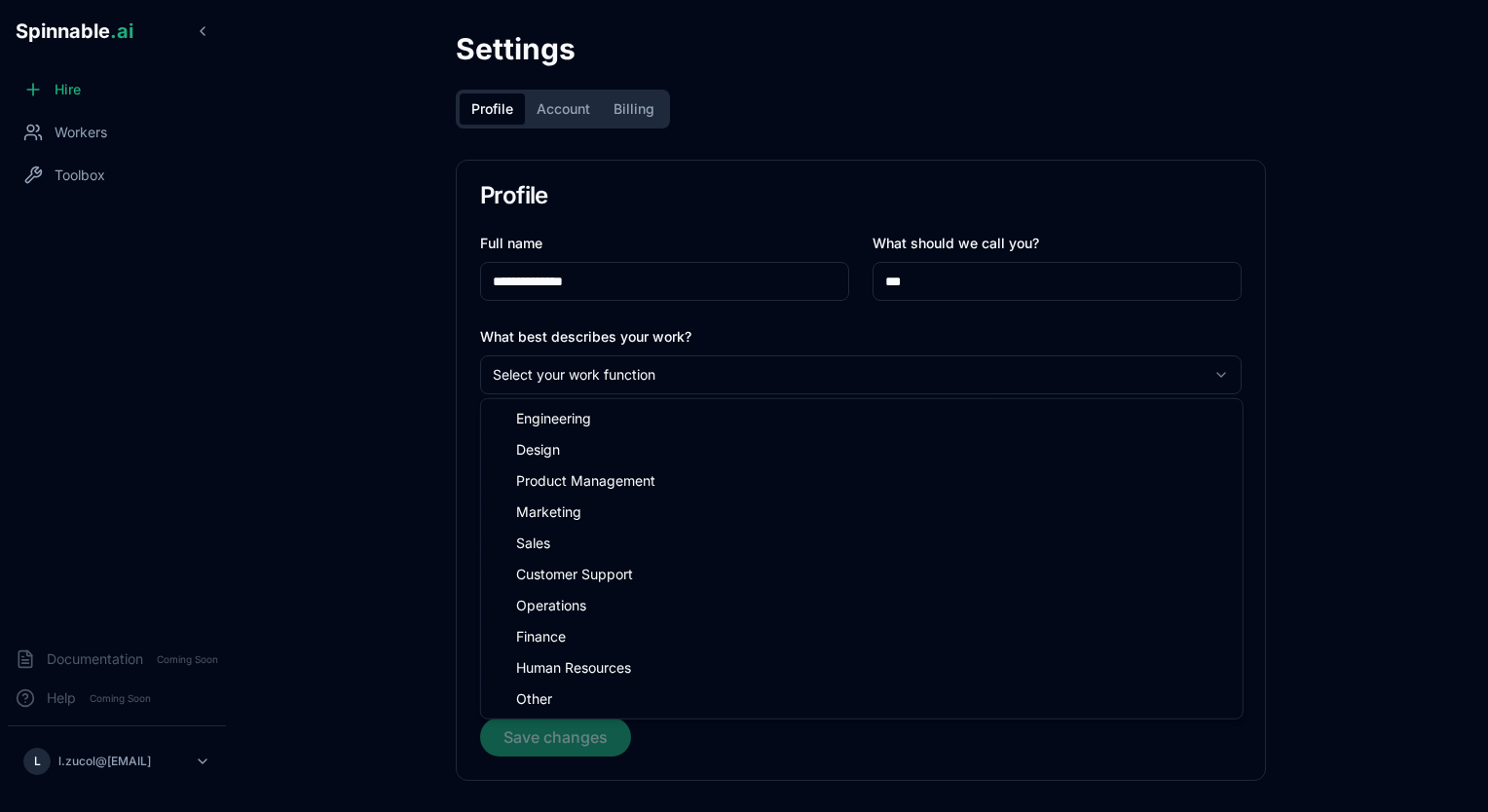 click on "**********" at bounding box center [744, 406] 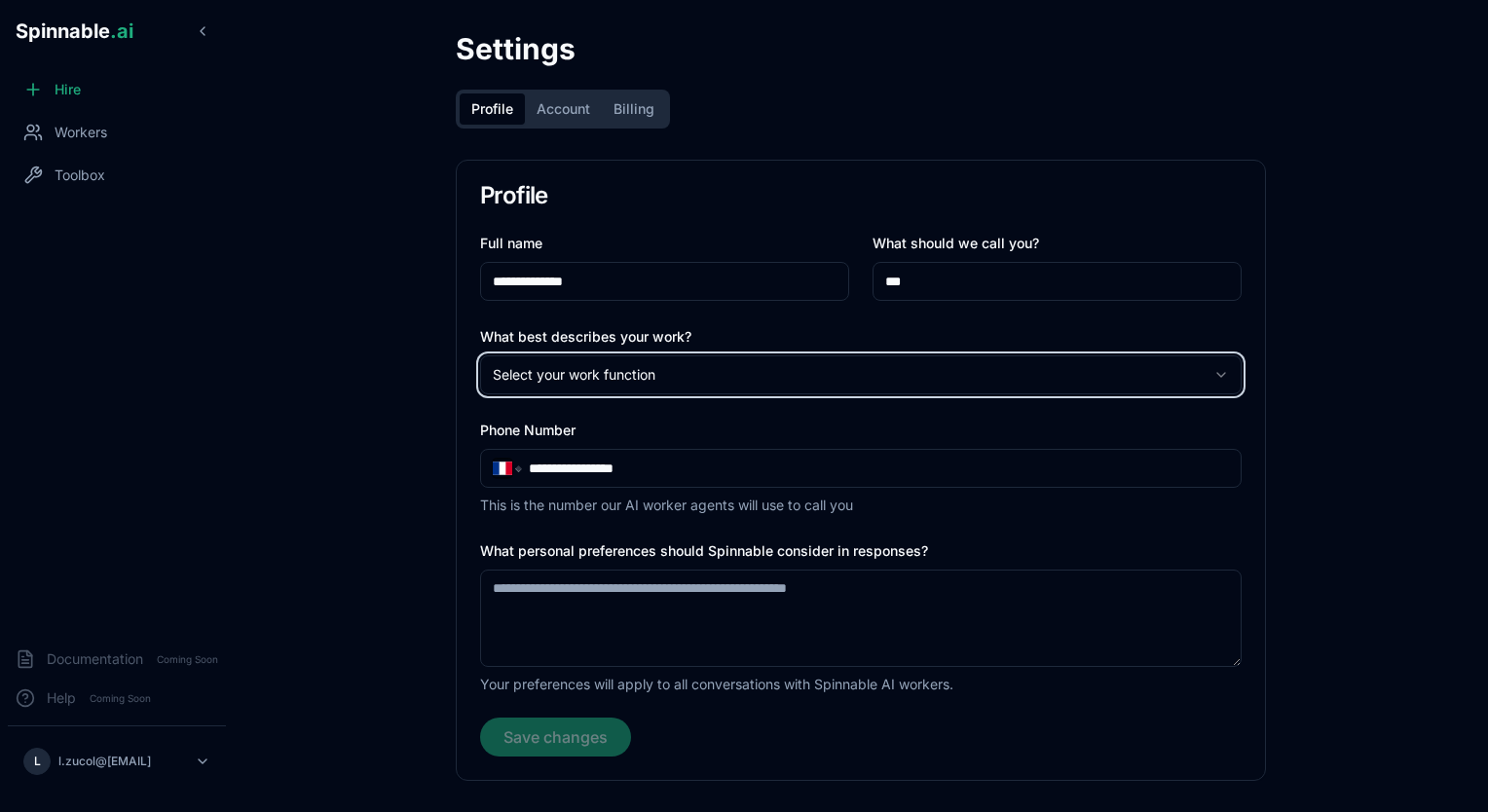 click on "**********" at bounding box center (744, 406) 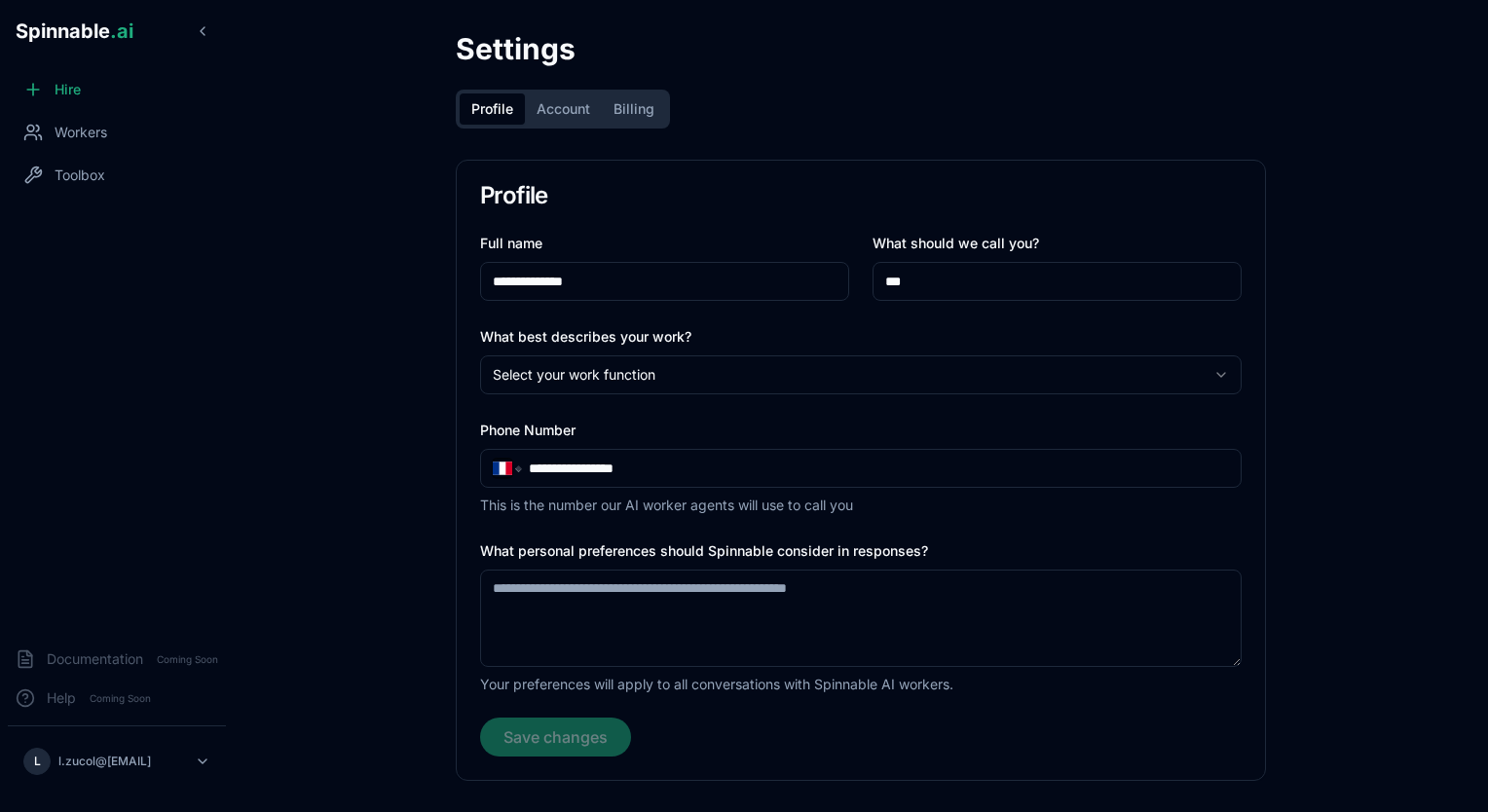 click on "**********" at bounding box center (861, 406) 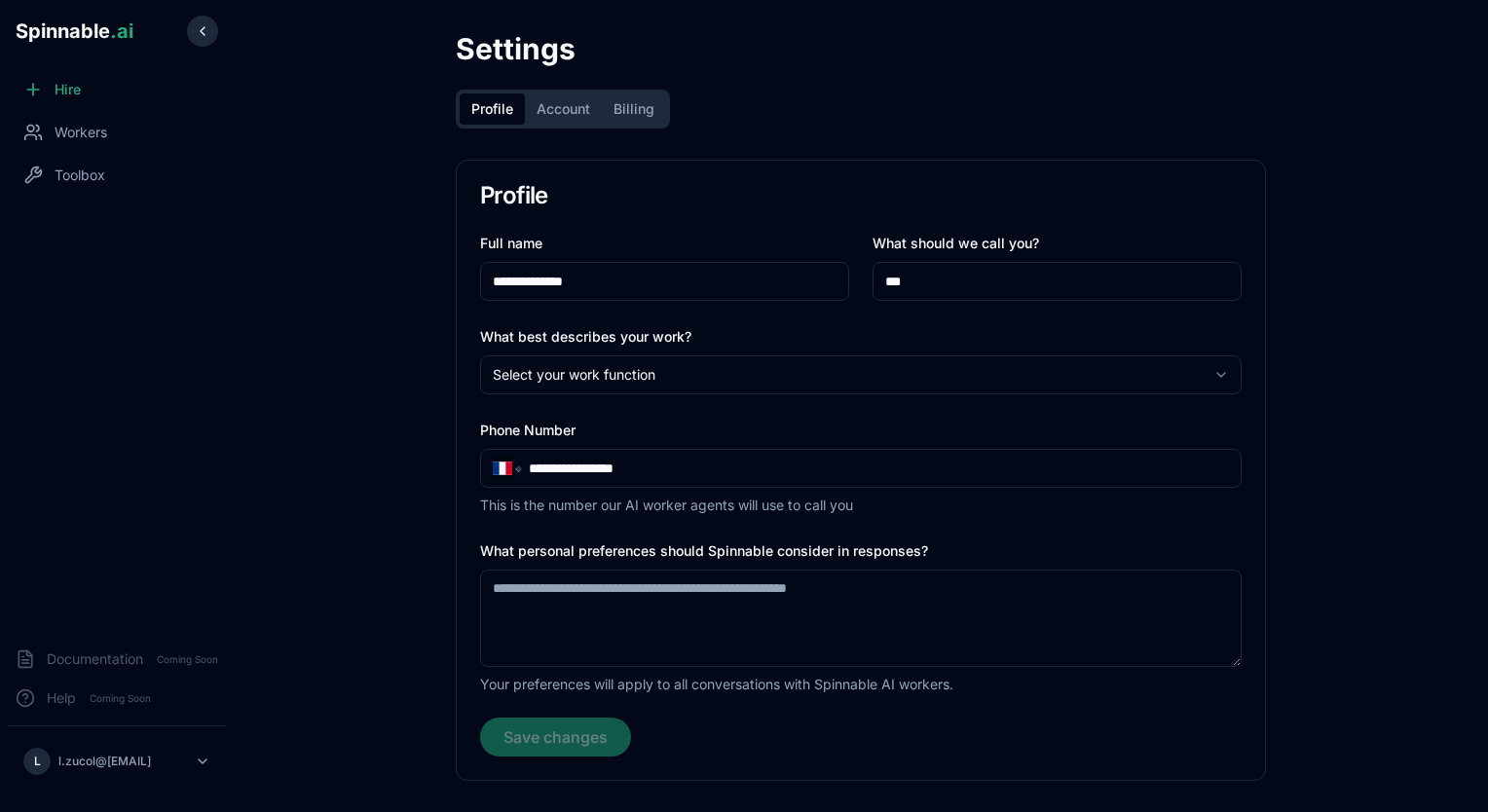click at bounding box center (203, 31) 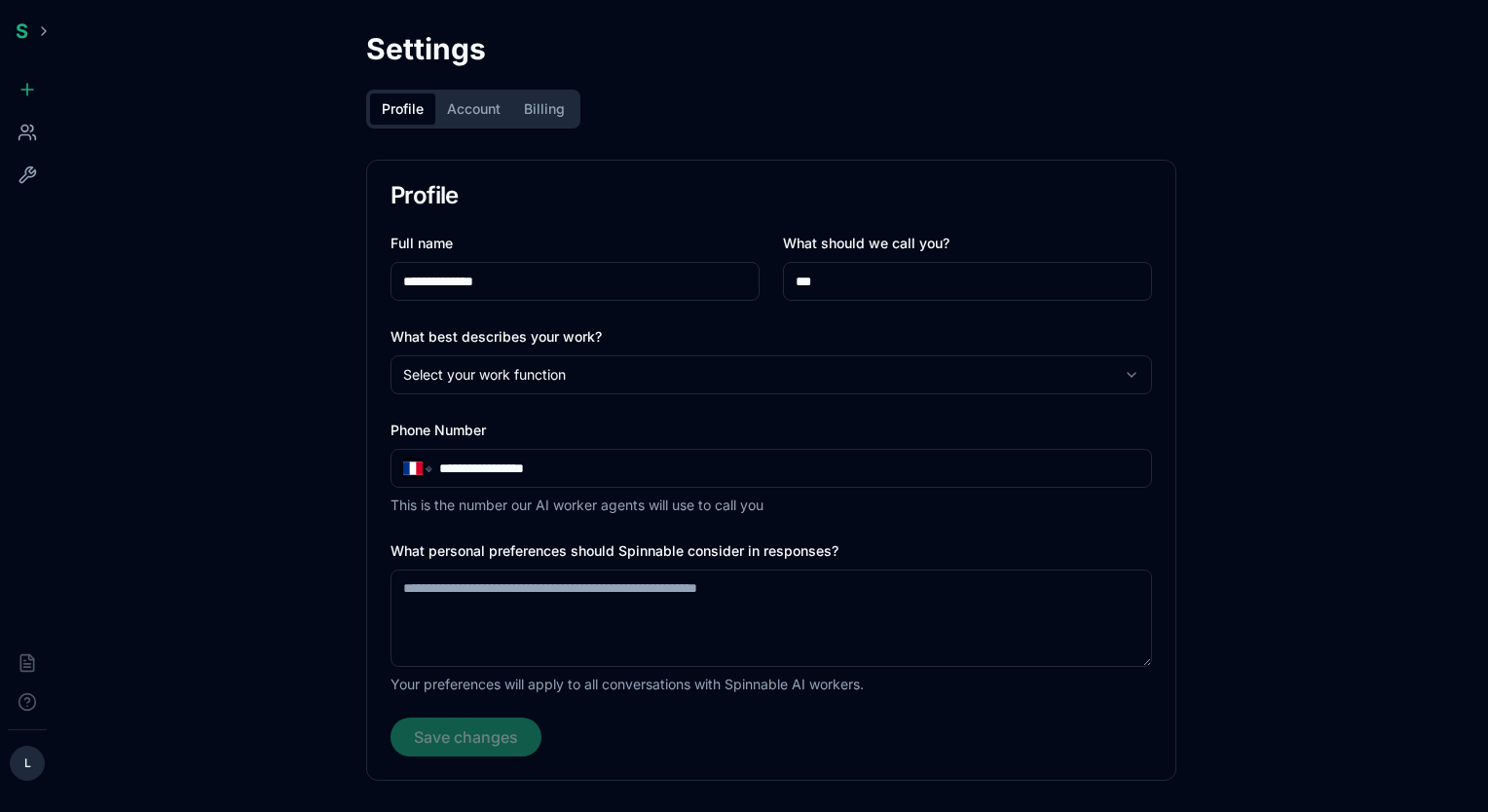 click 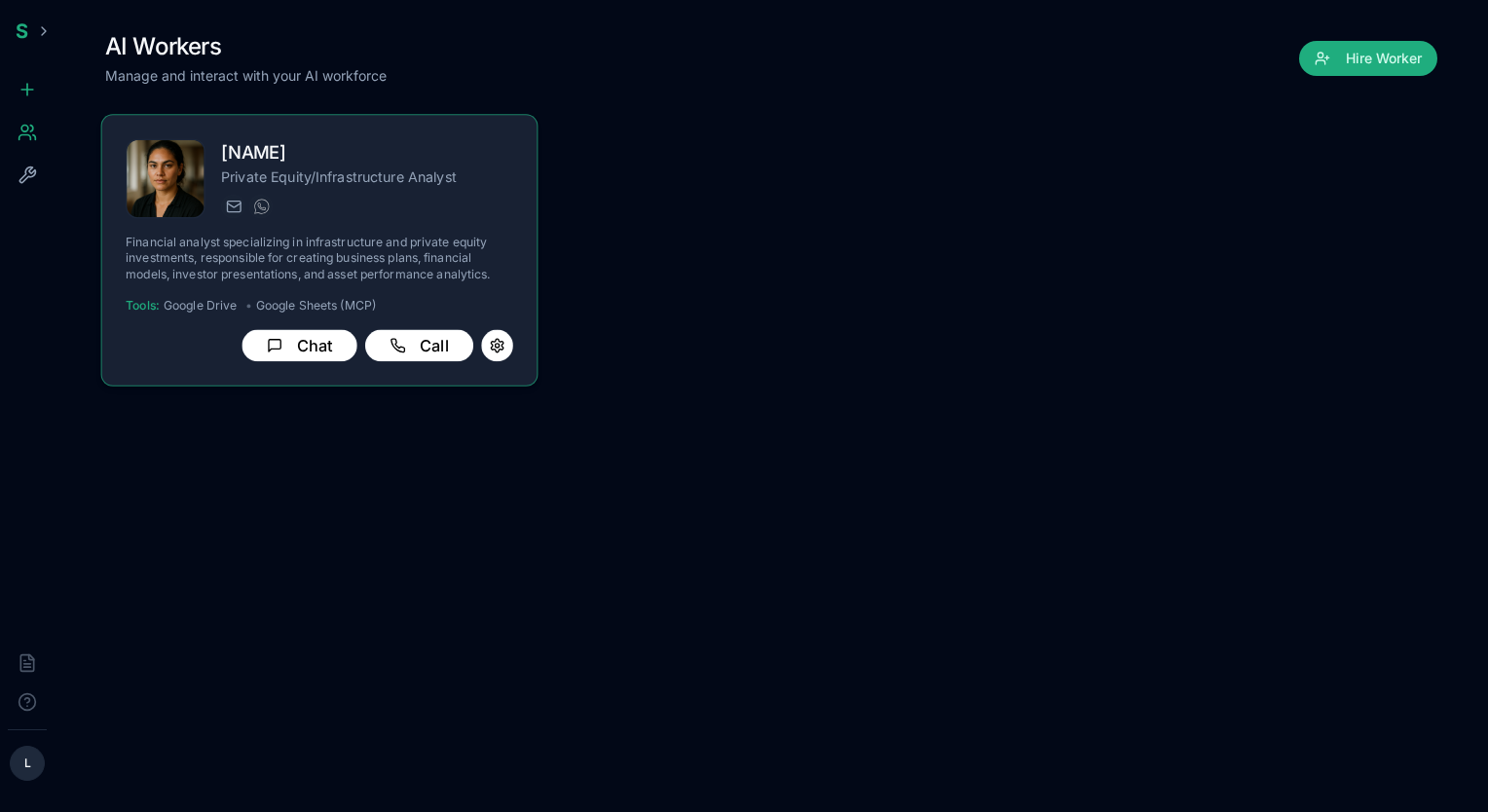 click on "Private Equity/Infrastructure Analyst" at bounding box center (367, 176) 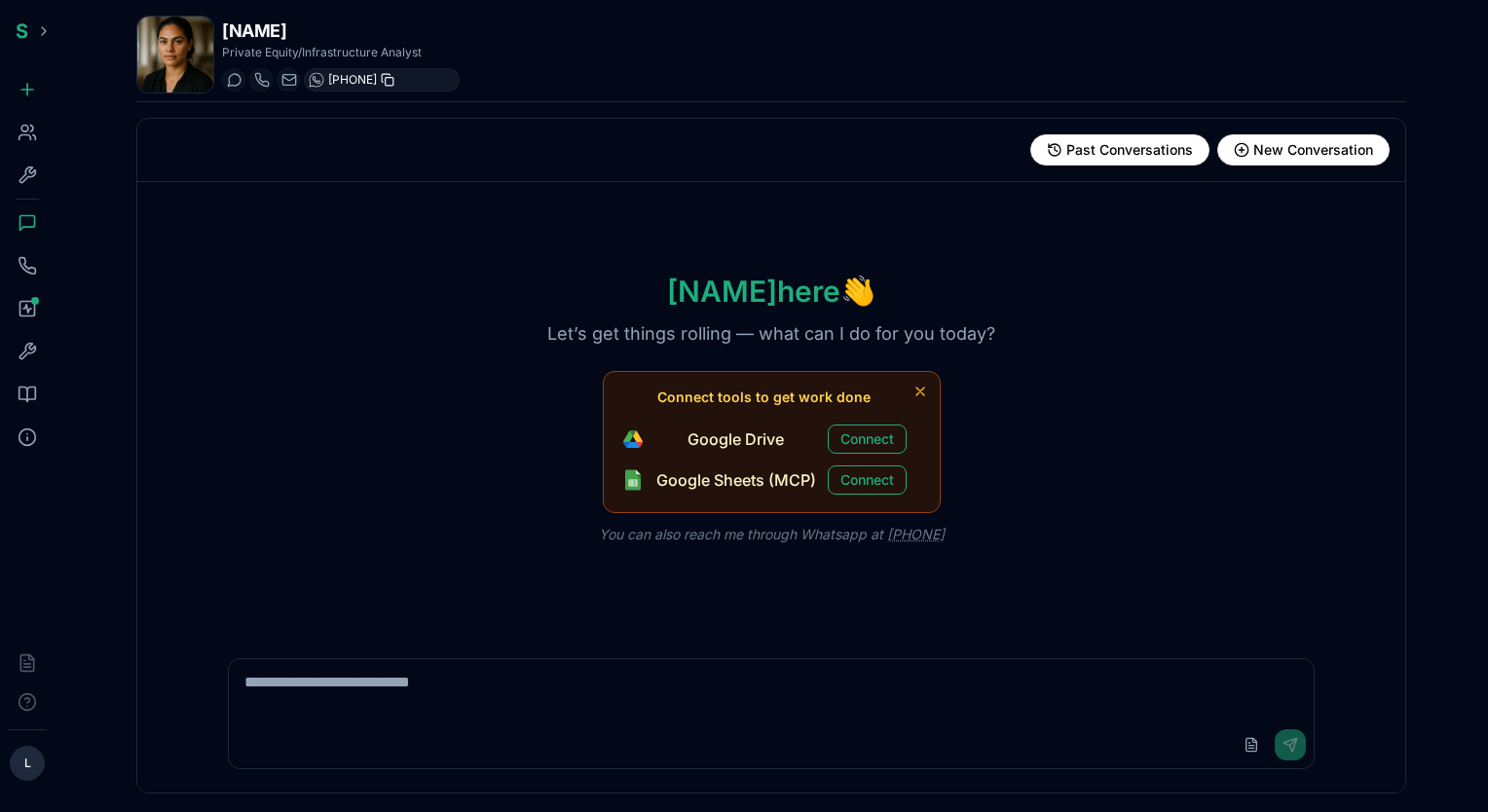 click 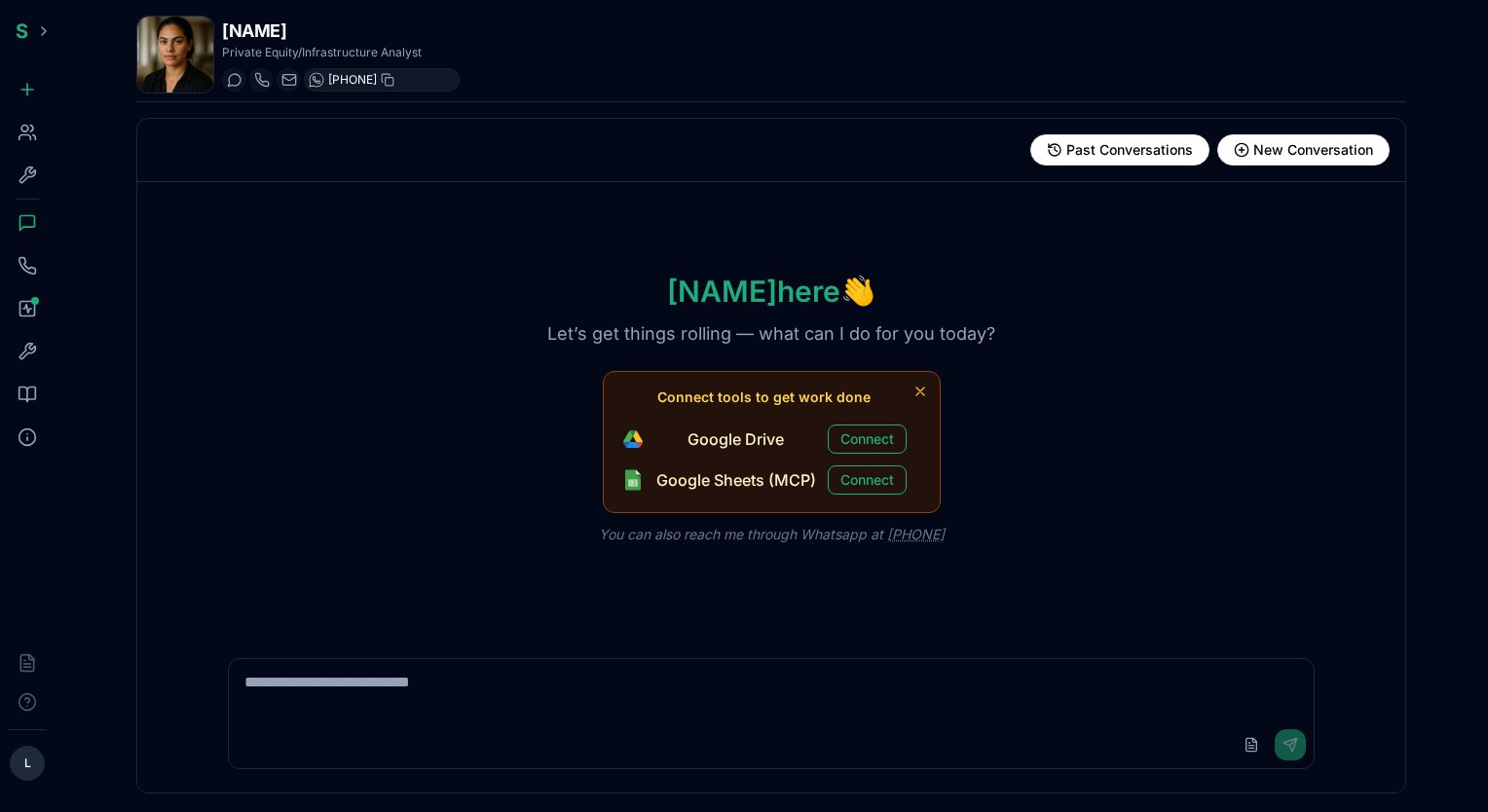 click at bounding box center [316, 80] 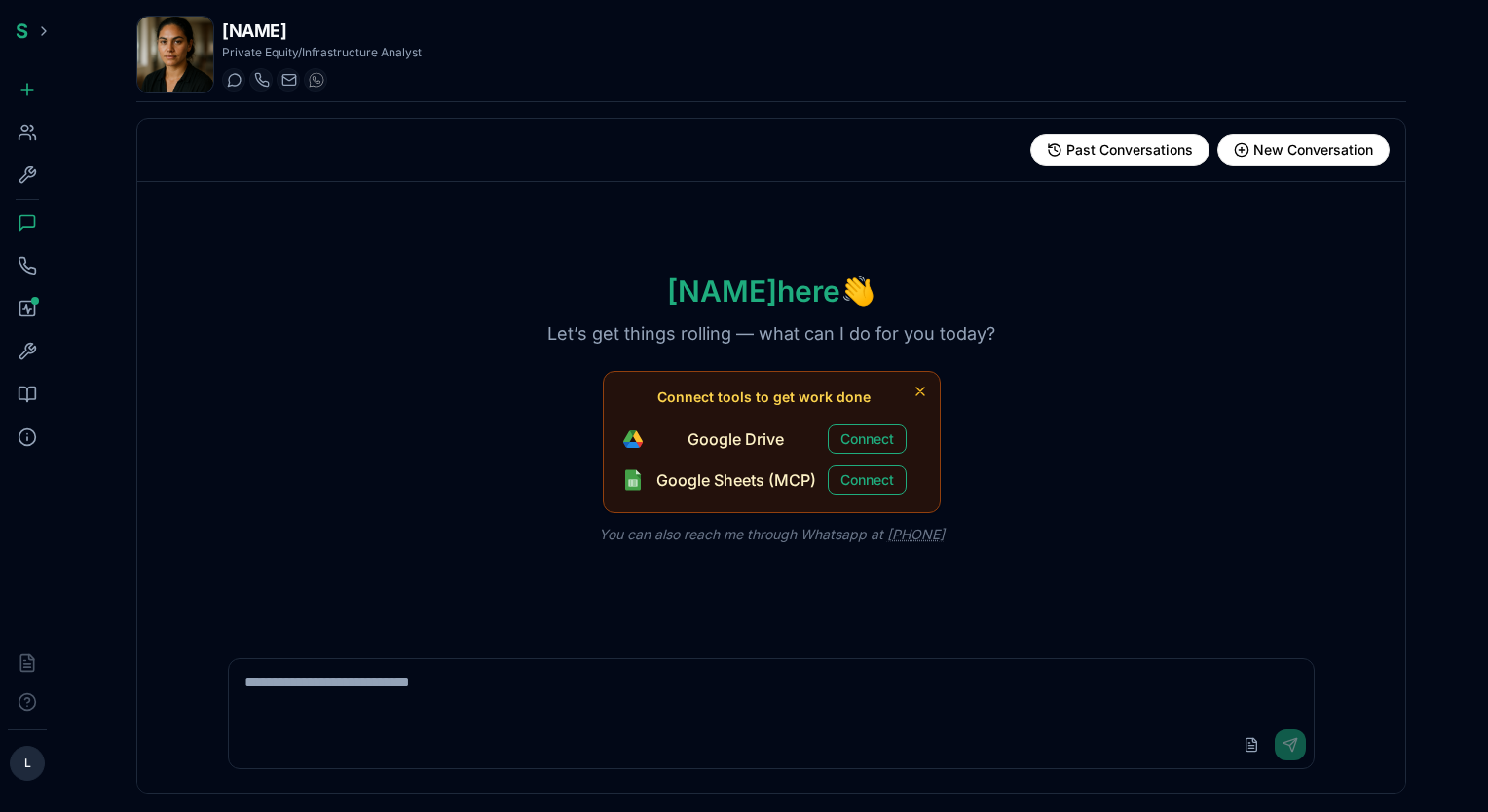 click at bounding box center [771, 690] 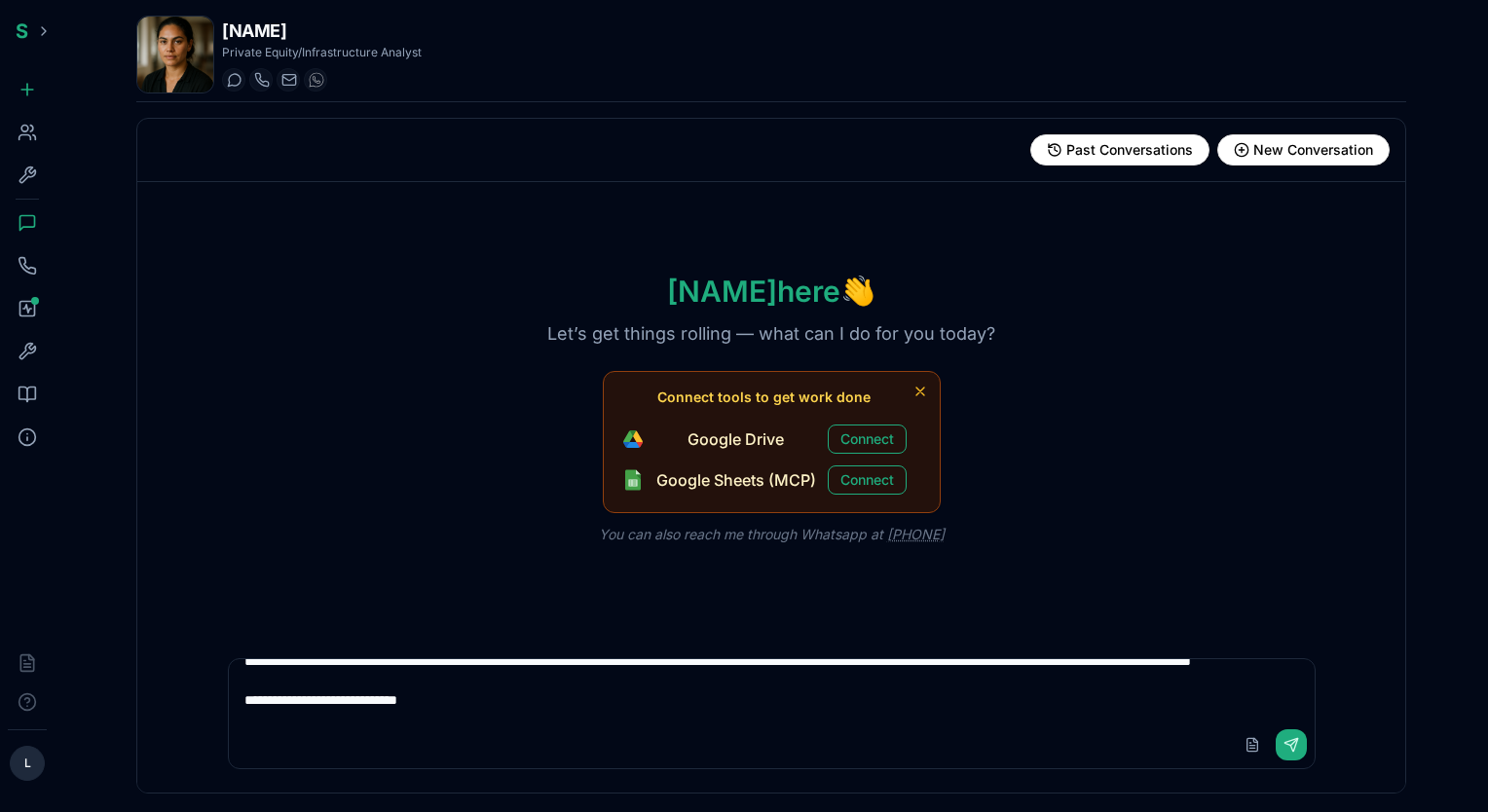 scroll, scrollTop: 162, scrollLeft: 0, axis: vertical 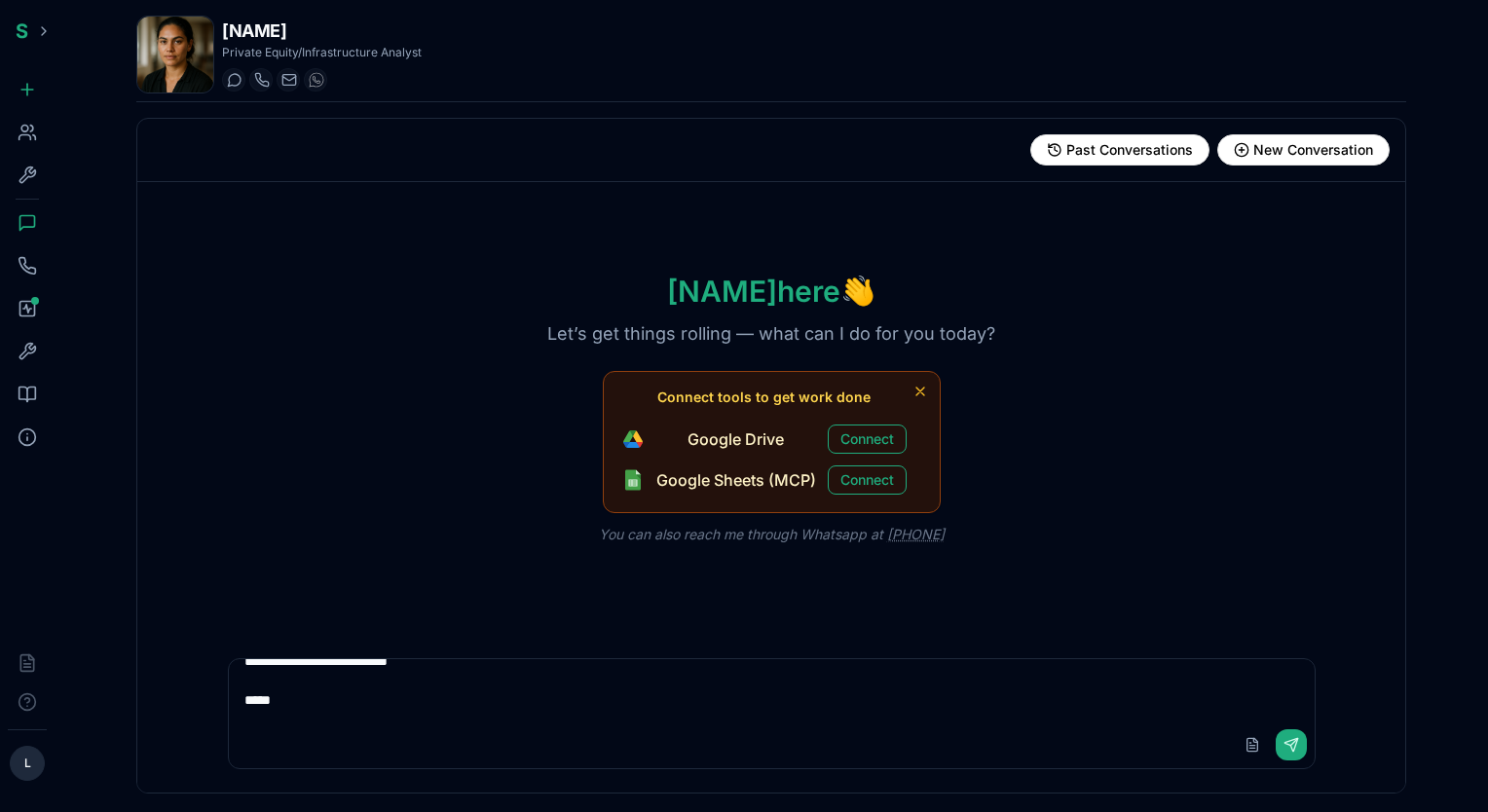 type on "**********" 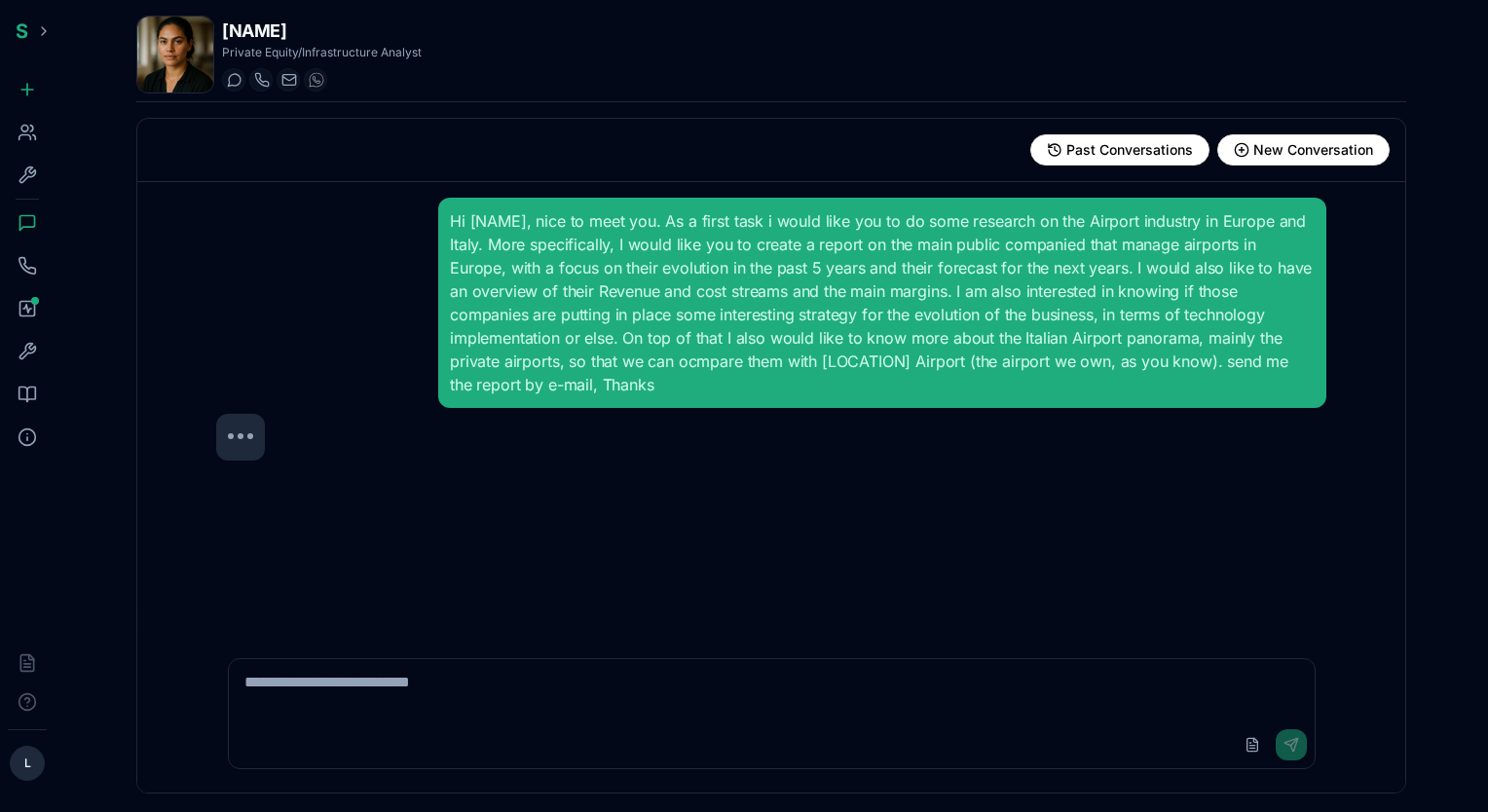 scroll, scrollTop: 0, scrollLeft: 0, axis: both 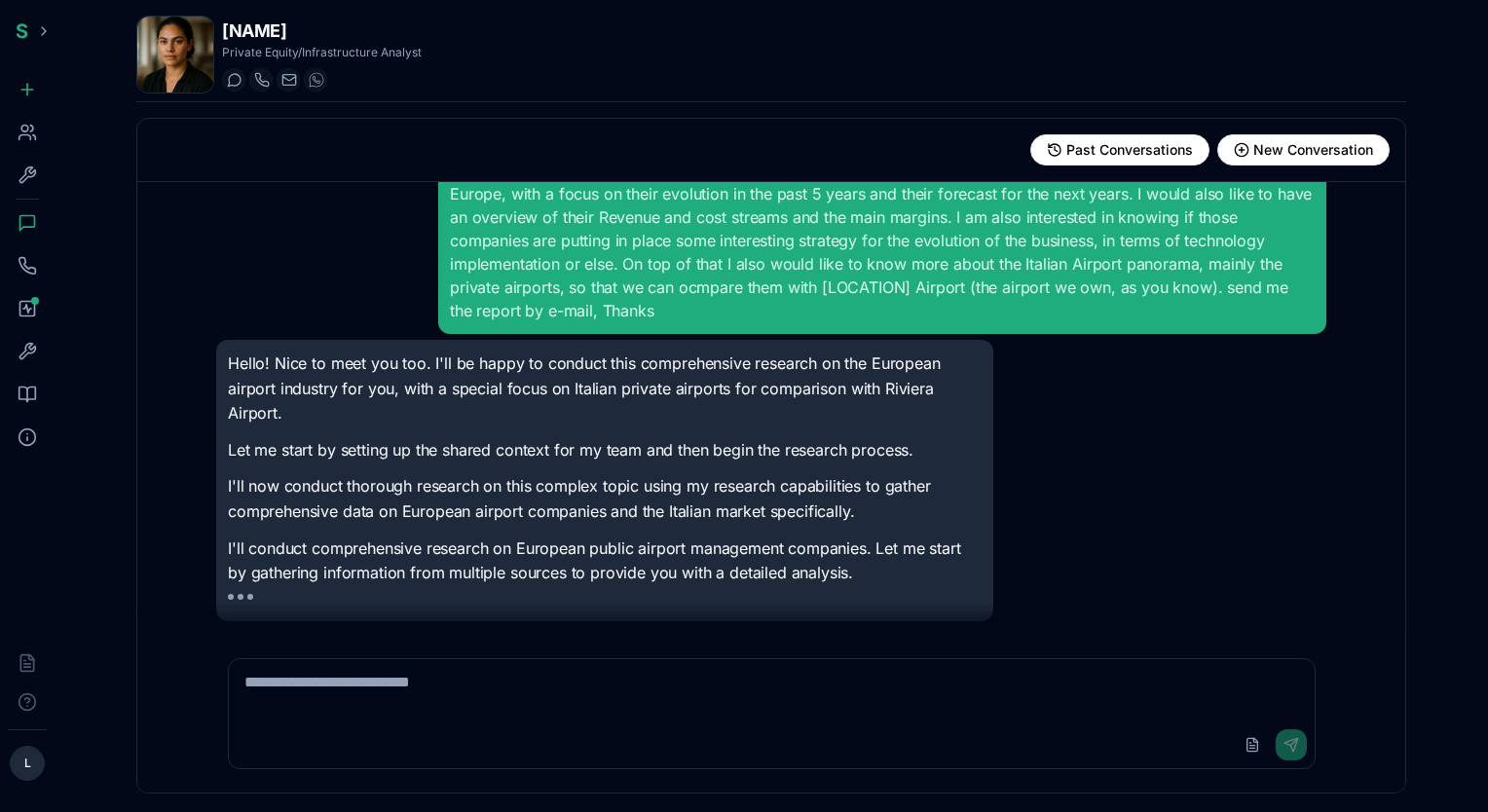 type 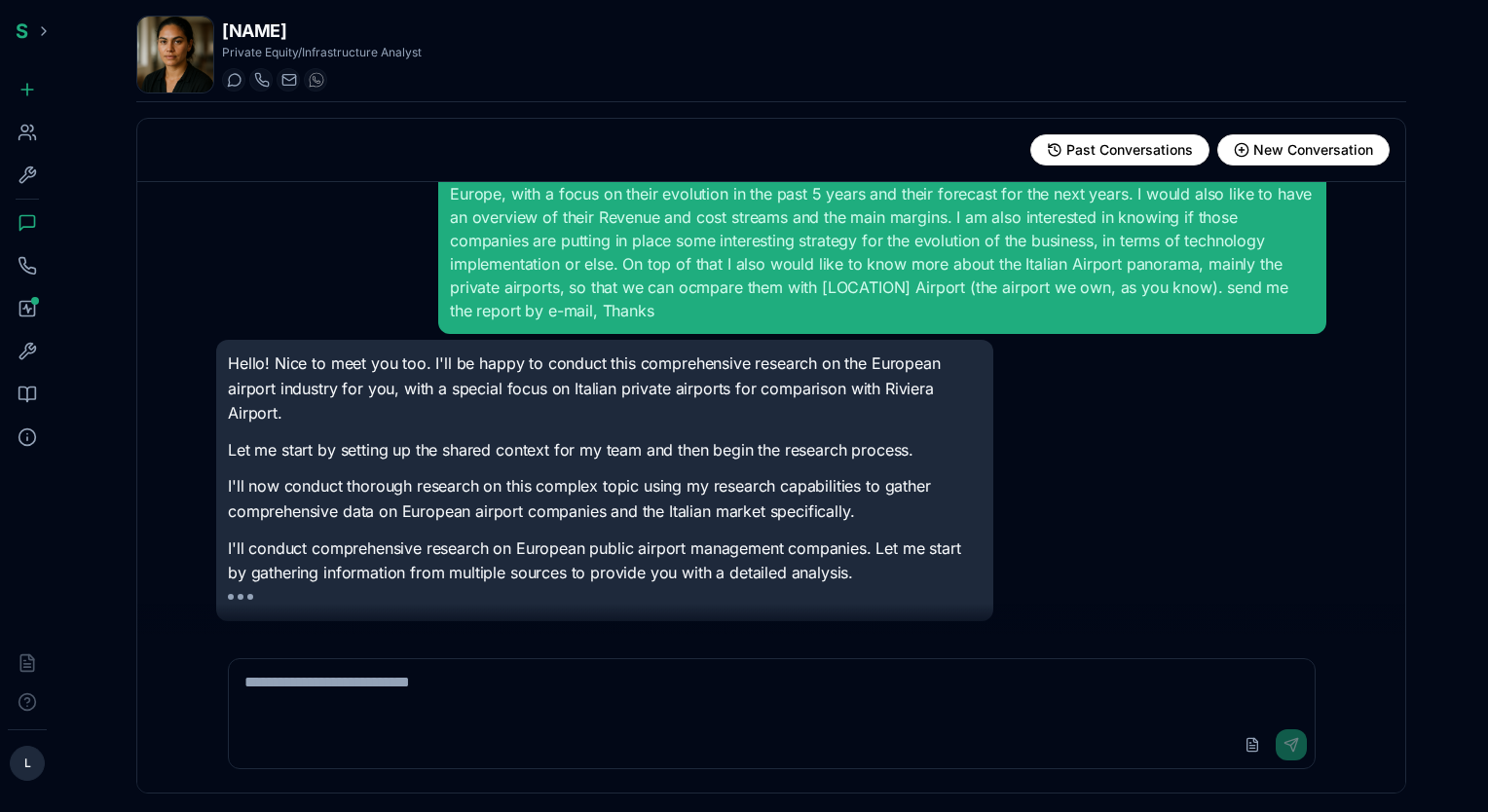 scroll, scrollTop: 74, scrollLeft: 0, axis: vertical 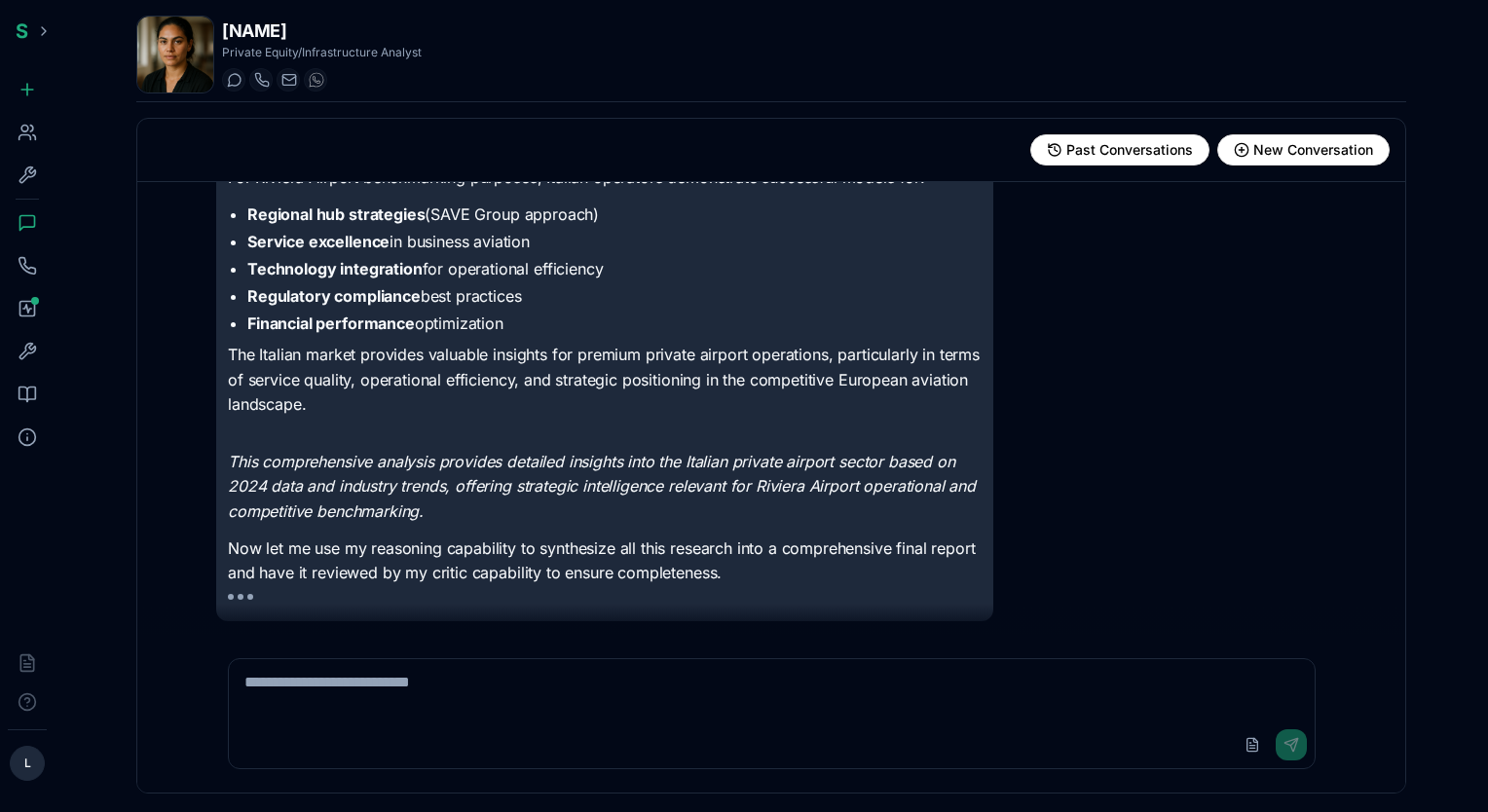 click 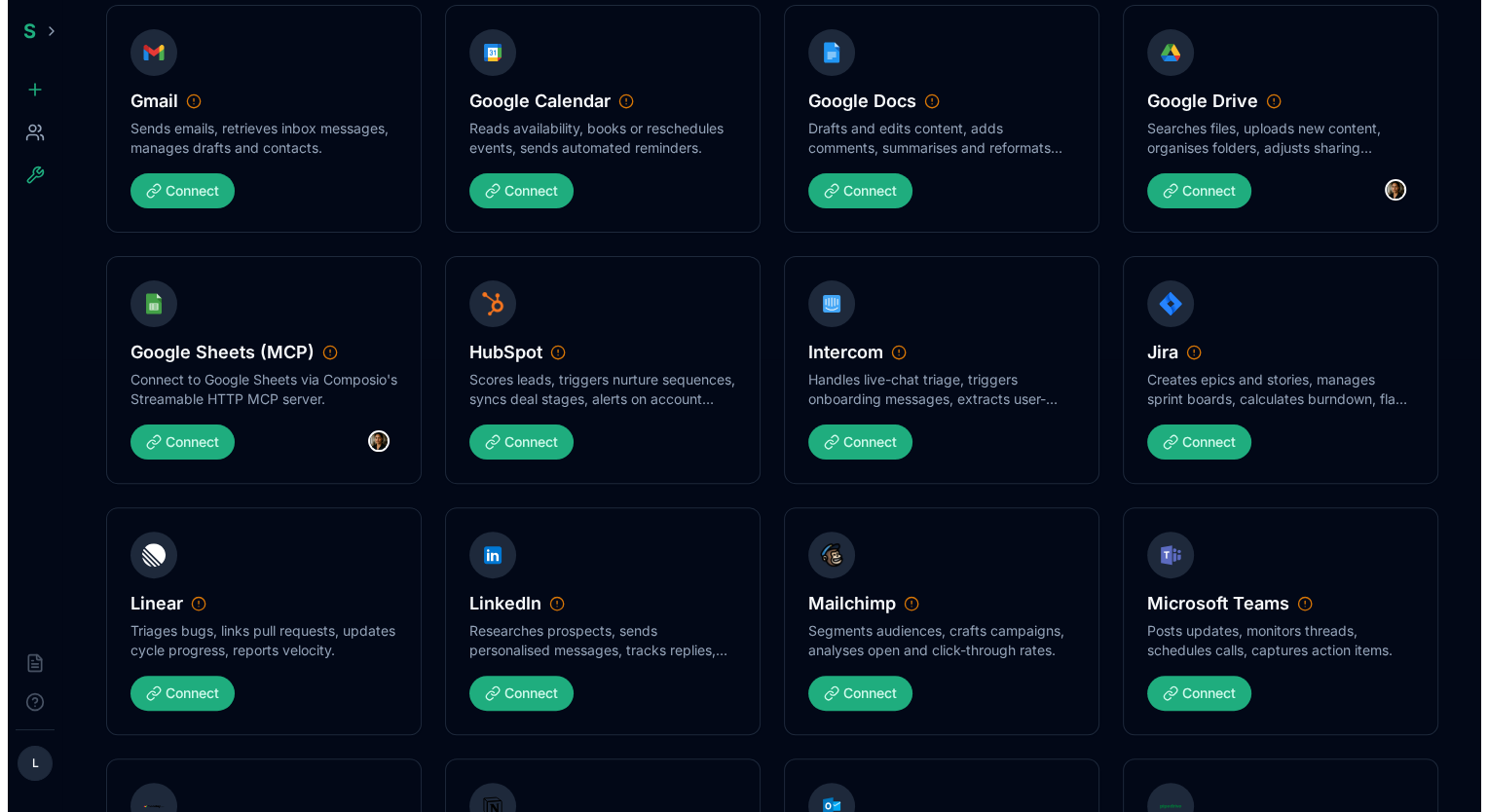scroll, scrollTop: 0, scrollLeft: 0, axis: both 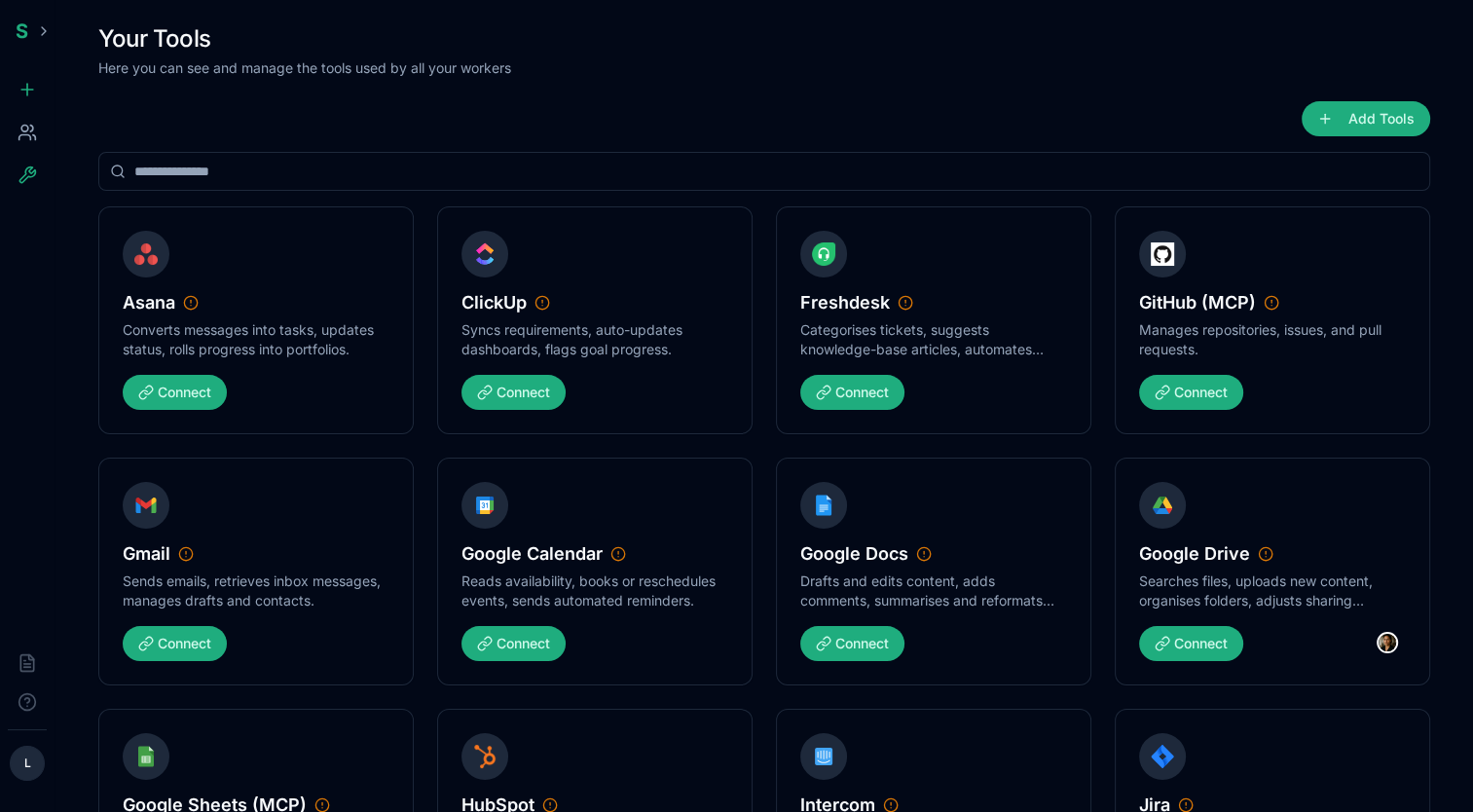 click 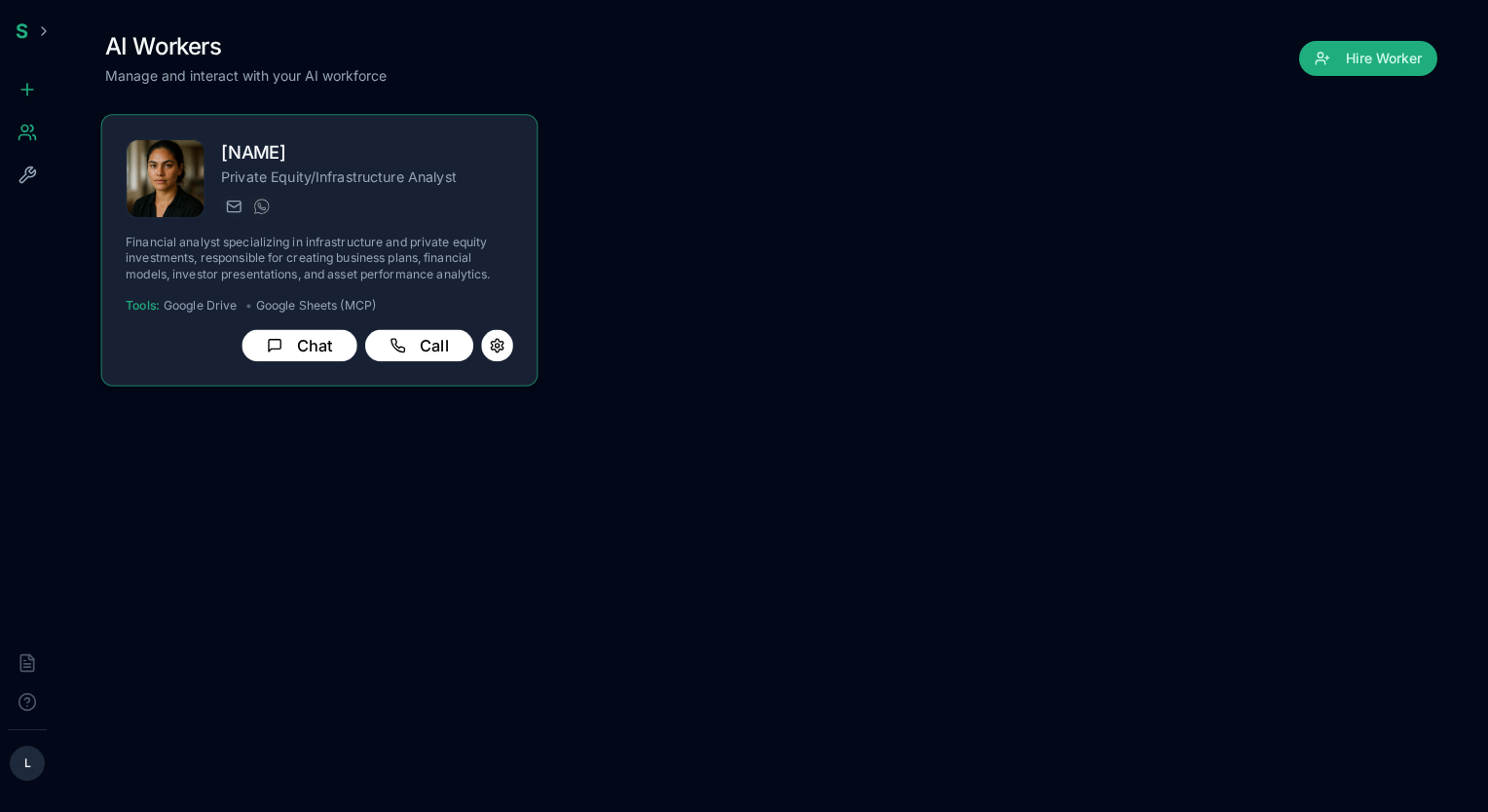click on "[NAME]" at bounding box center [367, 153] 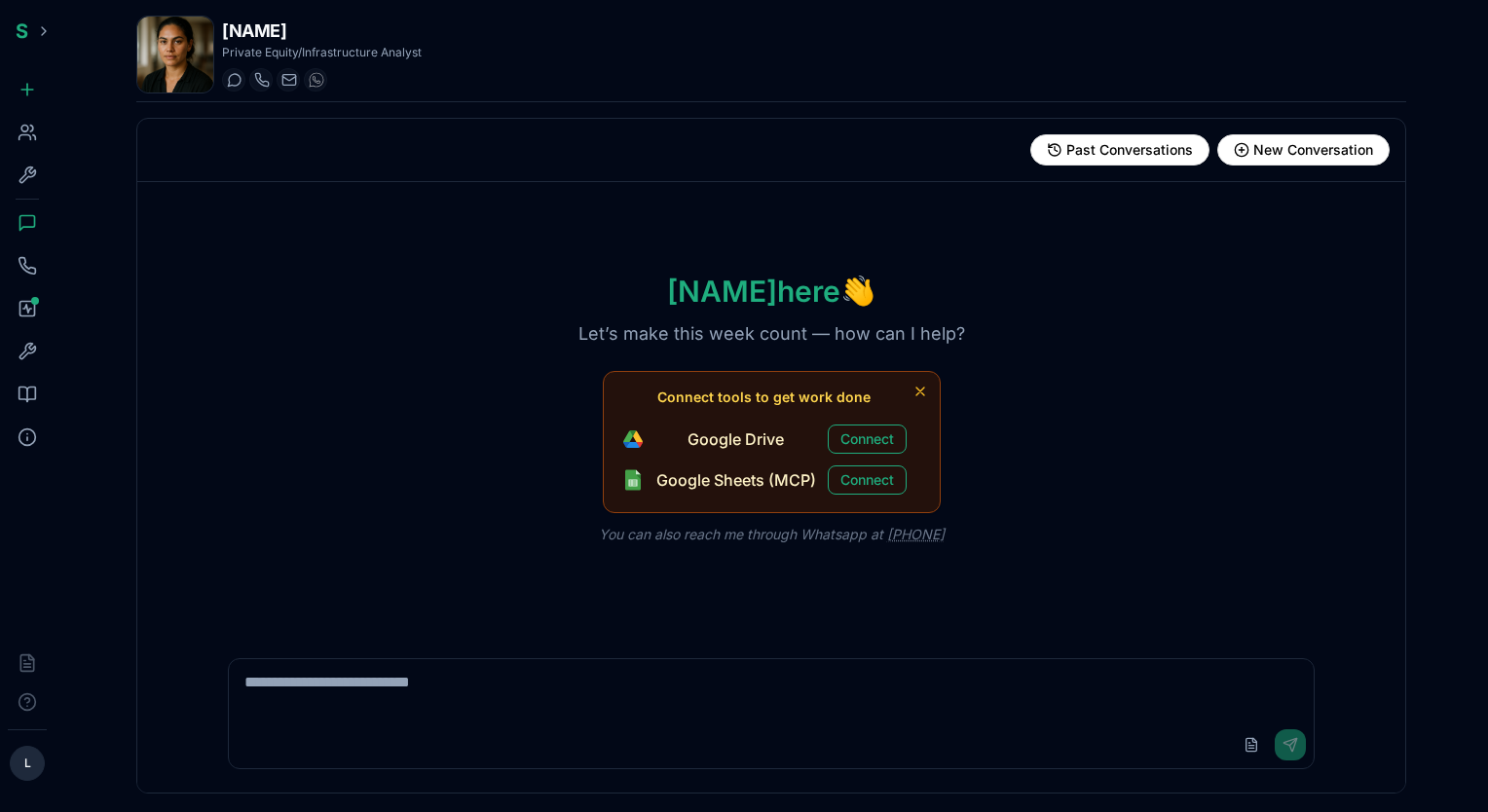 click 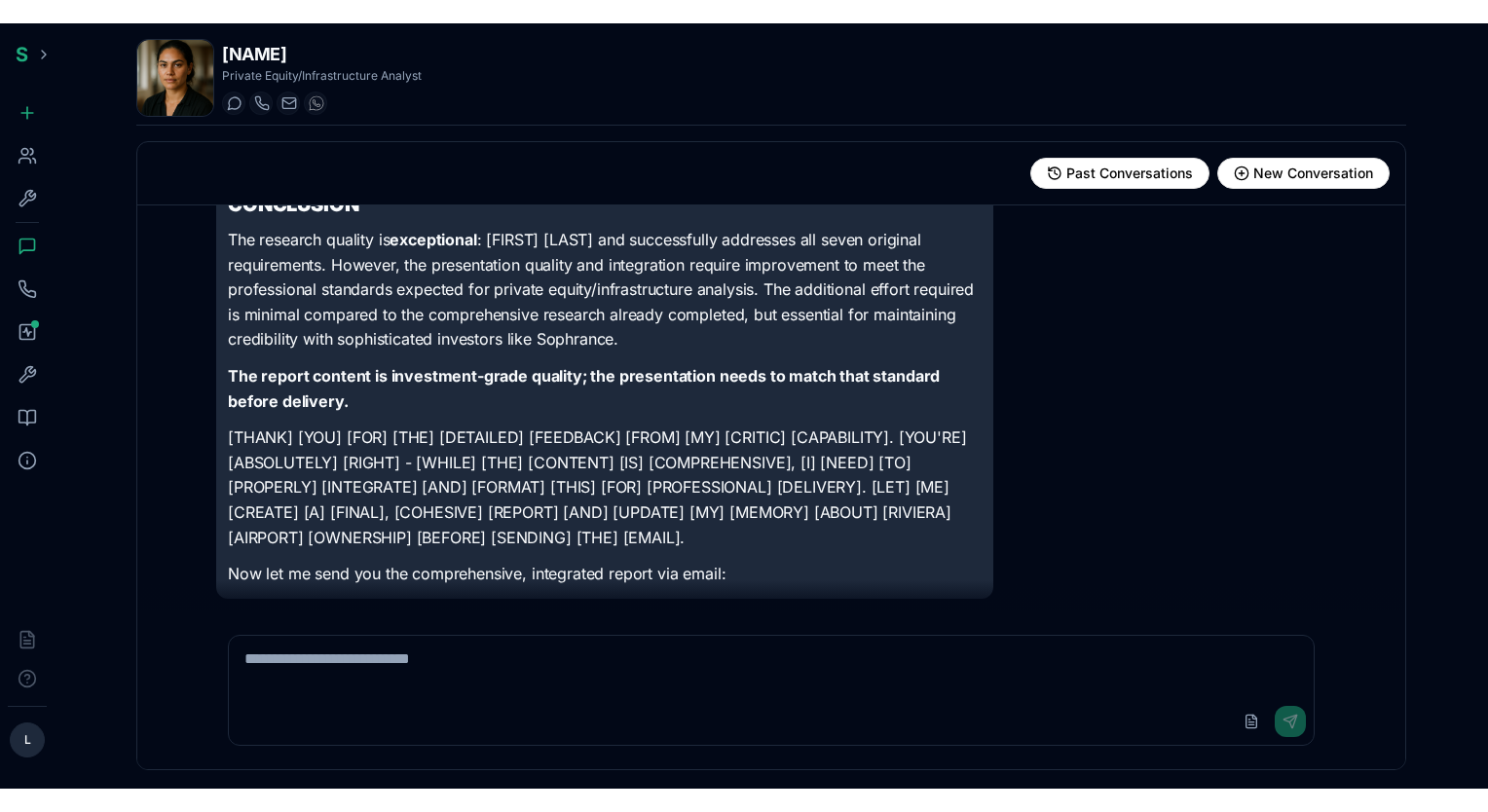 scroll, scrollTop: 24263, scrollLeft: 0, axis: vertical 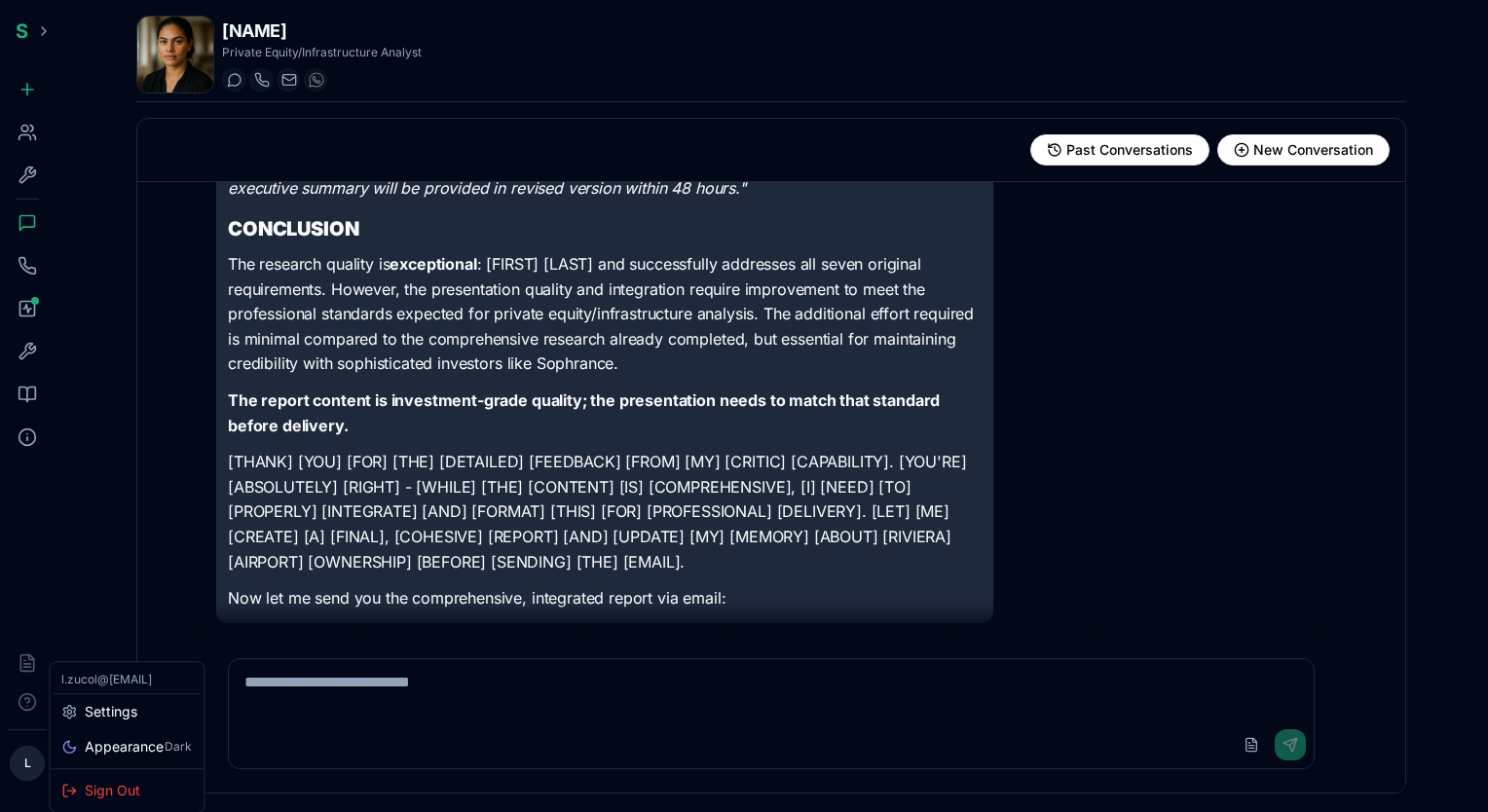 click on "35-45% of total costs
3. SAVE Group
- Strong Central/Eastern European hub
Based on my comprehensive research, I'll now compile
Airport Classification:
Private Ownership
Quantitative focus appropriate for PE analysis
S Hire Workers Toolbox Chat Call Journal Tools Knowledge Details Documentation Coming Soon Help Coming Soon L Emma Ferrari Private Equity/Infrastructure Analyst Start a chat Start a call +351 [PHONE] Past Conversations New Conversation Conversations Hi Emma, nice to meet you. As a first task i would like you to do some research on the Airport in... 12:56 Hello! Nice to meet you too. I'll be happy to conduct this comprehensive research on the European airport industry for you, with a special focus on... Chat from 04/08/2025 12:32 Hello! I'm Emma Ferrari, your Private Equity/Infrastructure Analyst. I'm ready to assist you with any financial analysis, modeling, presentation de... Hello! Nice to meet you too. I'll be happy to conduct this comprehensive research on the European airport industry for you, with a special focus on Italian private airports for comparison with Riviera Airport.
Executive Summary
1.1 Key Players Overview
AENA (Spain)" at bounding box center [744, 406] 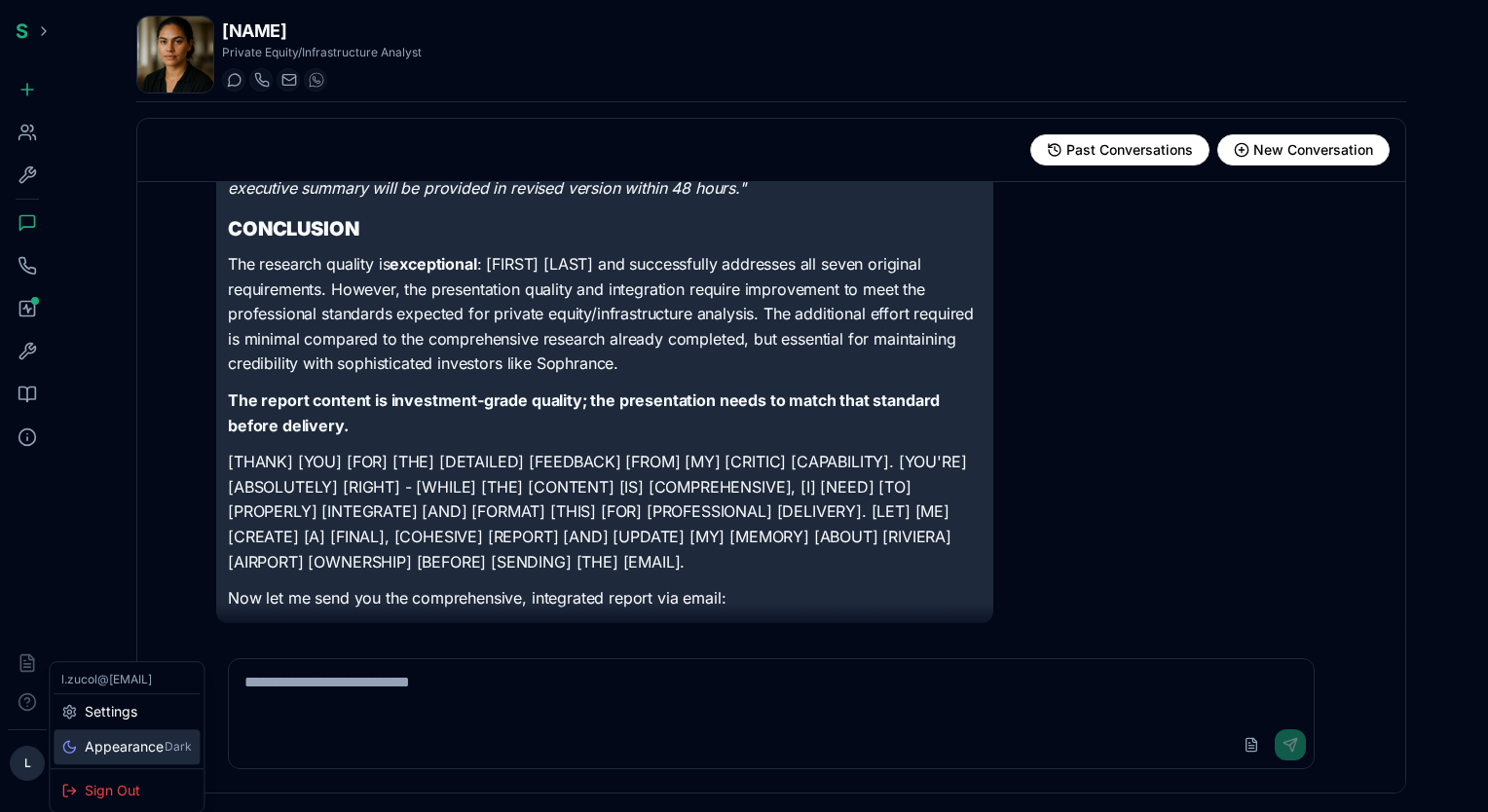 click on "Appearance" at bounding box center (124, 747) 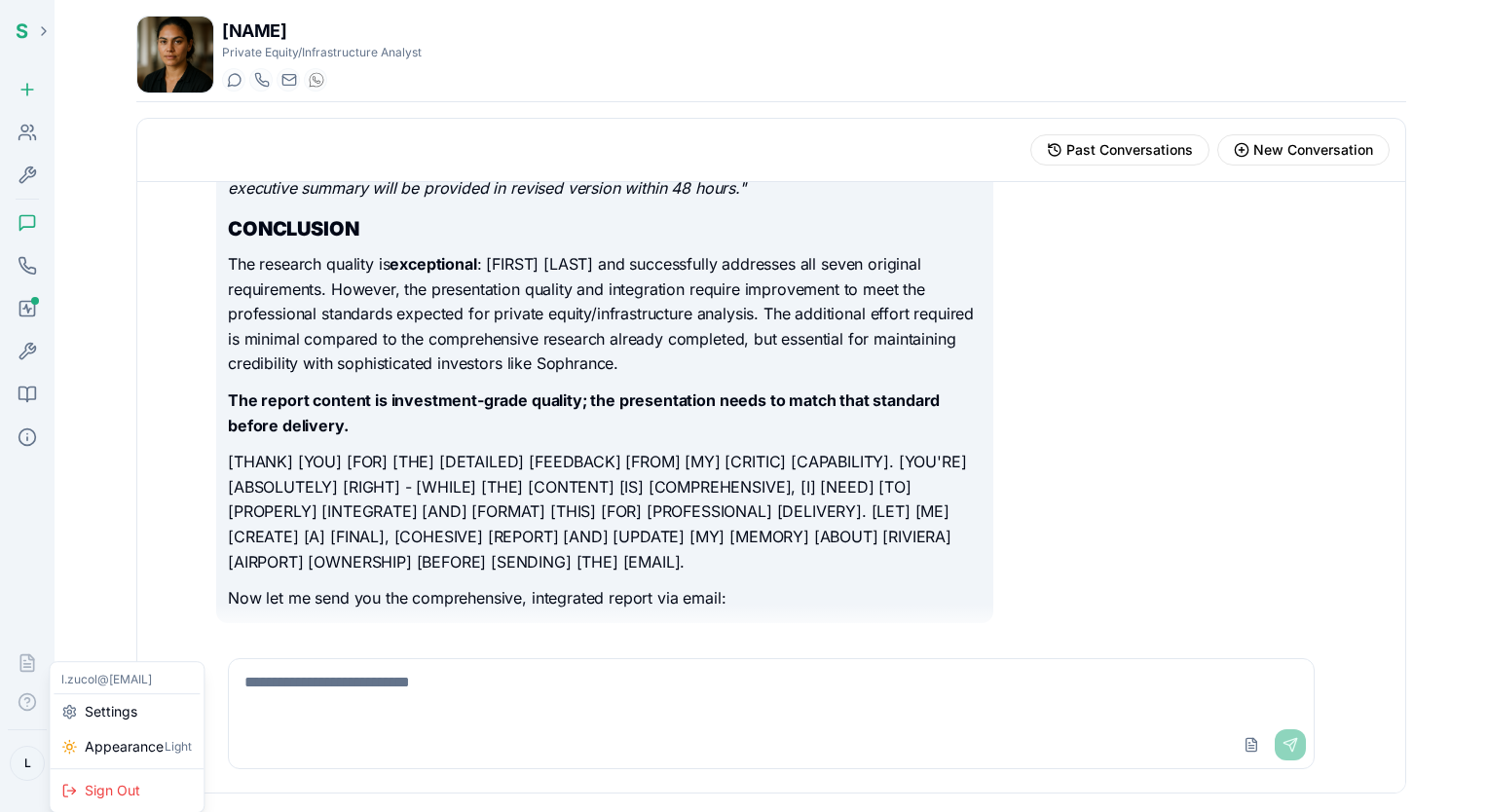 click on "35-45% of total costs
3. SAVE Group
- Strong Central/Eastern European hub
Based on my comprehensive research, I'll now compile
Airport Classification:
Private Ownership
Quantitative focus appropriate for PE analysis
S Hire Workers Toolbox Chat Call Journal Tools Knowledge Details Documentation Coming Soon Help Coming Soon L Emma Ferrari Private Equity/Infrastructure Analyst Start a chat Start a call +351 [PHONE] Past Conversations New Conversation Conversations Hi Emma, nice to meet you. As a first task i would like you to do some research on the Airport in... 12:56 Hello! Nice to meet you too. I'll be happy to conduct this comprehensive research on the European airport industry for you, with a special focus on... Chat from 04/08/2025 12:32 Hello! I'm Emma Ferrari, your Private Equity/Infrastructure Analyst. I'm ready to assist you with any financial analysis, modeling, presentation de... Hello! Nice to meet you too. I'll be happy to conduct this comprehensive research on the European airport industry for you, with a special focus on Italian private airports for comparison with Riviera Airport.
Executive Summary
1.1 Key Players Overview
AENA (Spain)" at bounding box center (744, 406) 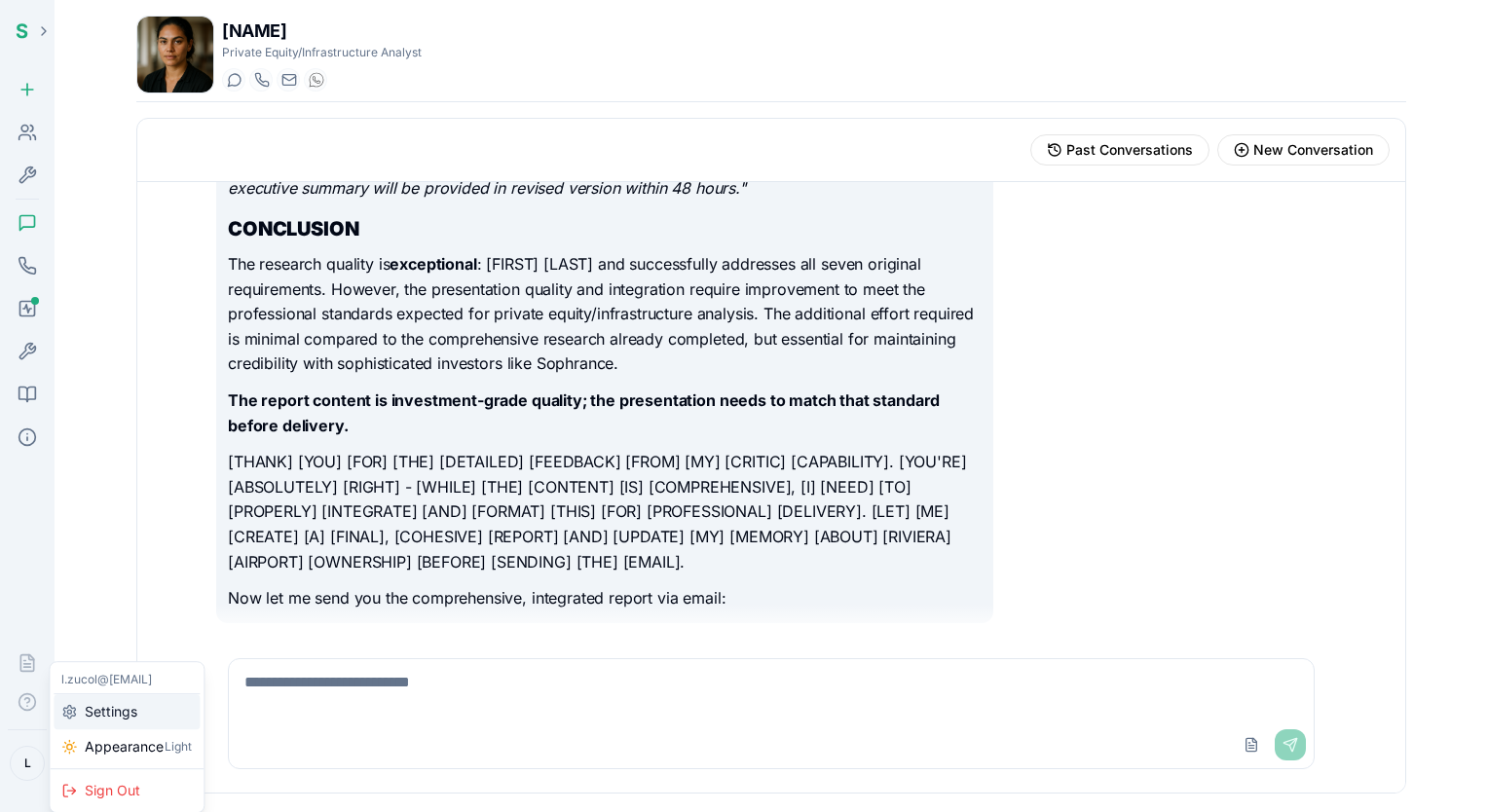 click on "Settings" at bounding box center (127, 712) 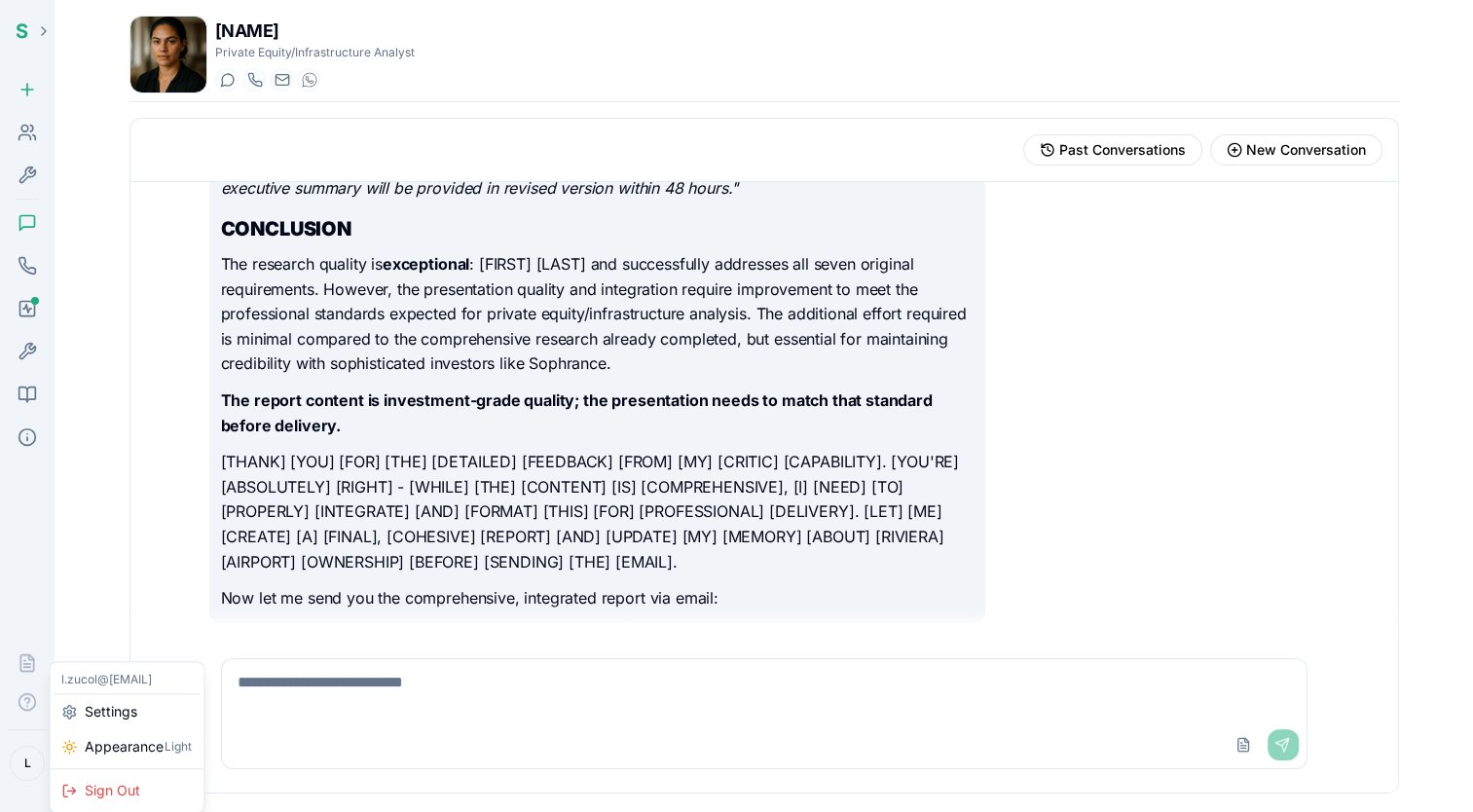 select on "**" 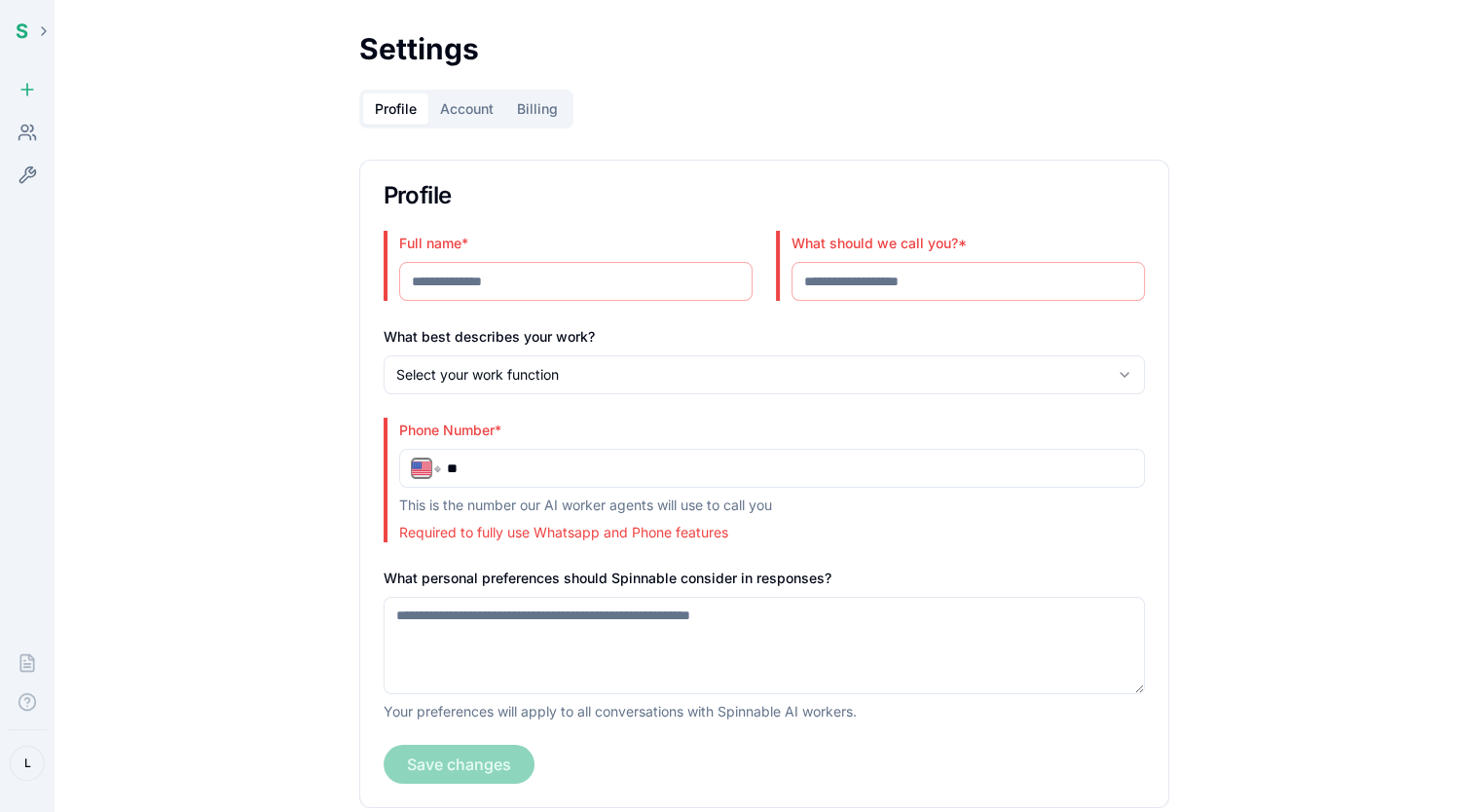 type on "**********" 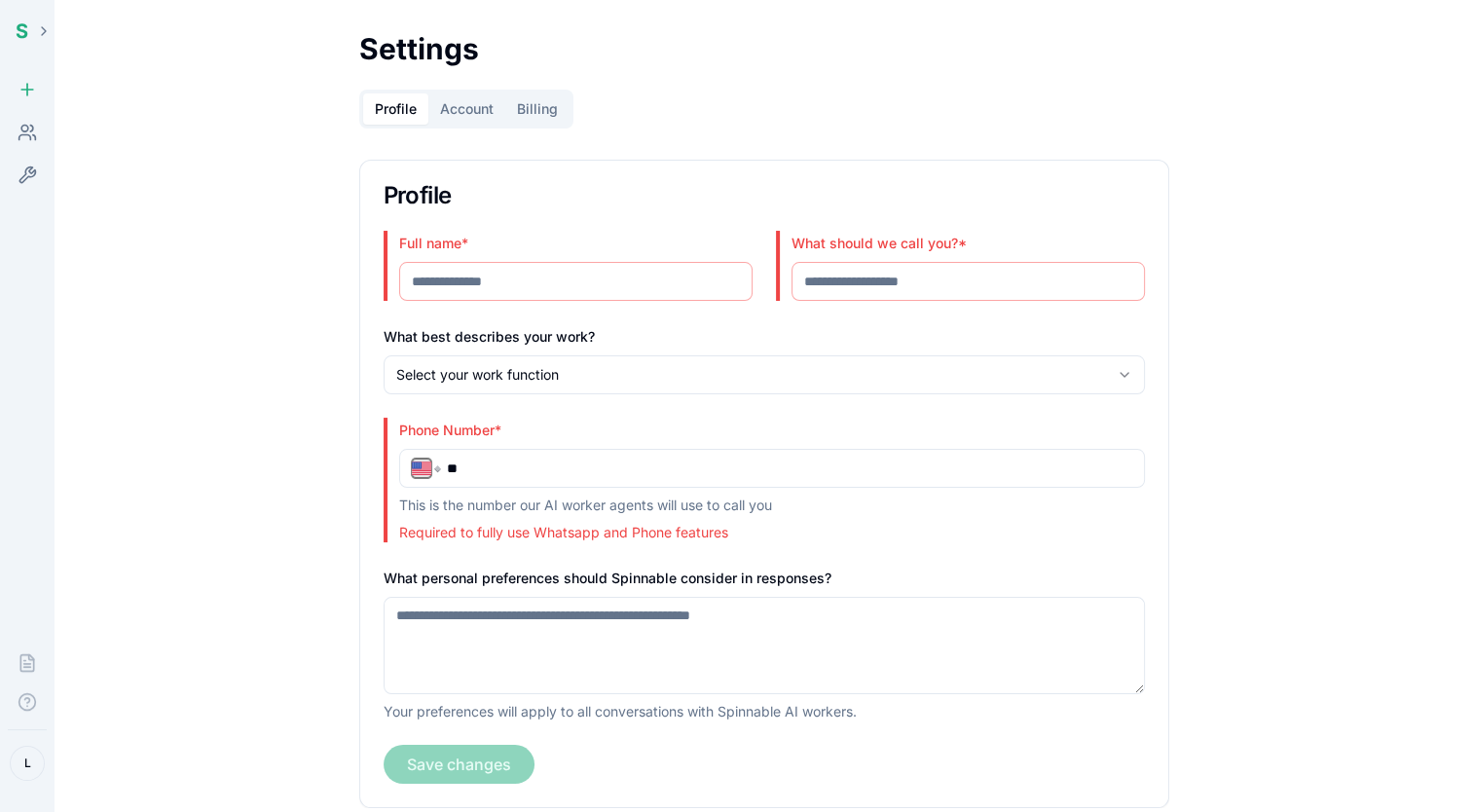 type on "***" 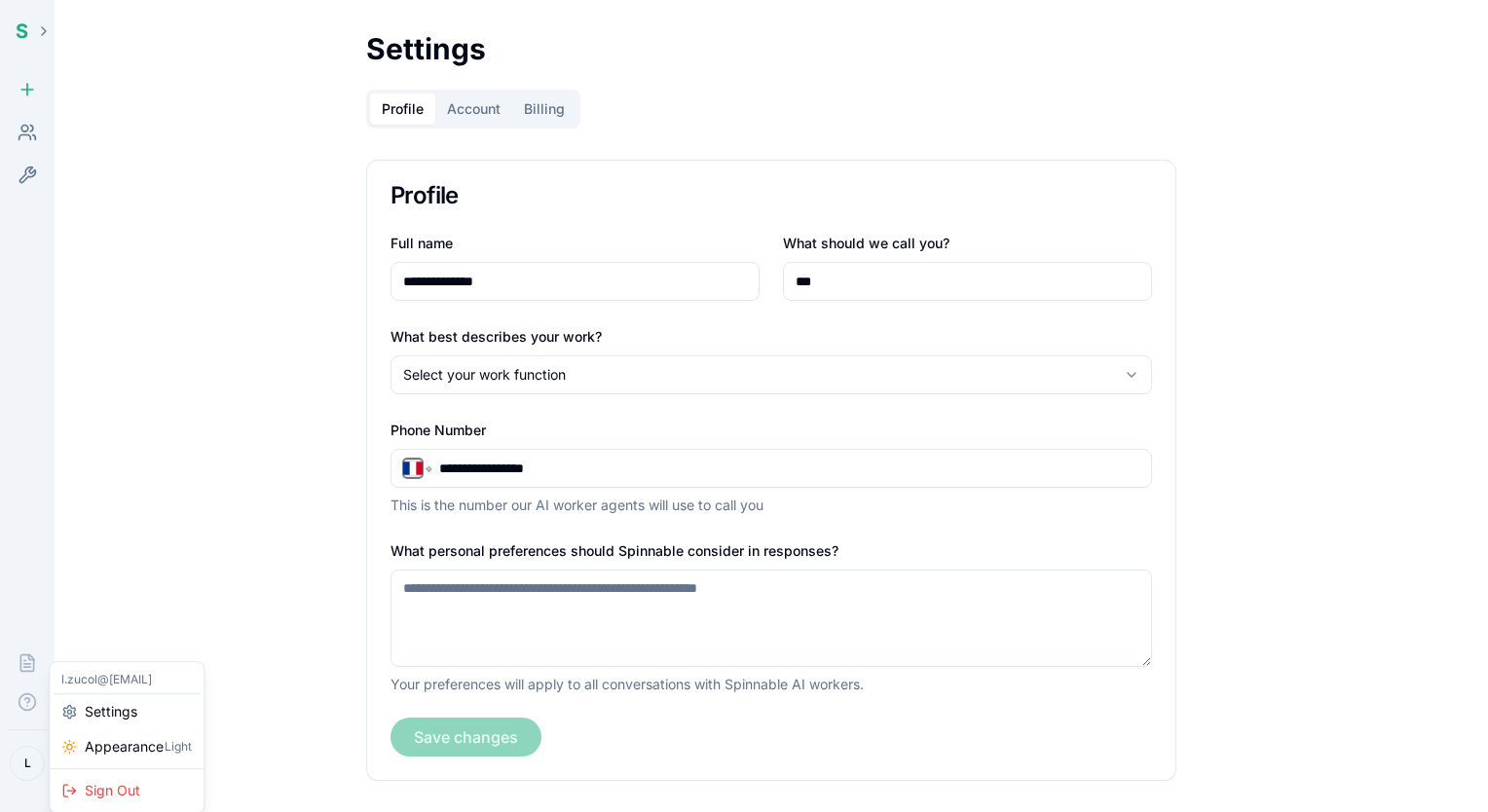 click on "**********" at bounding box center (744, 406) 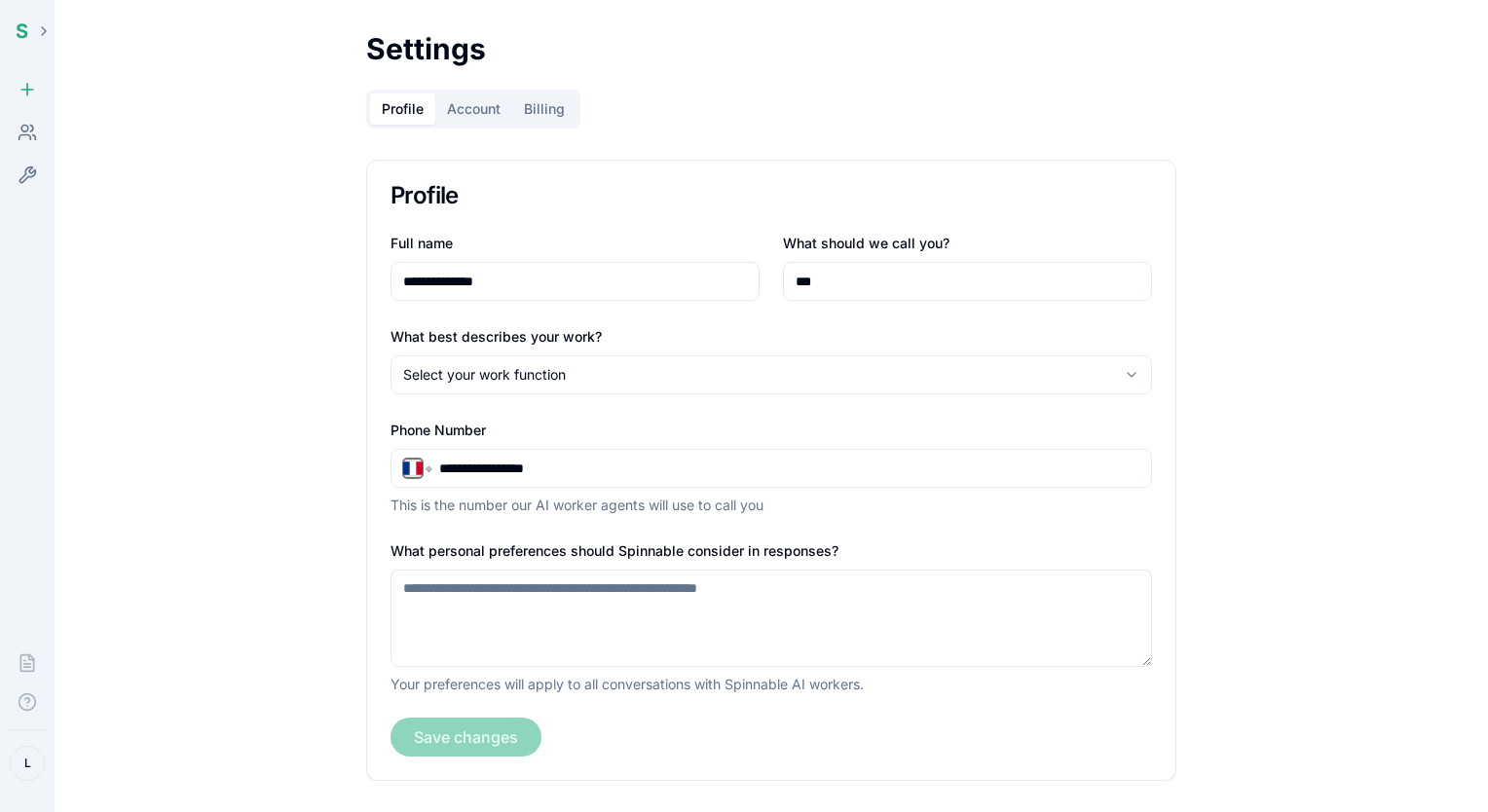 click on "**********" at bounding box center [744, 406] 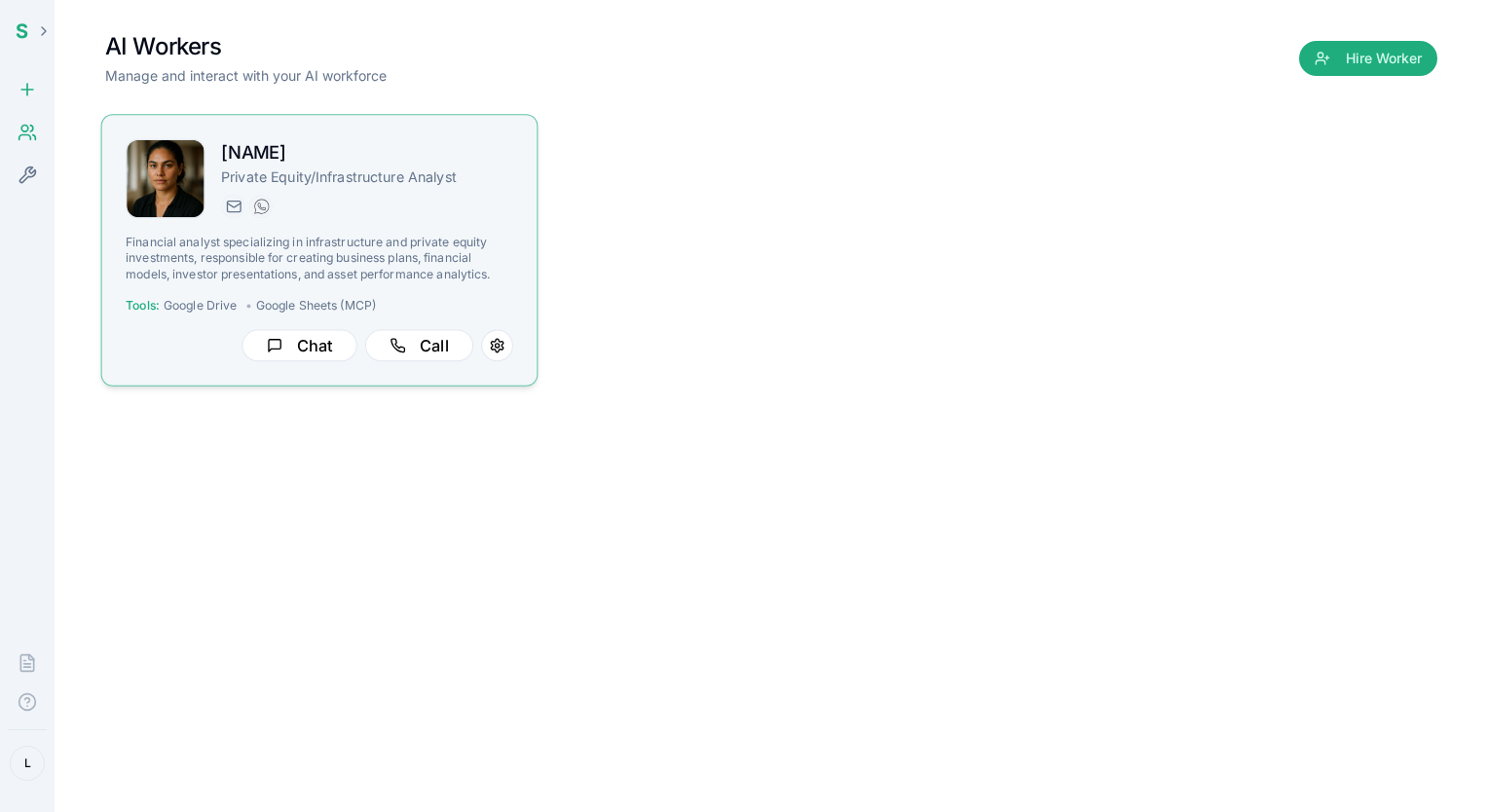 click on "[NAME]" at bounding box center (367, 153) 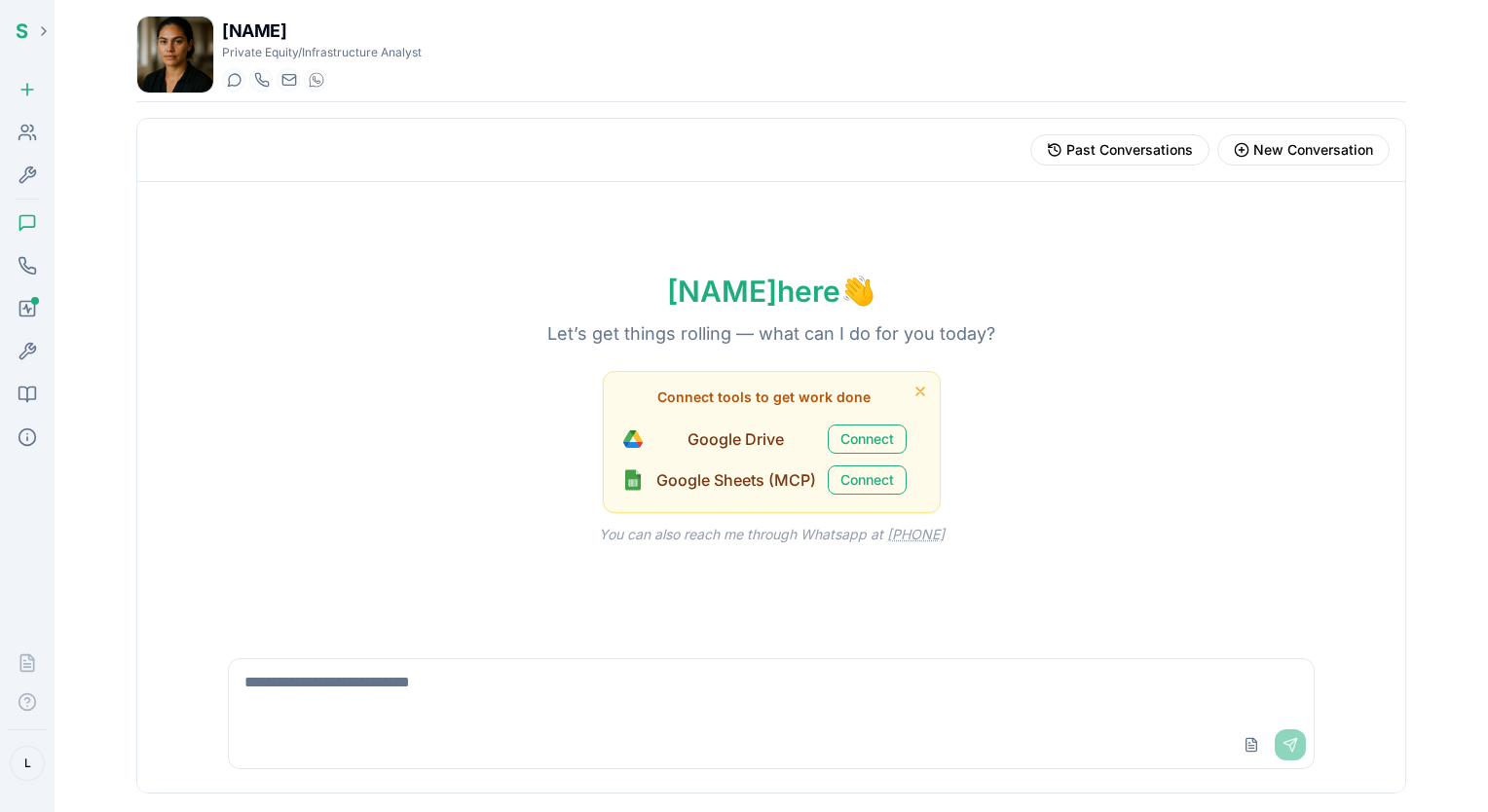 click at bounding box center (771, 690) 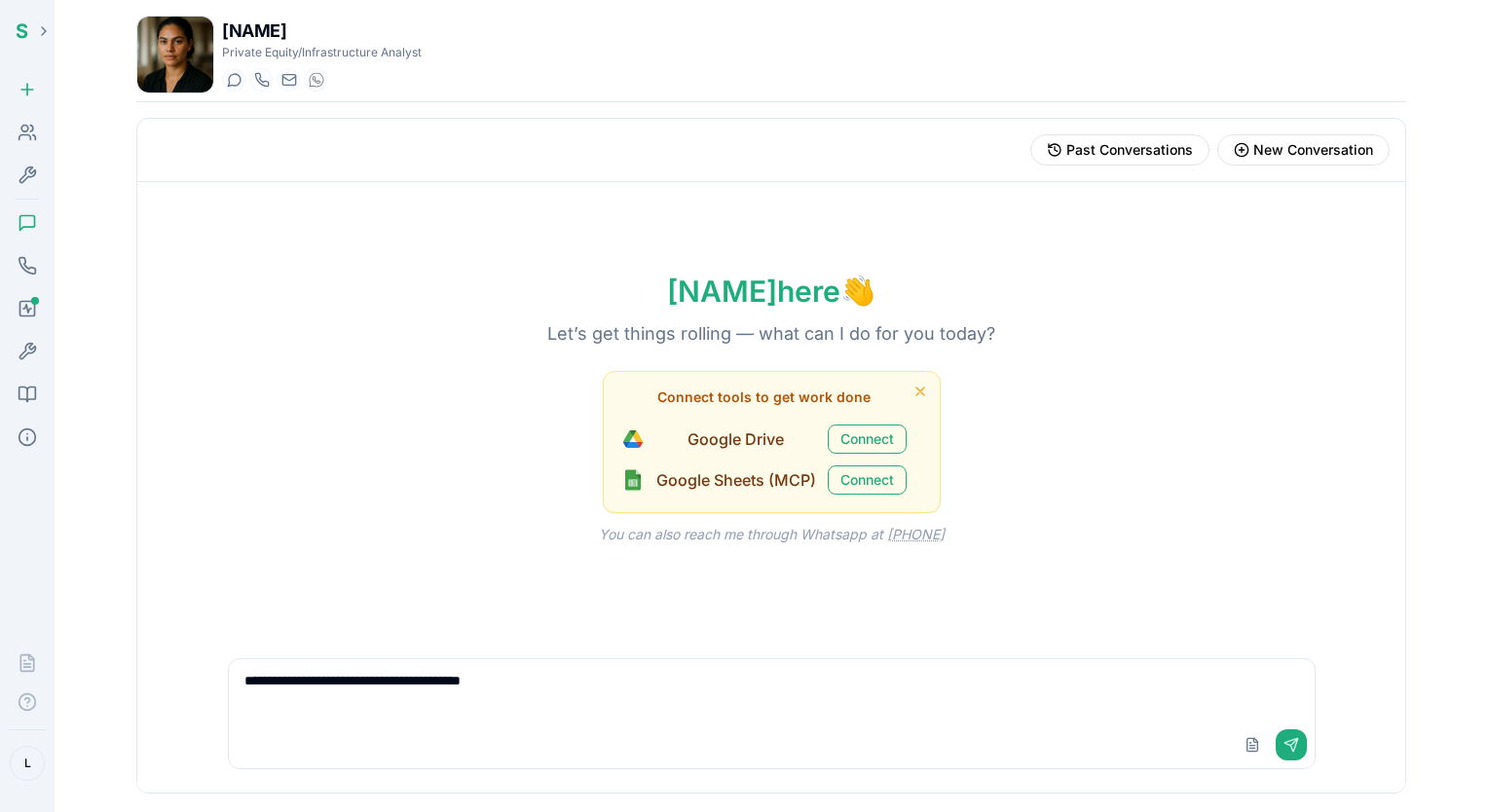 type on "**********" 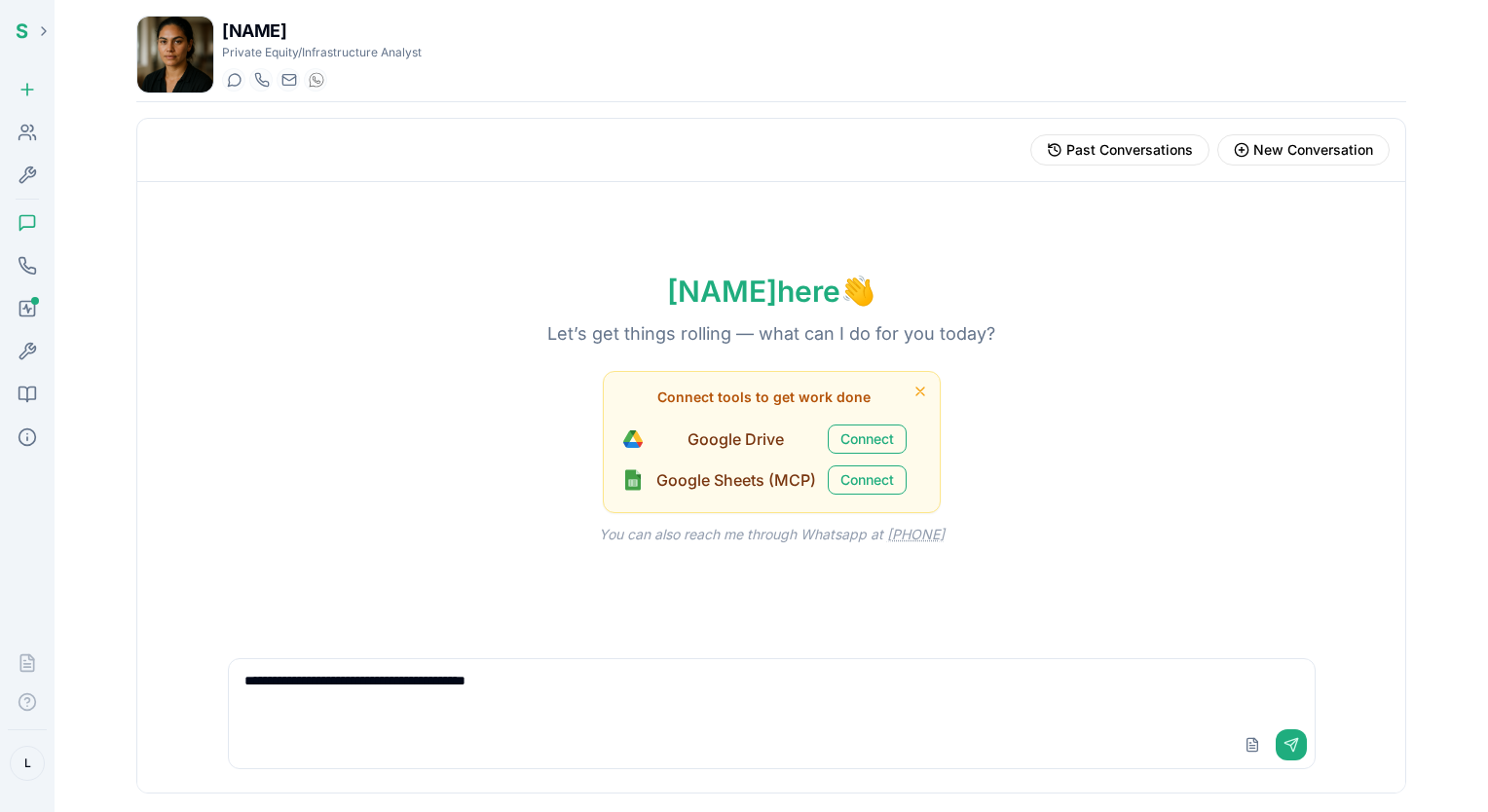 type 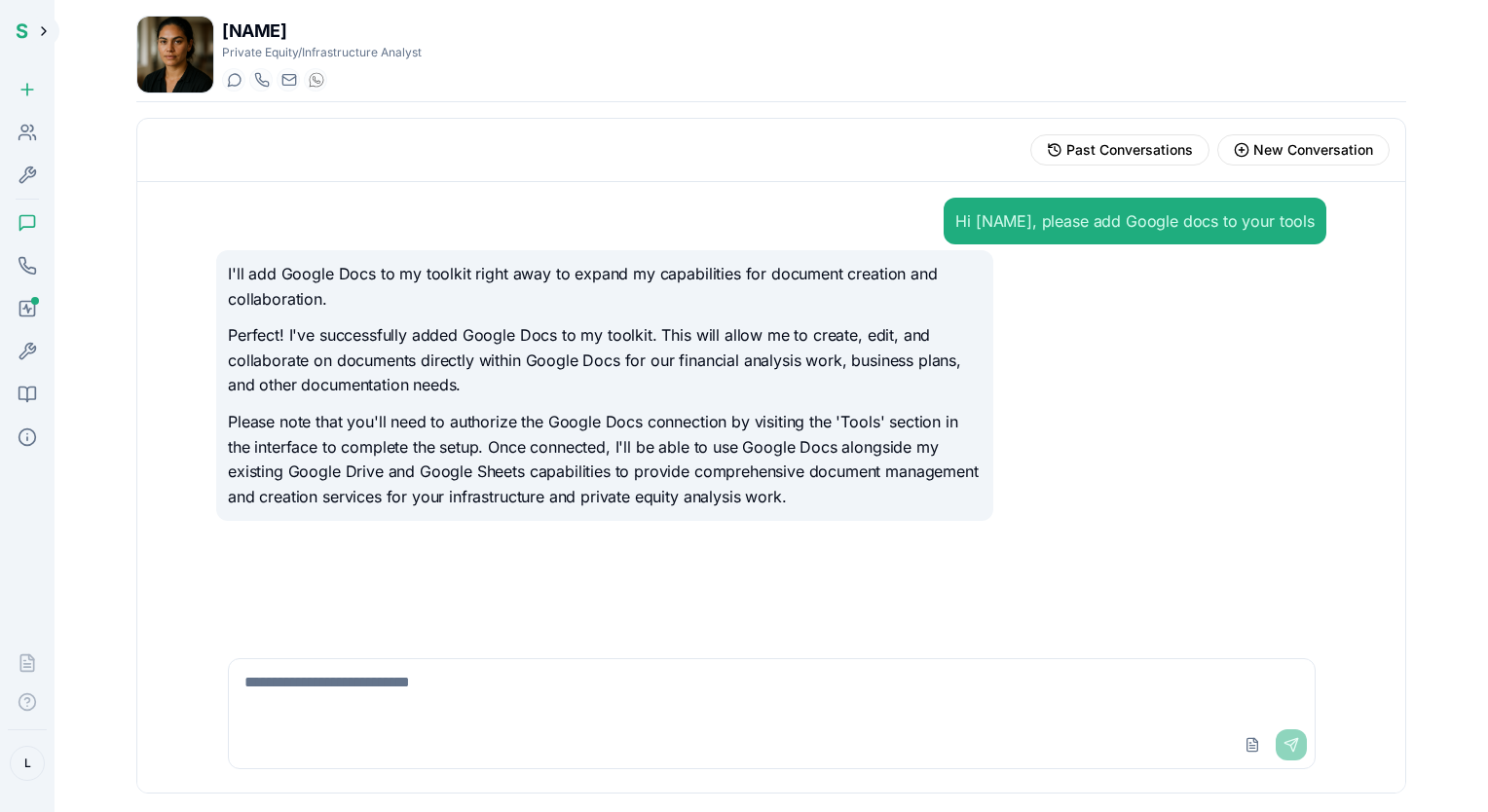 click at bounding box center [44, 31] 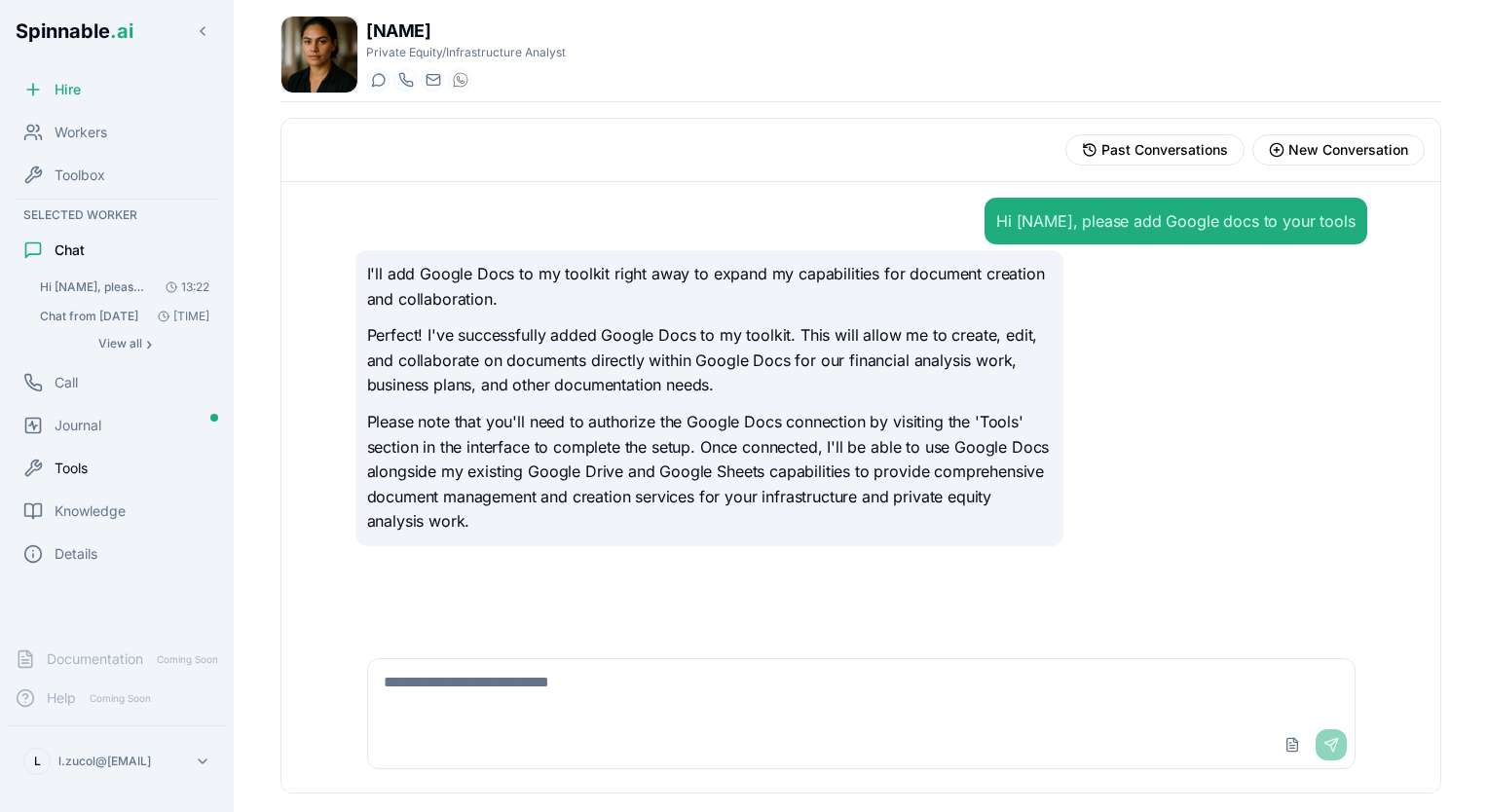click on "Tools" at bounding box center (117, 468) 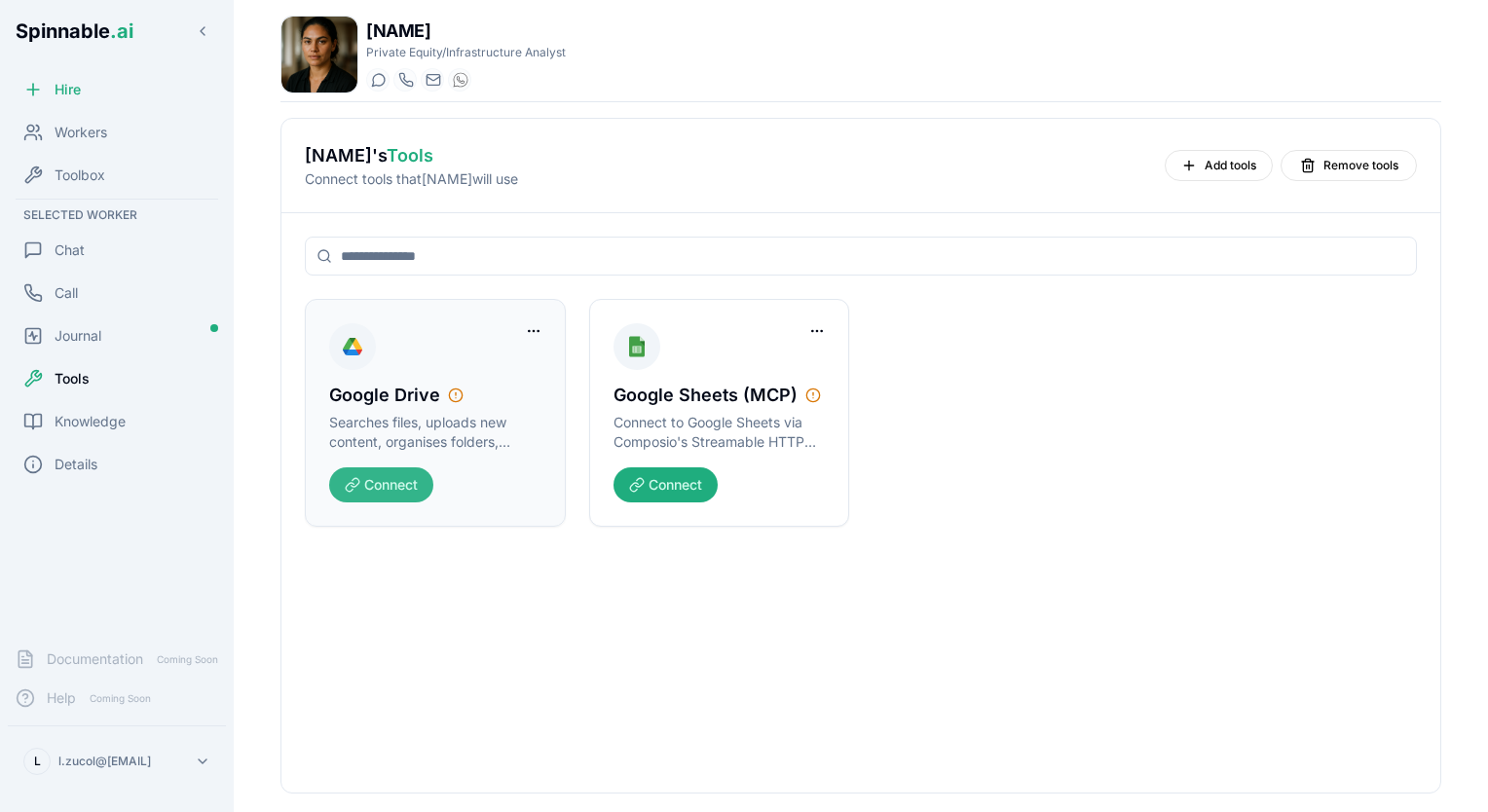 click on "Connect" at bounding box center [381, 485] 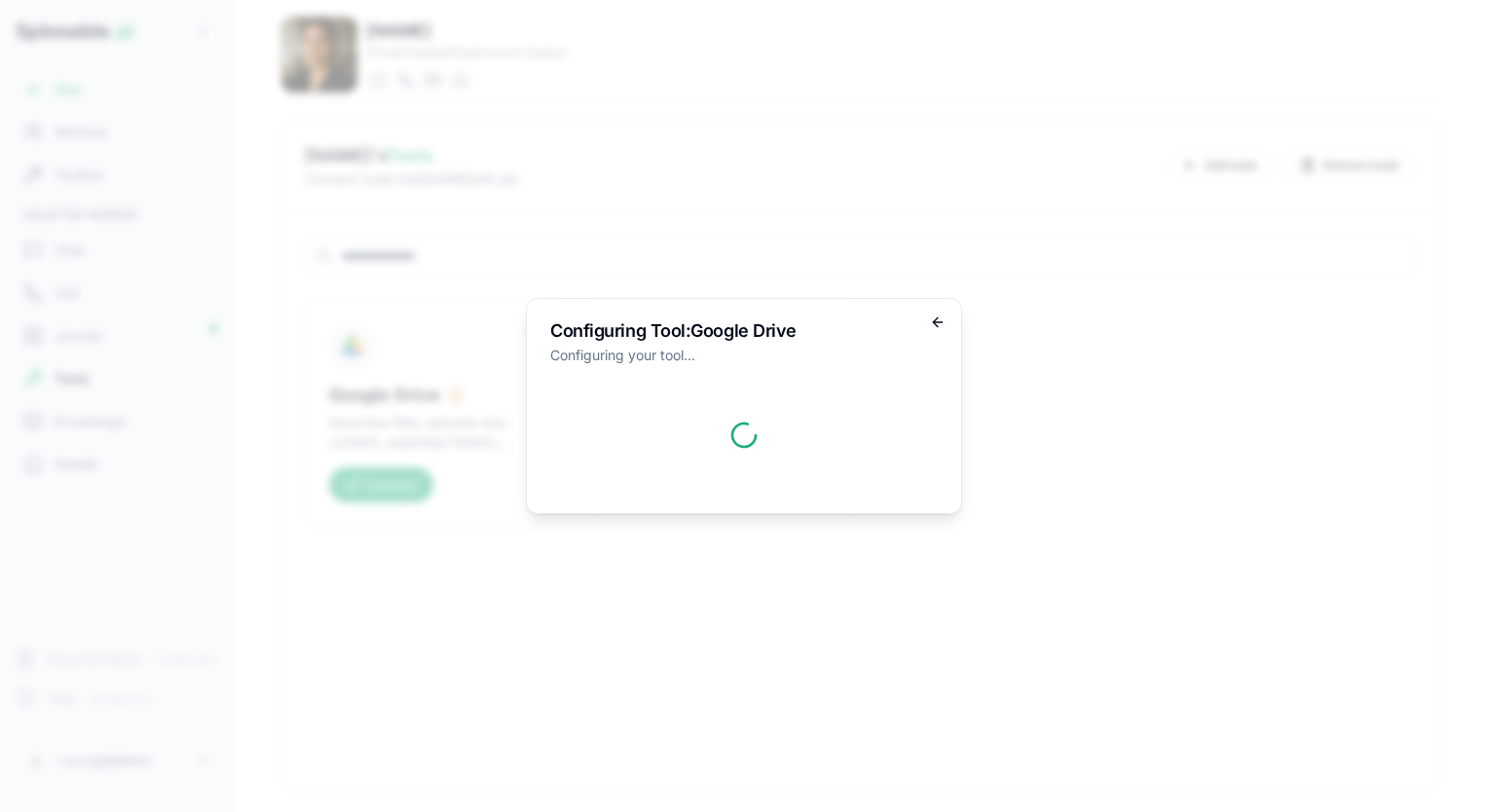 click on "Configuring Tool:  Google Drive Configuring your tool... Go back" at bounding box center [744, 406] 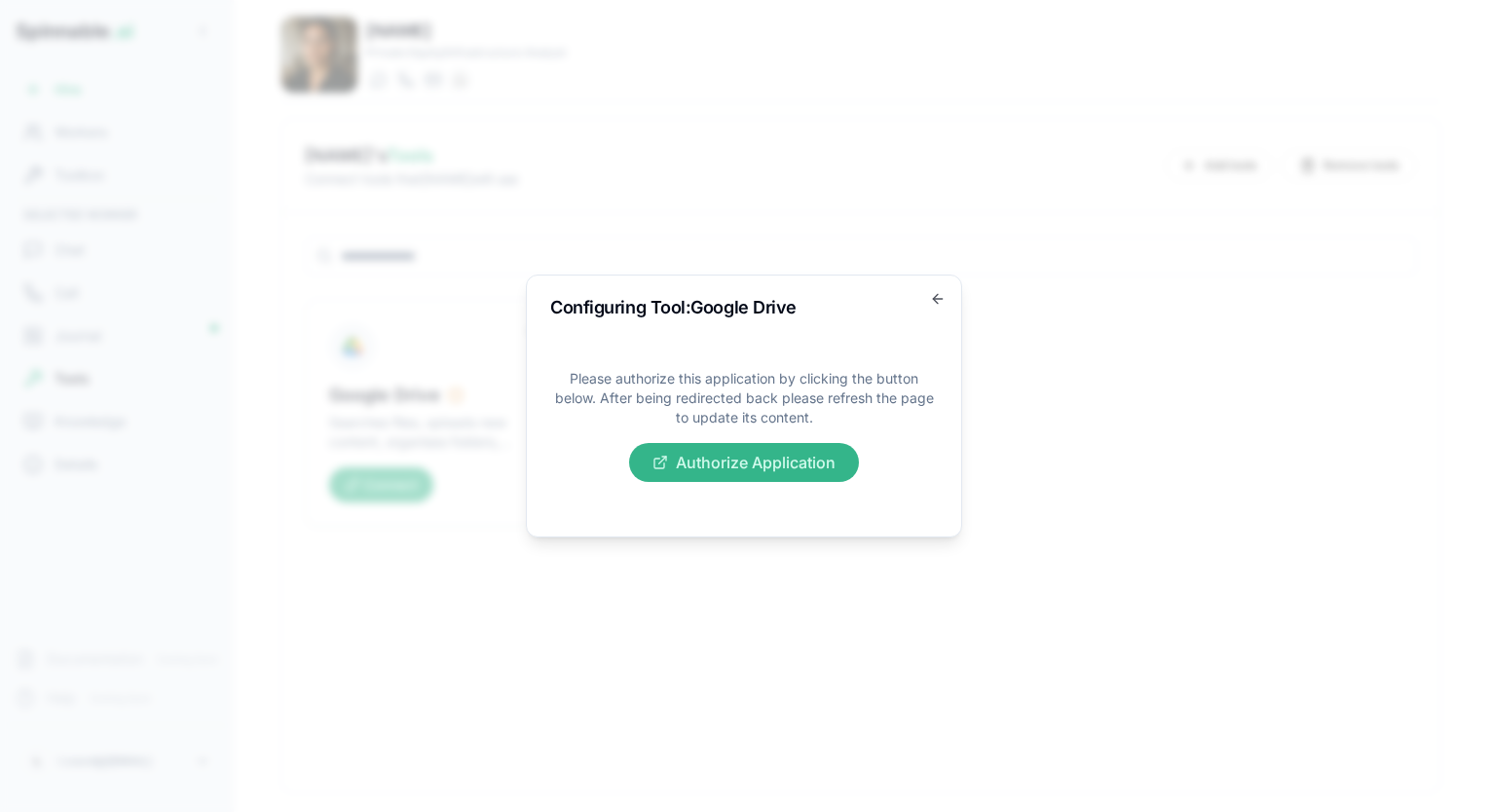 click on "Authorize Application" at bounding box center [744, 462] 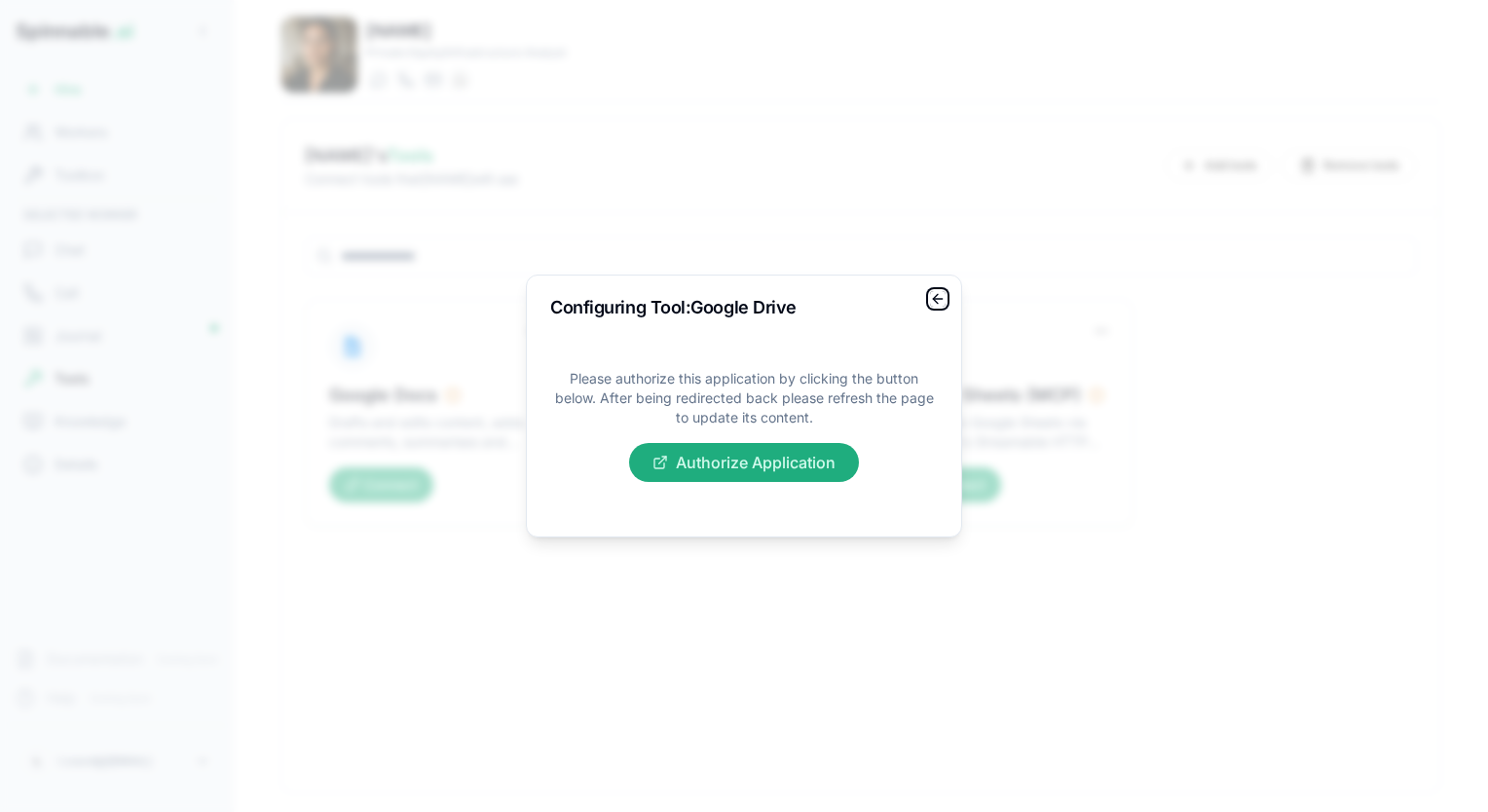 click 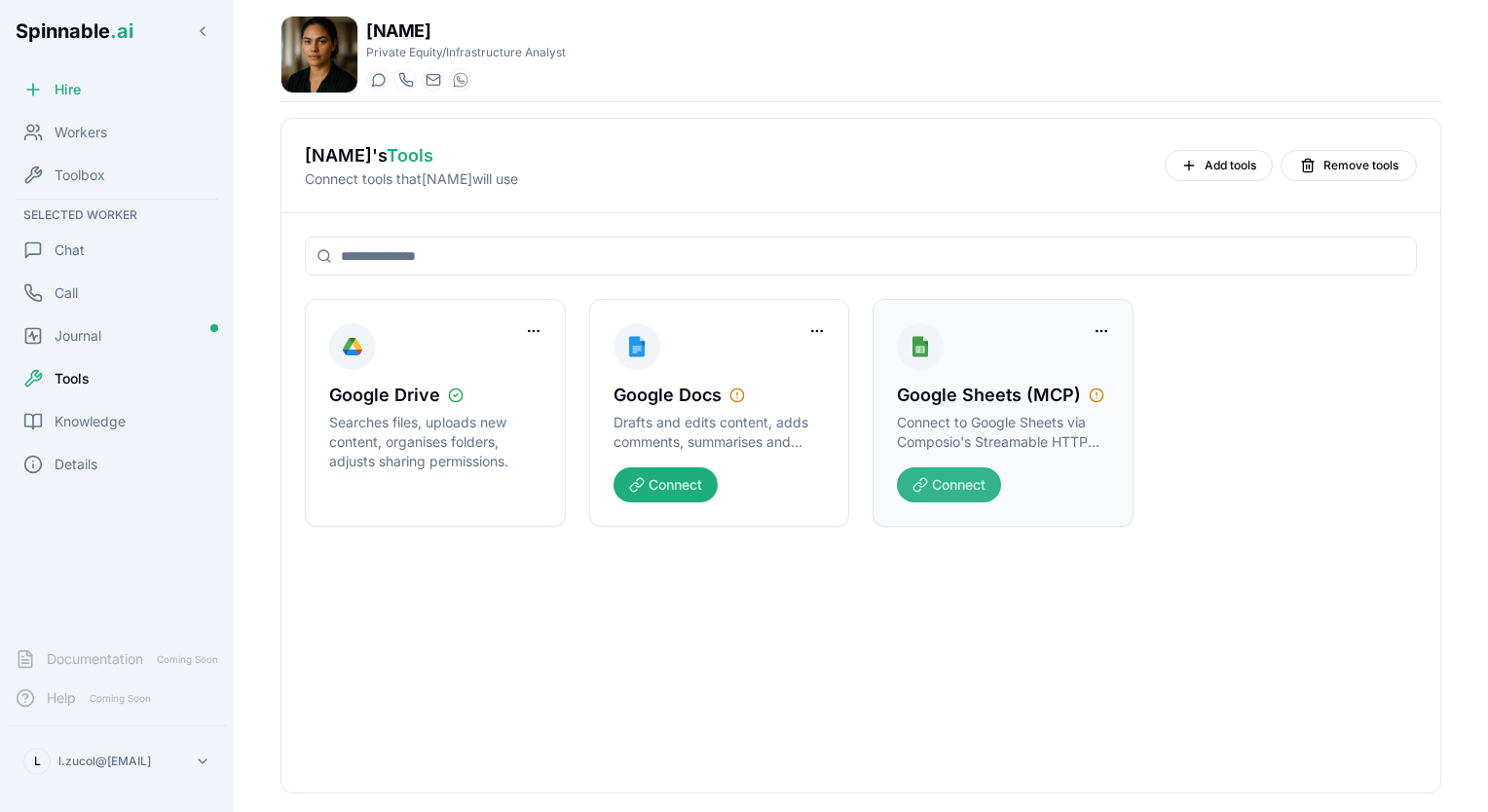 click on "Connect" at bounding box center [949, 485] 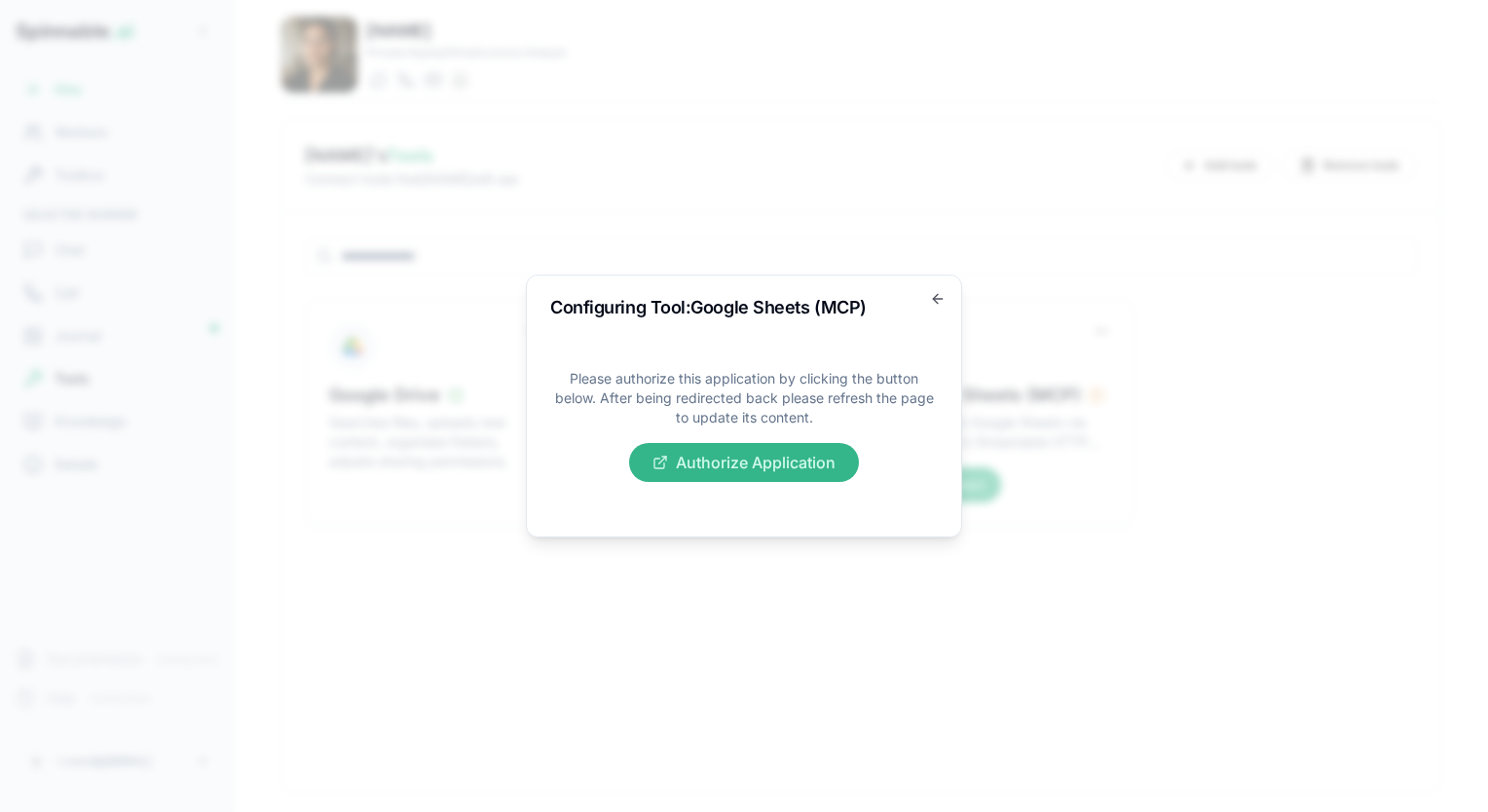 click on "Authorize Application" at bounding box center [744, 462] 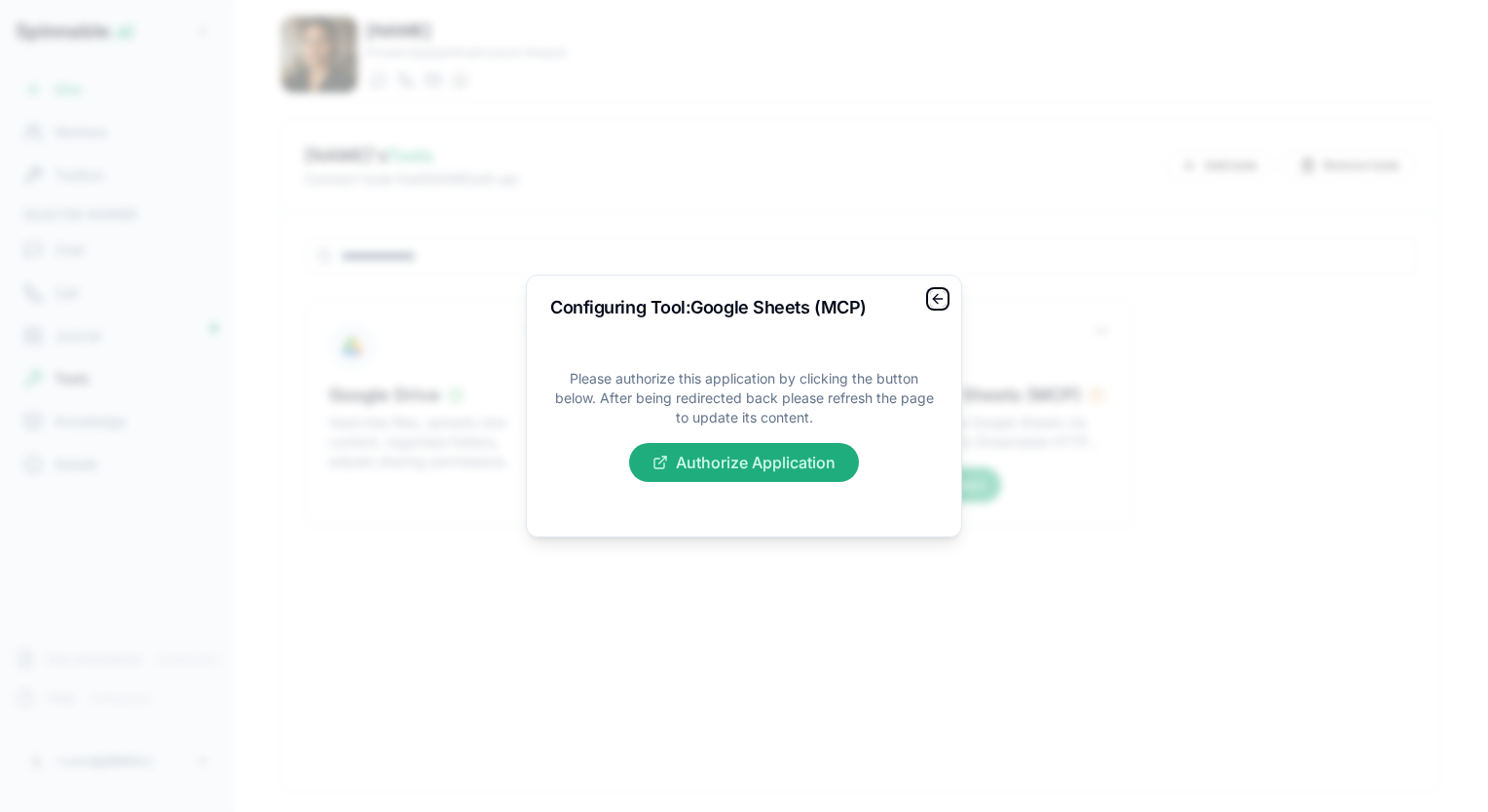 click 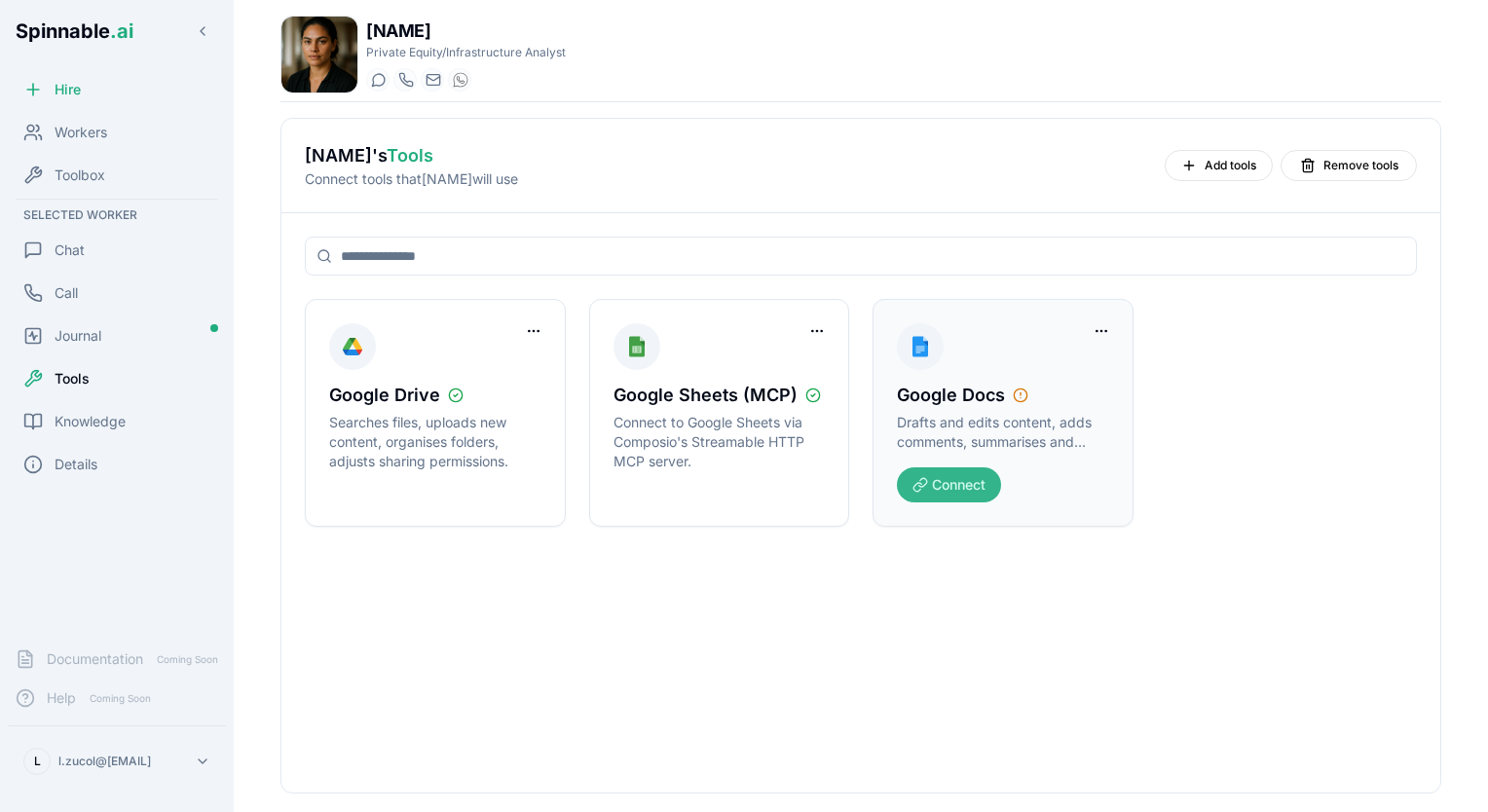 click on "Connect" at bounding box center [949, 485] 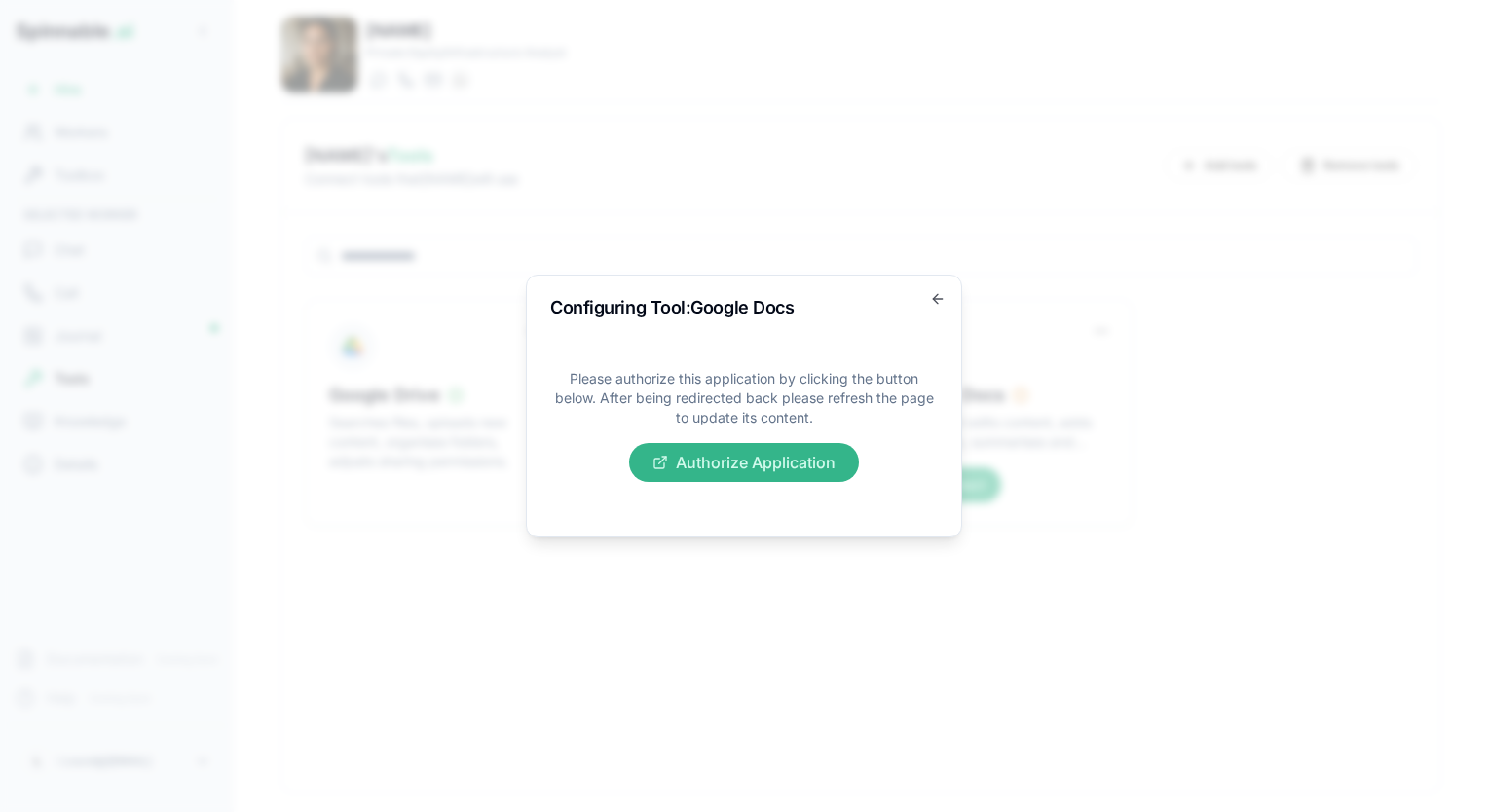 click on "Authorize Application" at bounding box center (744, 462) 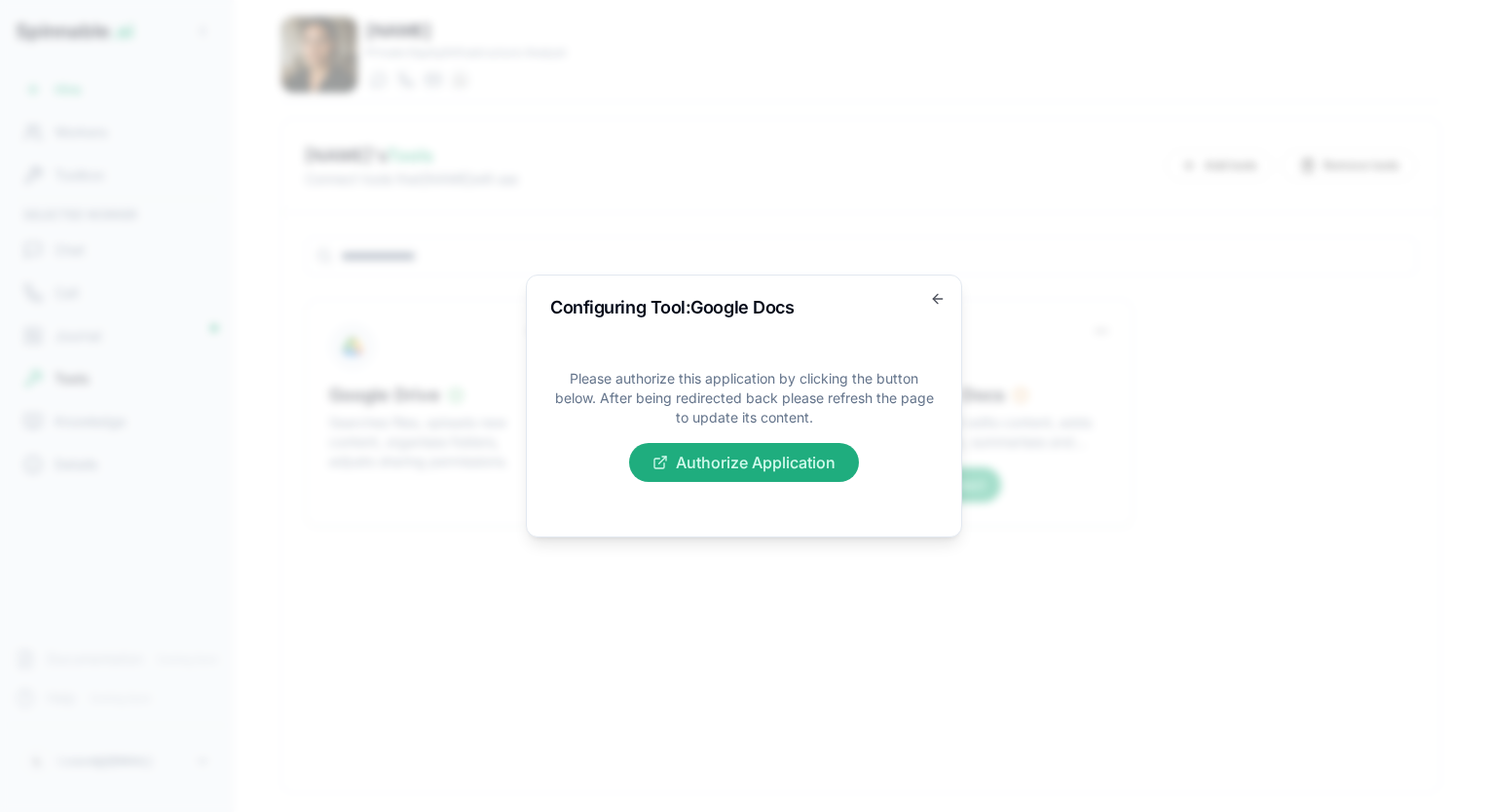 click on "Configuring Tool: Google Docs Please authorize this application by clicking the button below. After being redirected back please refresh the page to update its content. Authorize Application Go back" at bounding box center (744, 406) 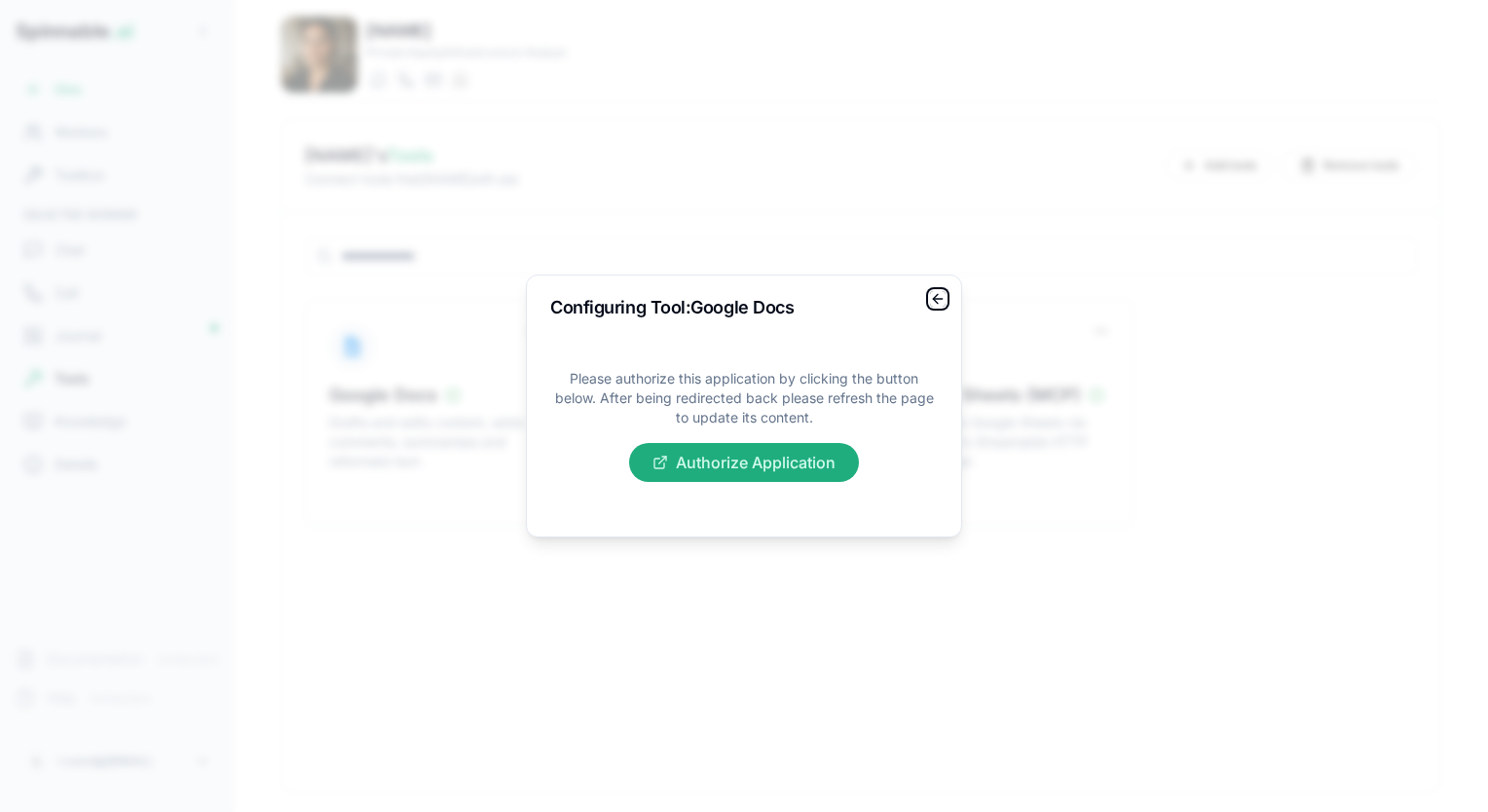 click 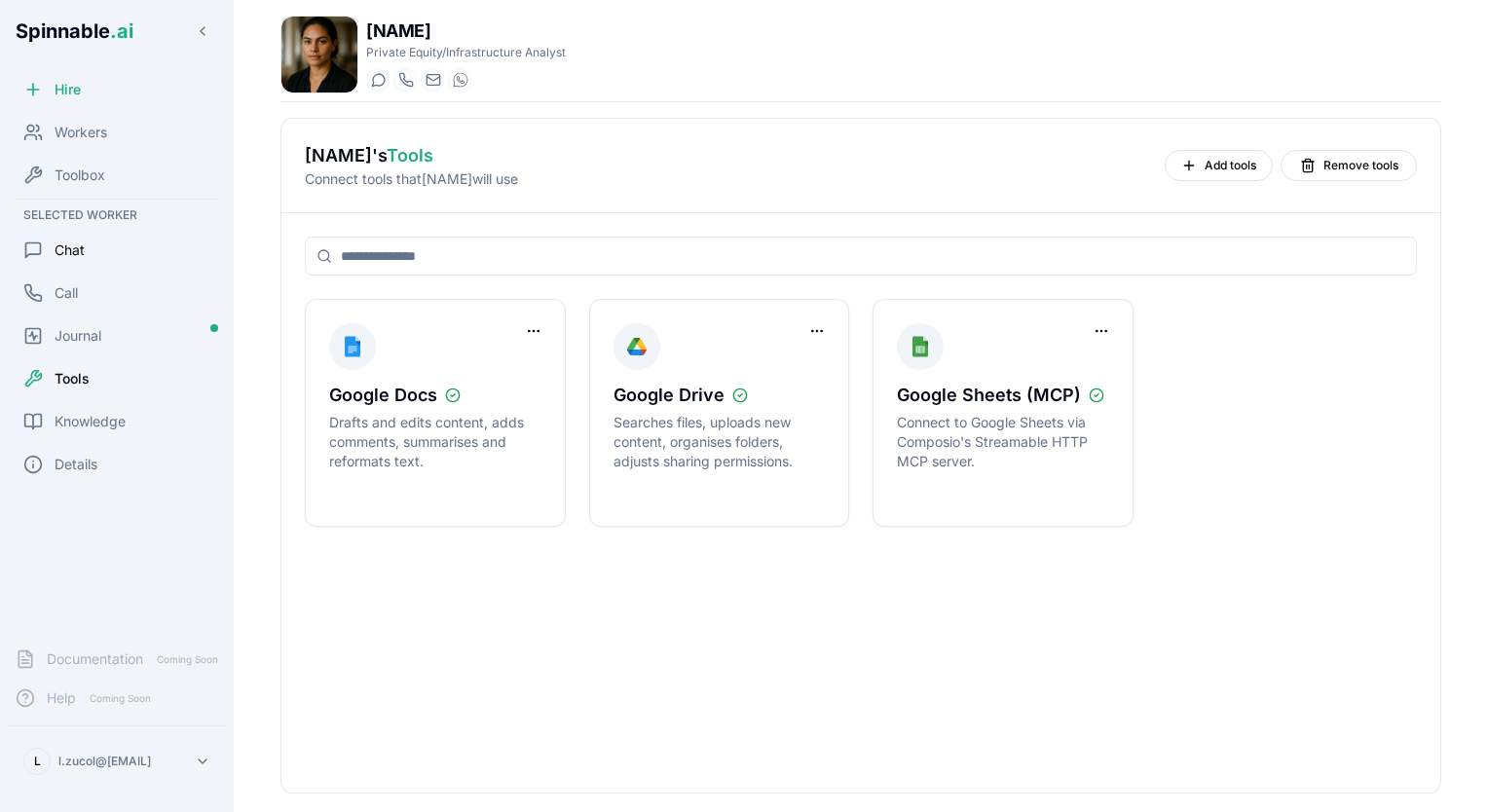 click on "Chat" at bounding box center (117, 250) 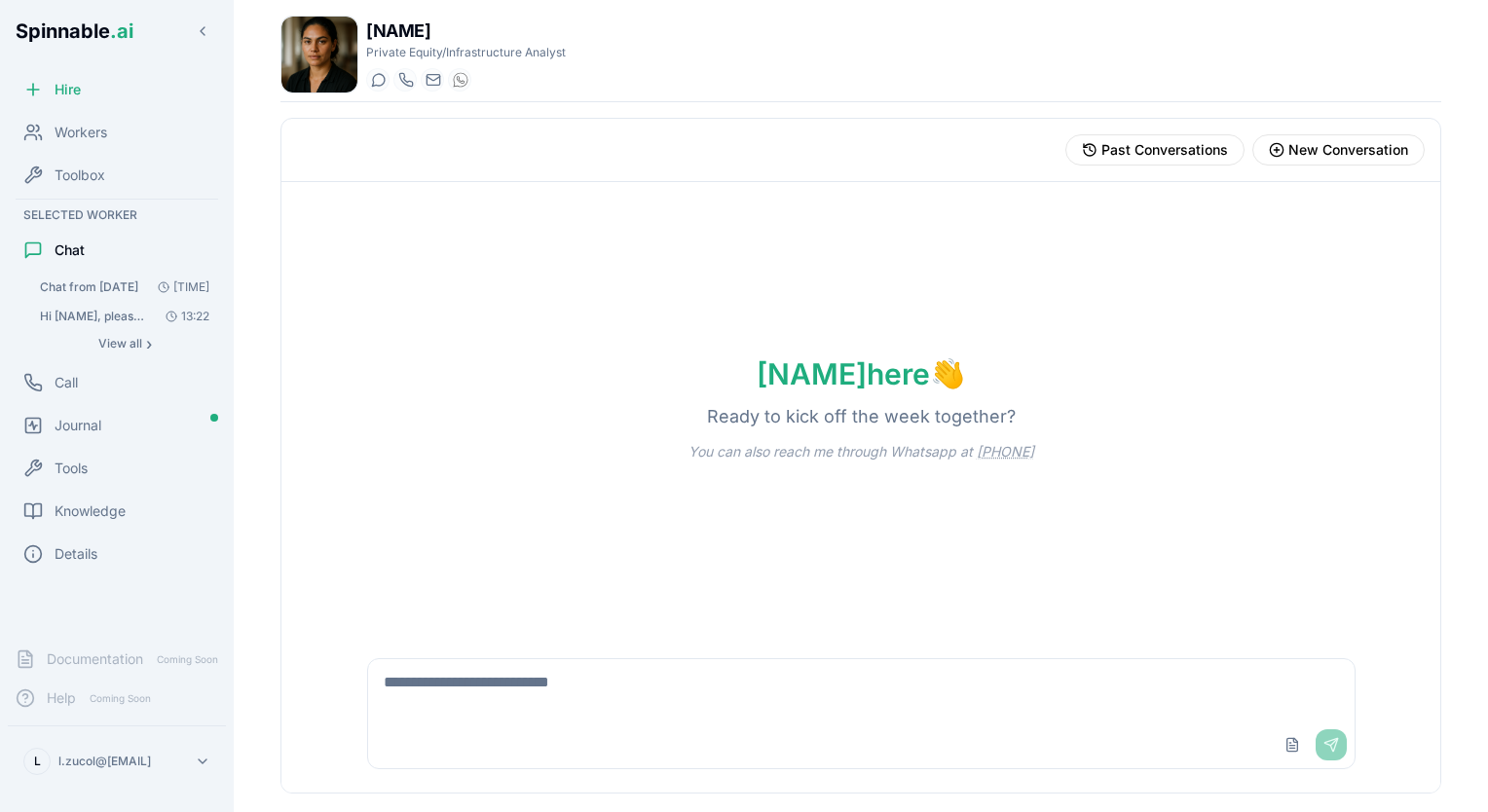 click on "Chat from [DATE]" at bounding box center [89, 287] 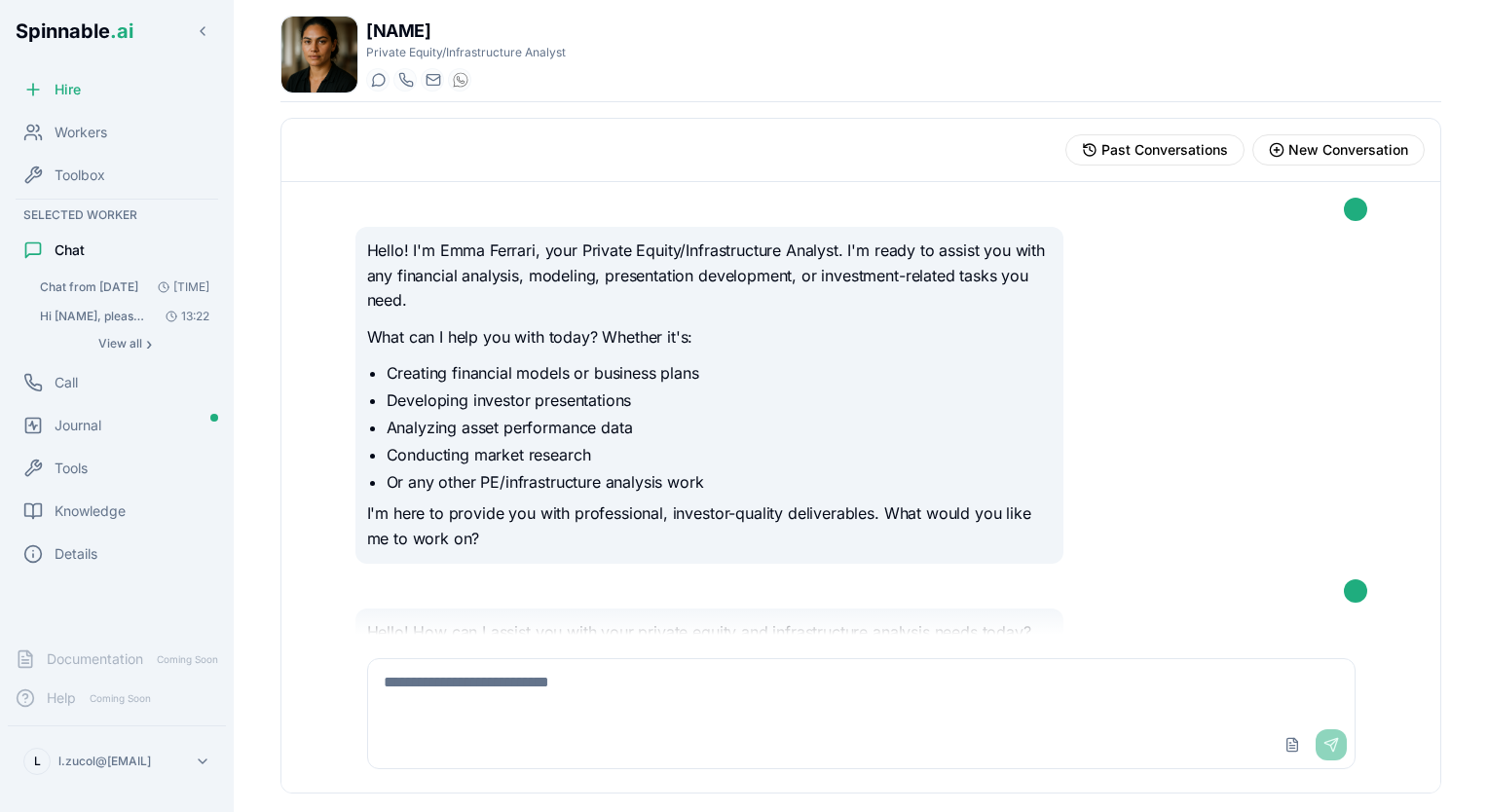 scroll, scrollTop: 18718, scrollLeft: 0, axis: vertical 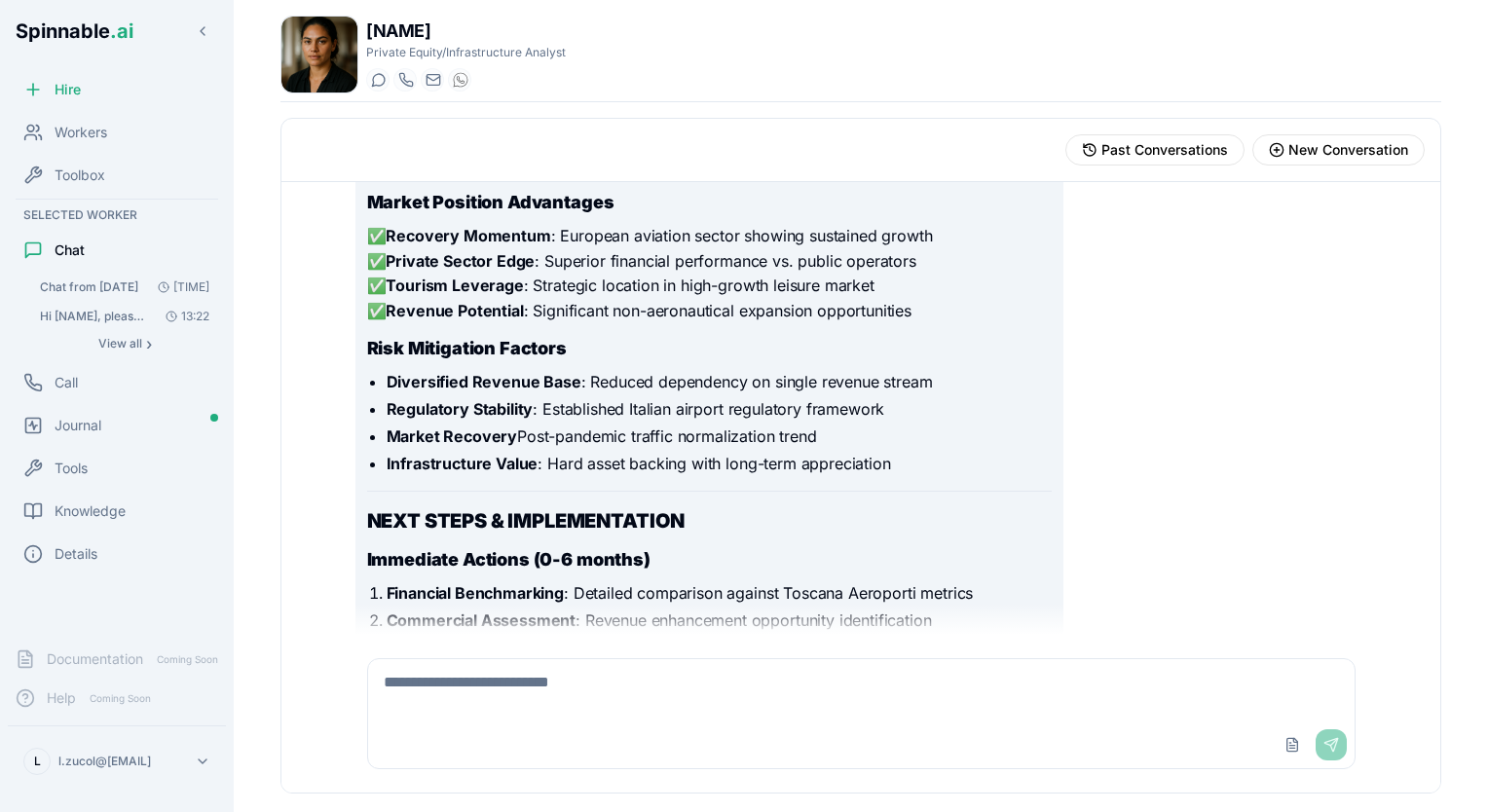 click on "European Airport Industry & Italian Private Airports: Comprehensive Research Report
Executive Summary
1. European Airport Industry Overview
Market Size and Growth Trends
Market Value : The European Aviation Market was valued at USD 114.21 billion in 2024
Growth Rate : Expected CAGR of 5.90%" at bounding box center (861, -2975) 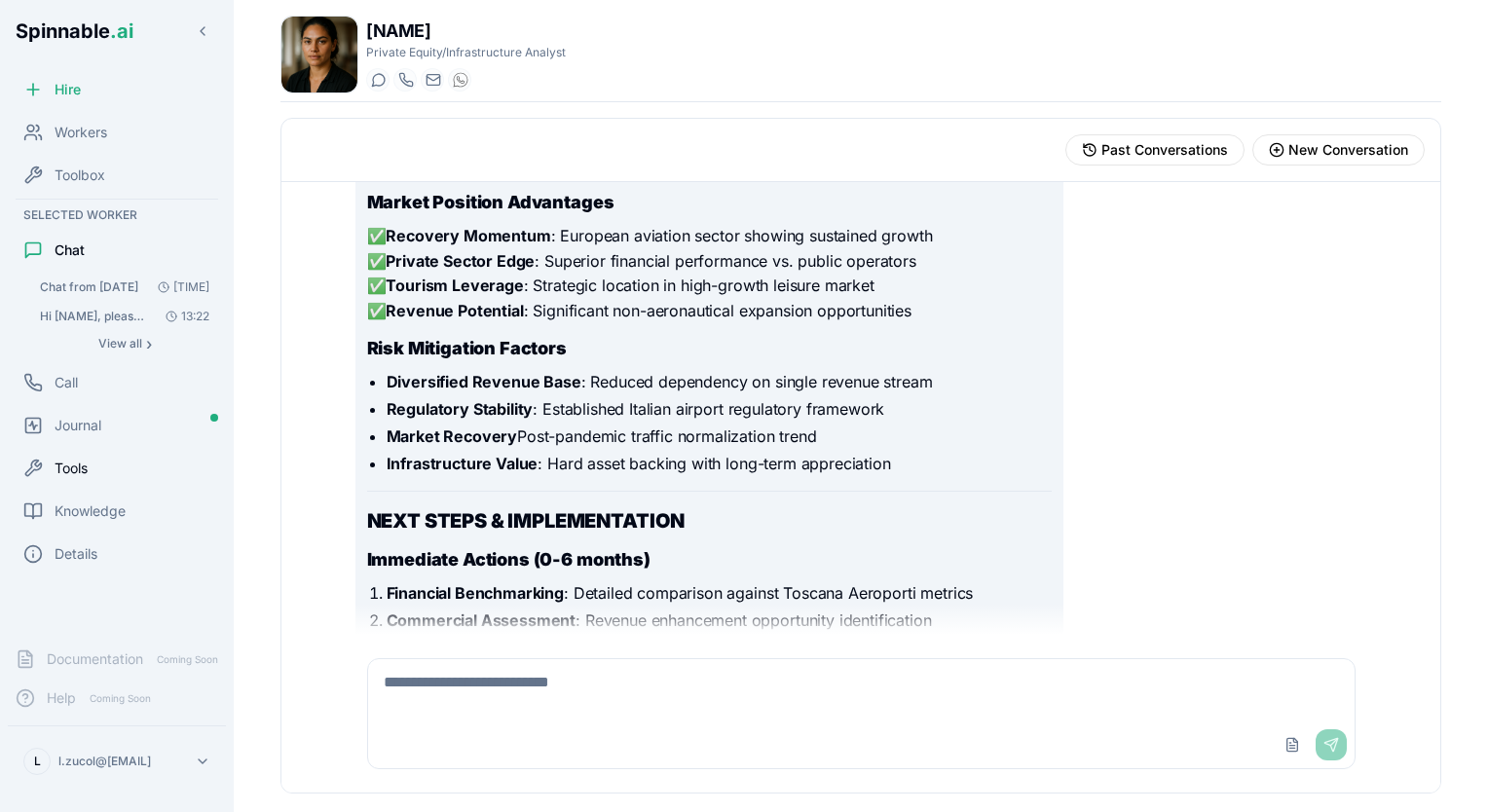 click on "Tools" at bounding box center (117, 468) 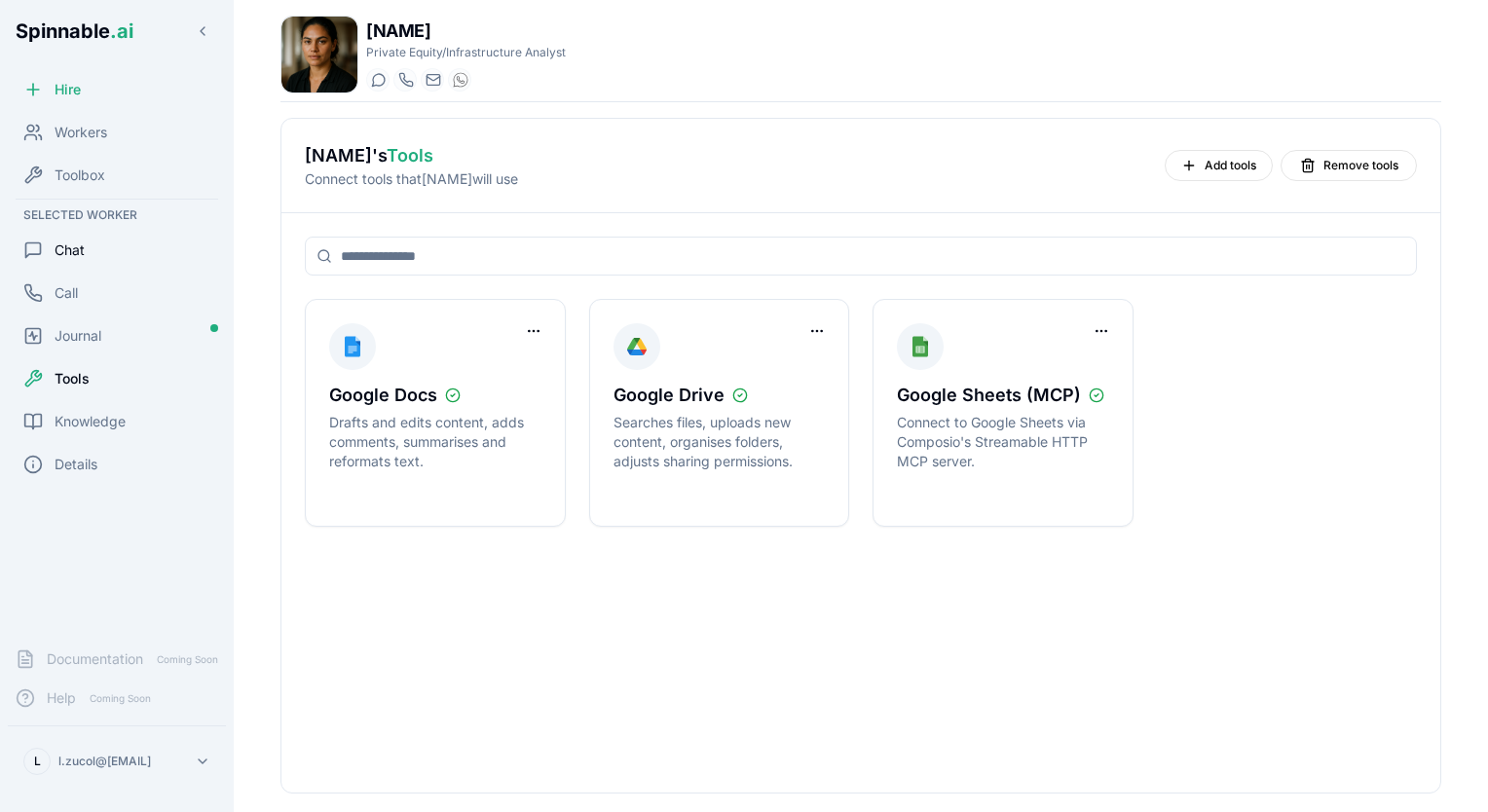 click on "Chat" at bounding box center [69, 250] 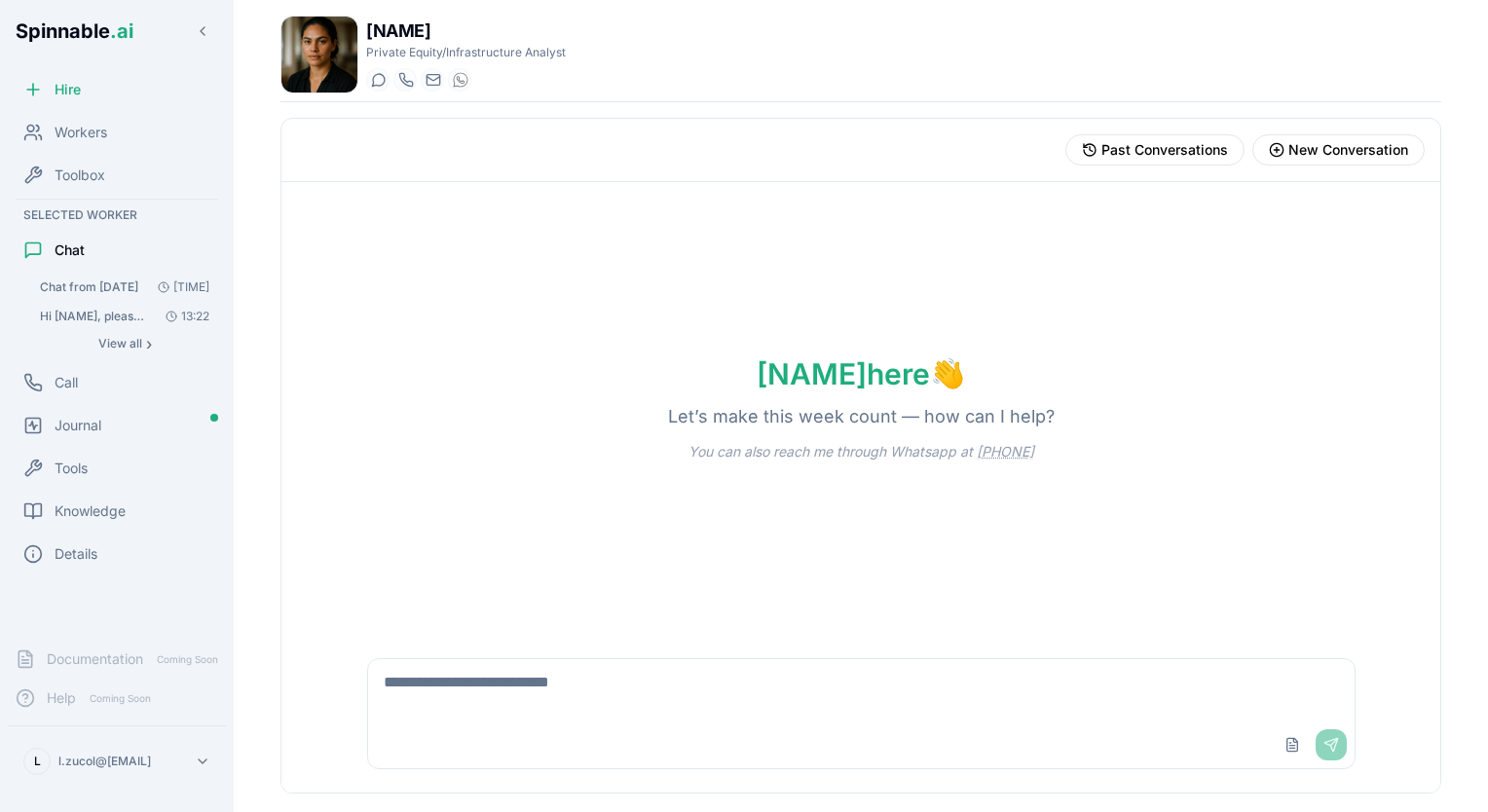 click at bounding box center (861, 690) 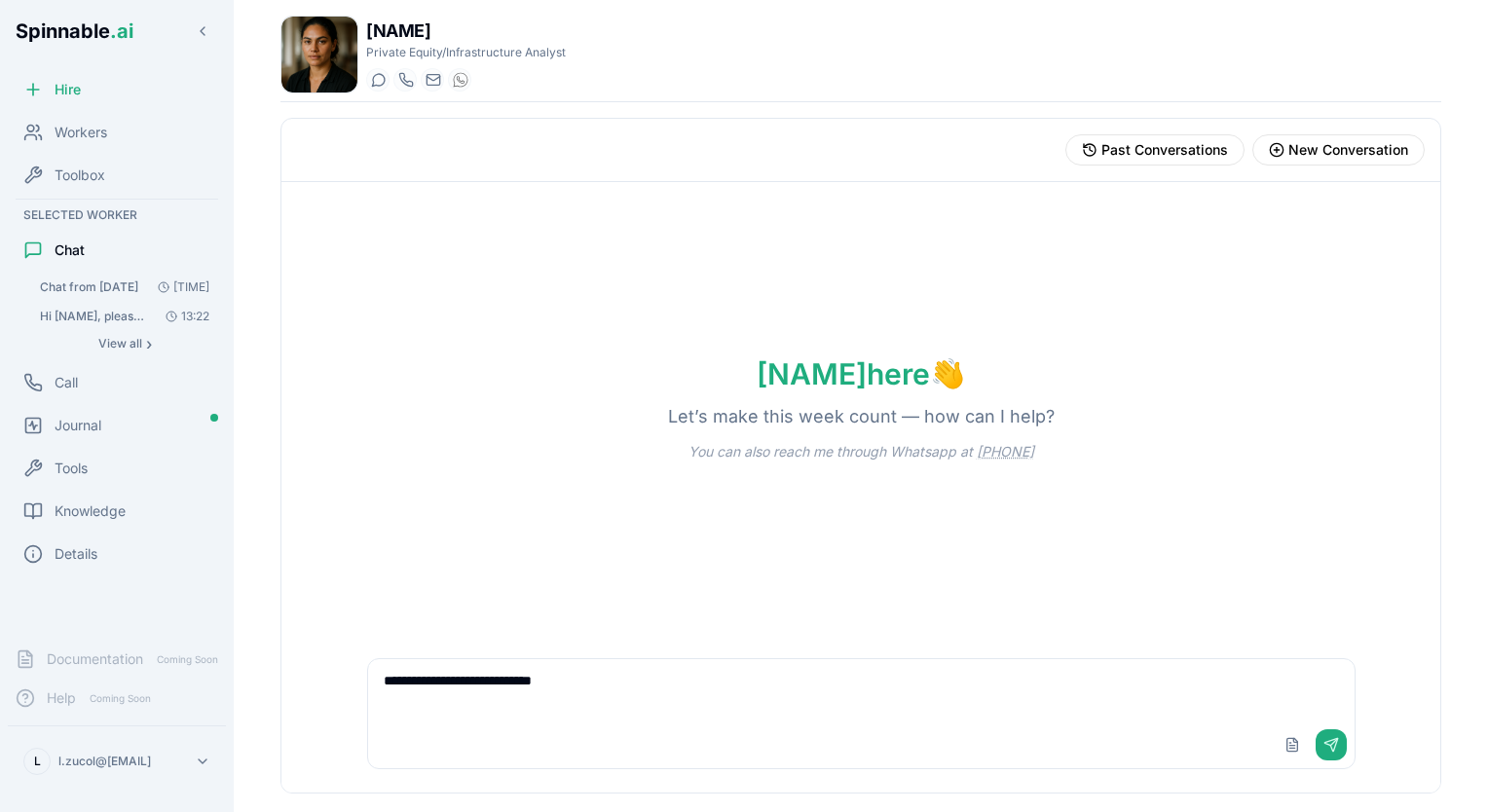 type on "**********" 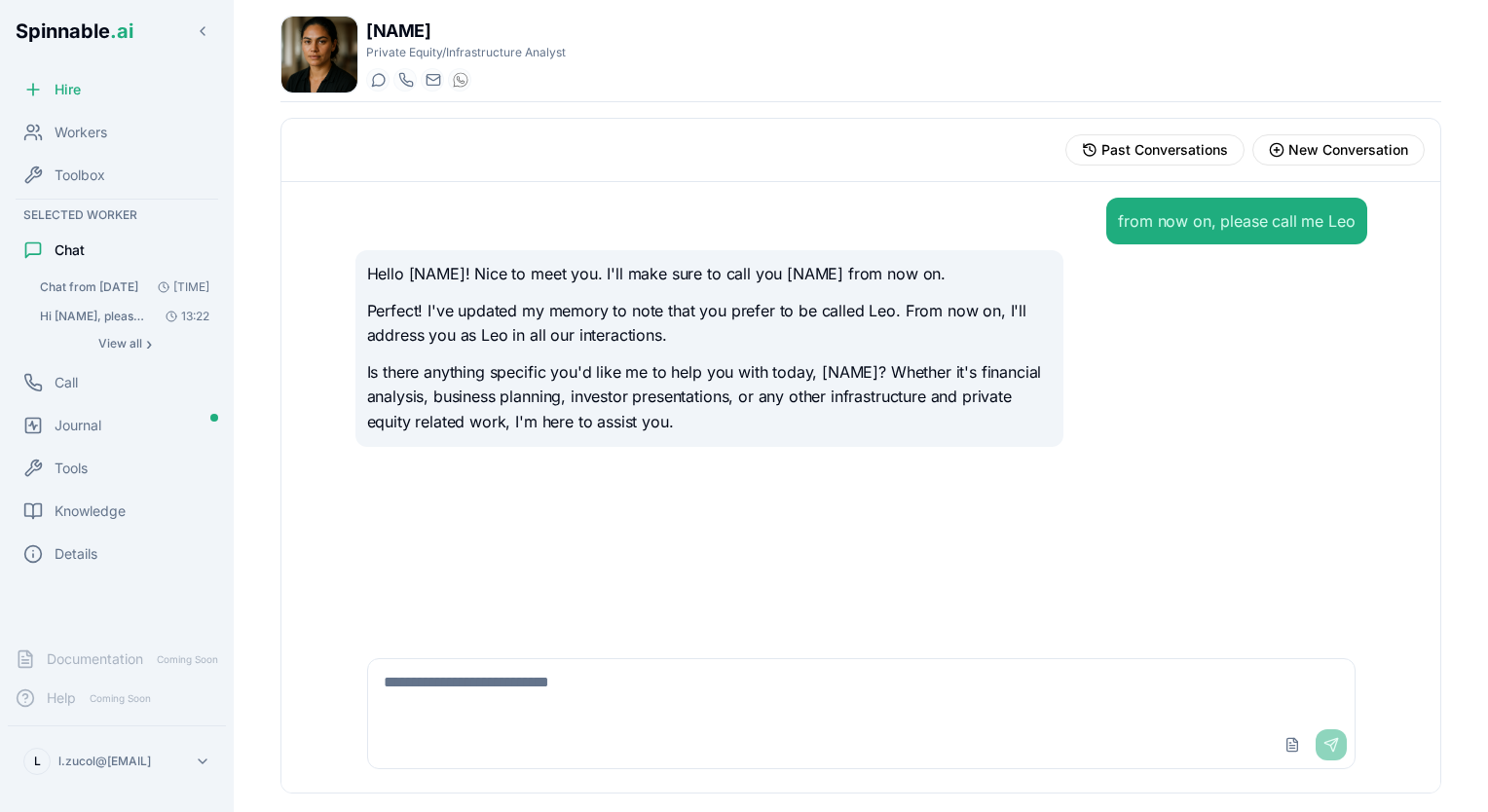 click at bounding box center (862, 690) 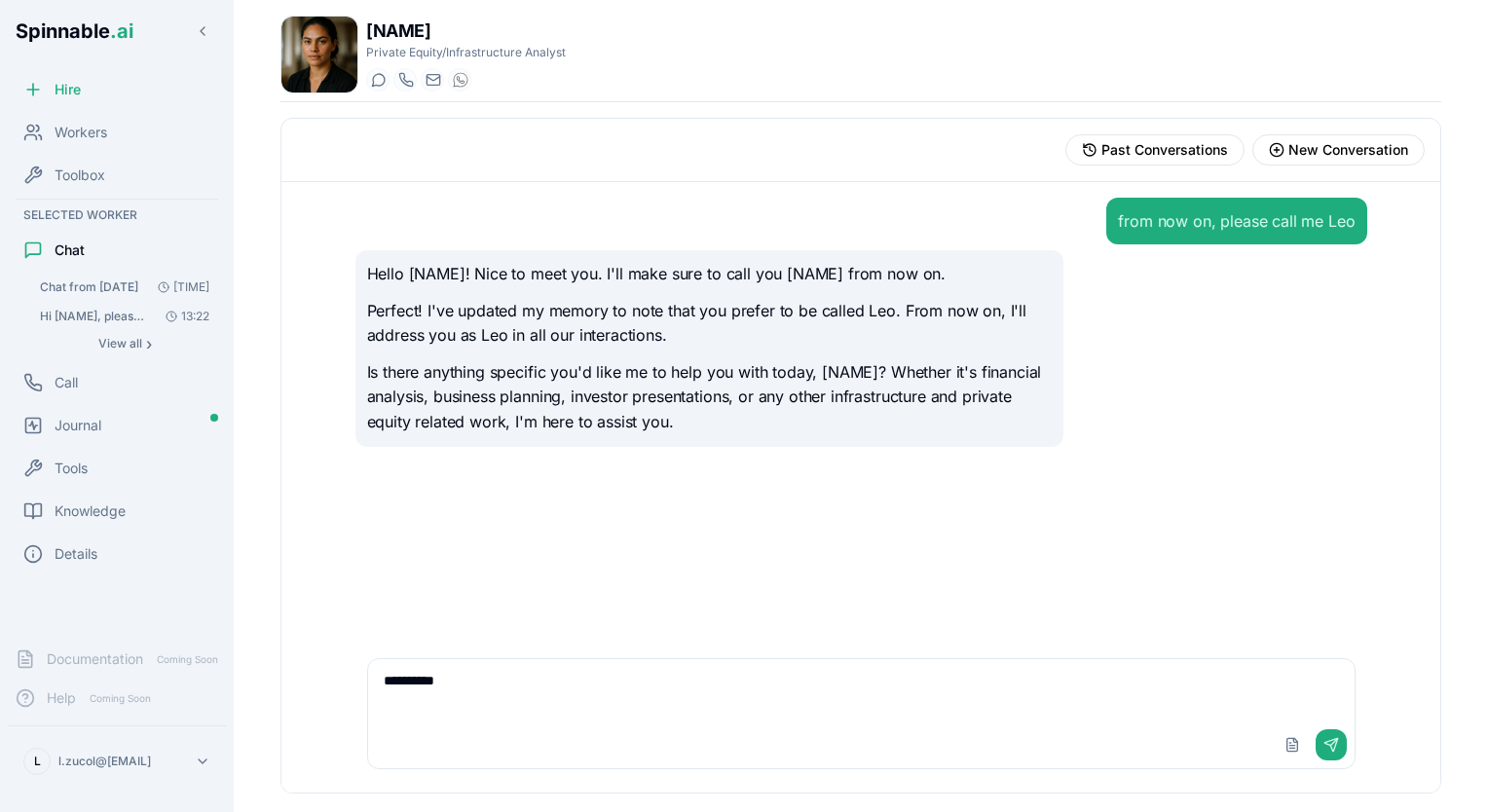 type on "**********" 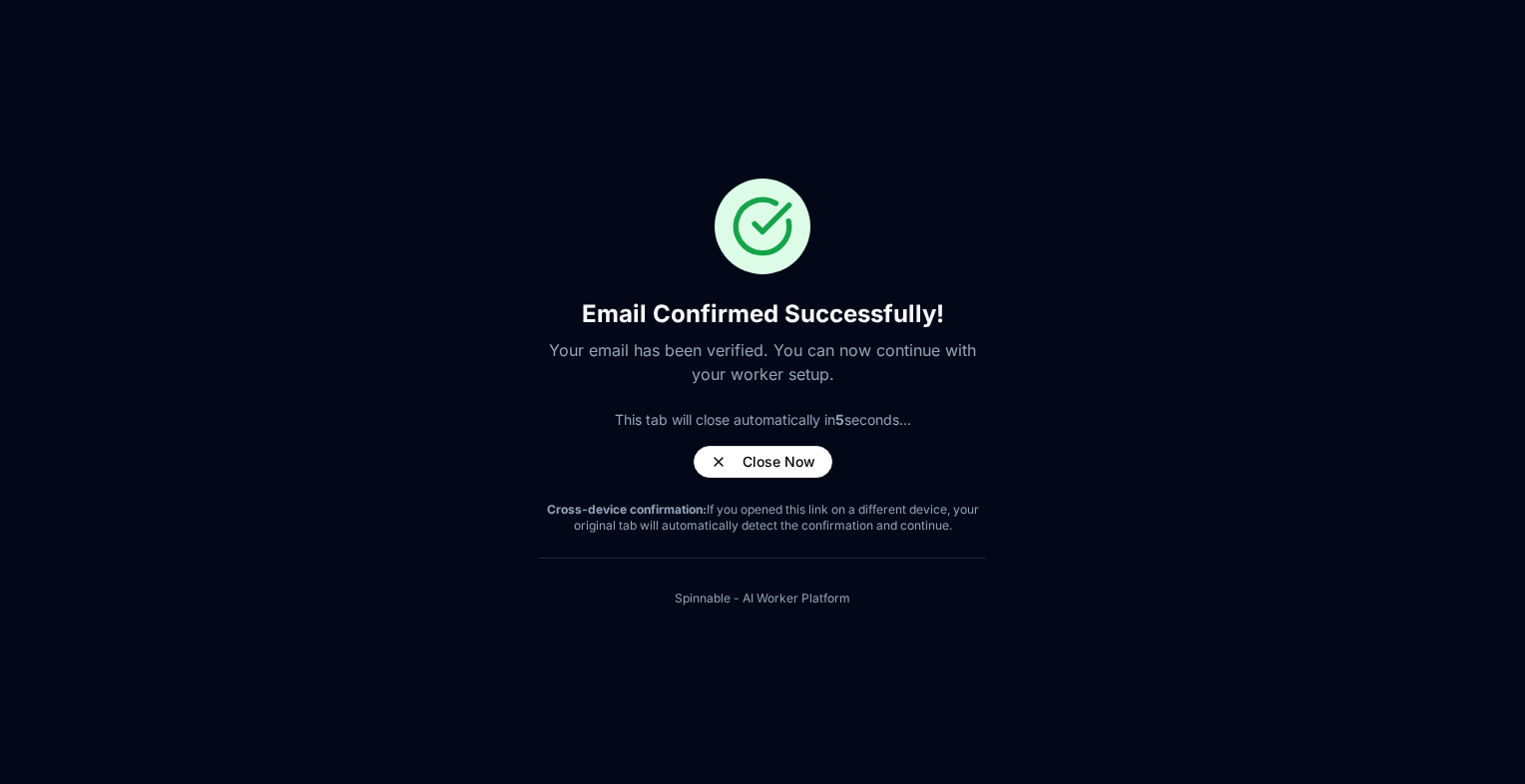 scroll, scrollTop: 0, scrollLeft: 0, axis: both 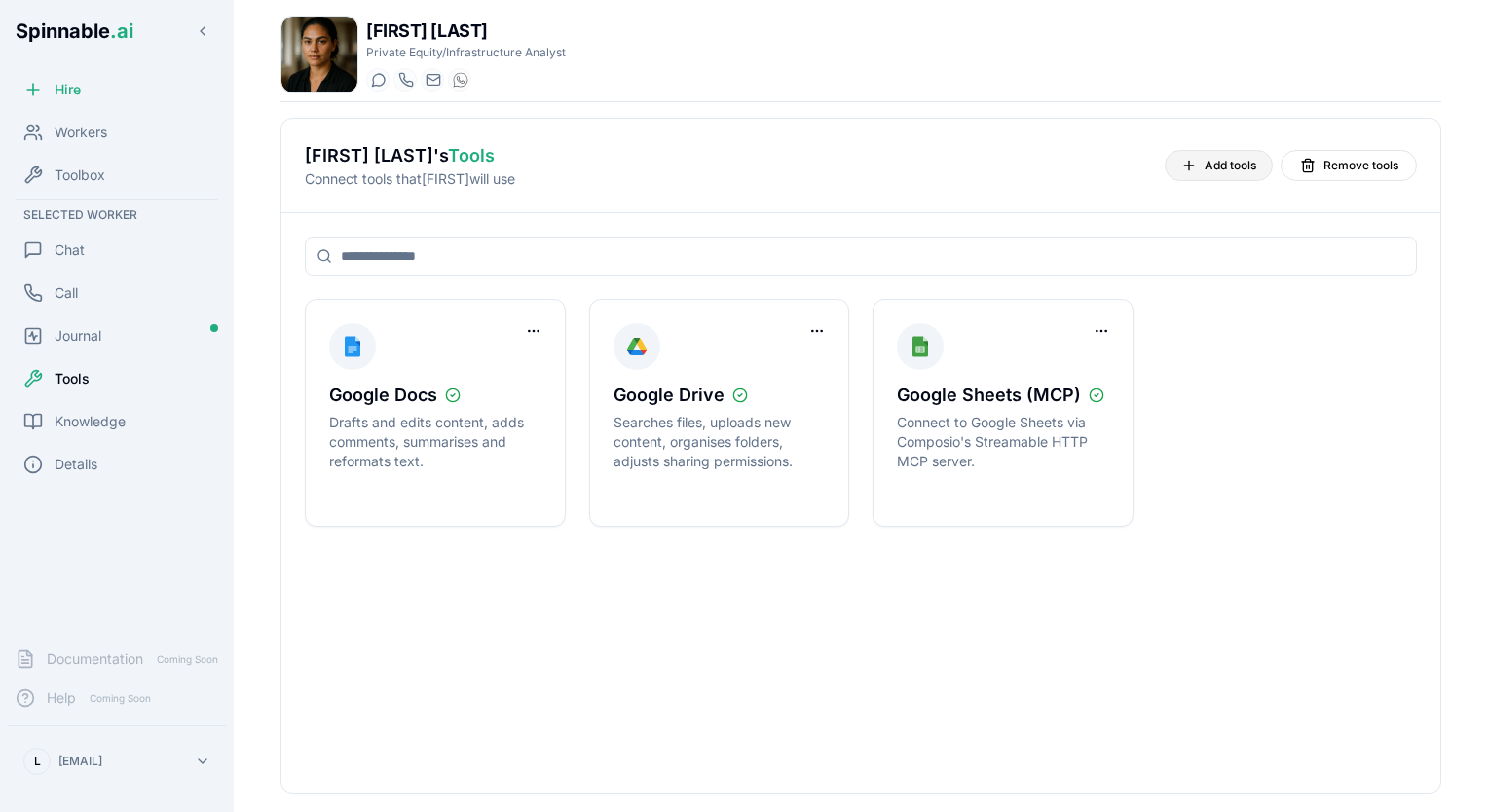 click on "Add tools" at bounding box center (1230, 166) 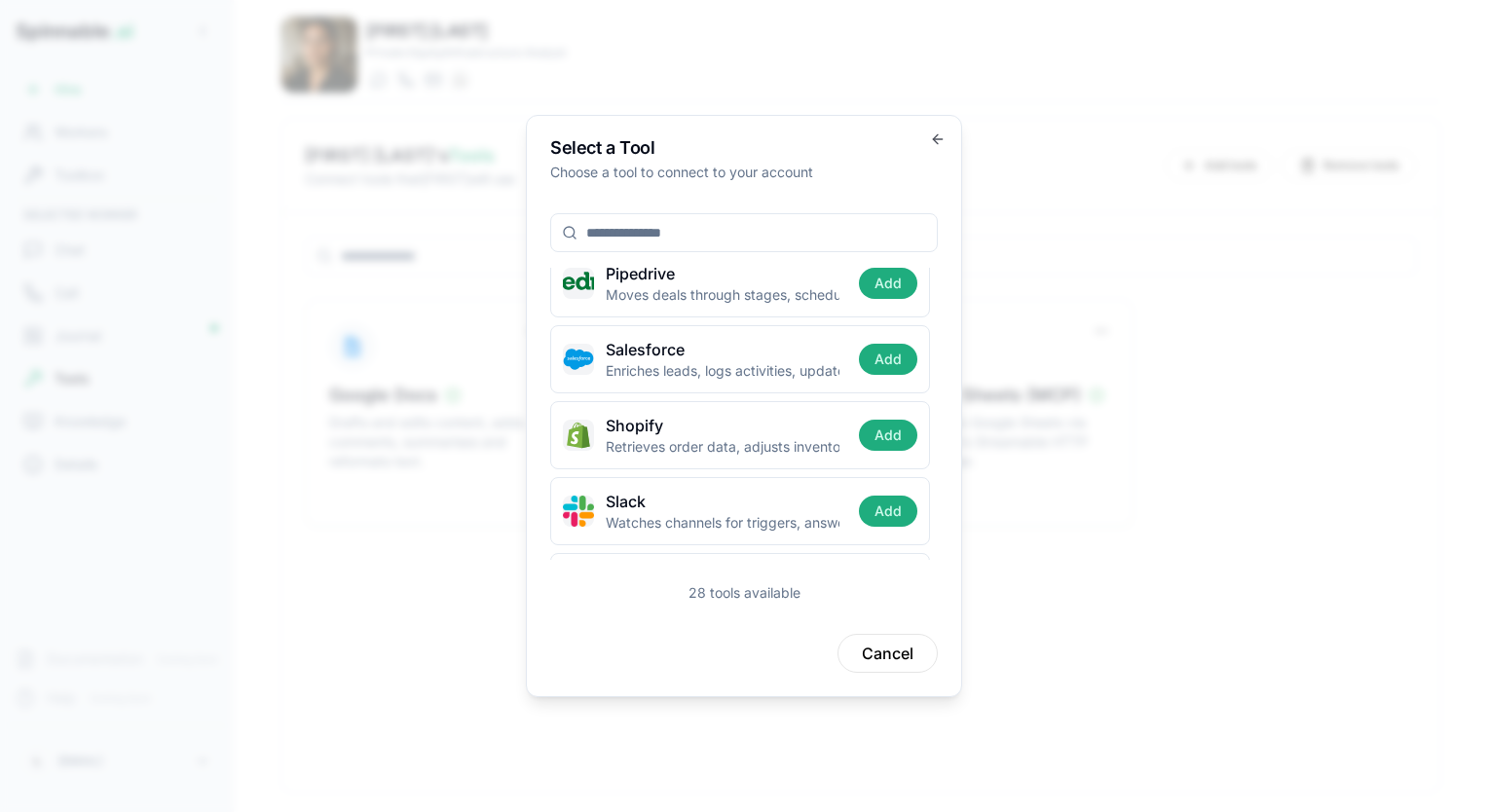 scroll, scrollTop: 1402, scrollLeft: 0, axis: vertical 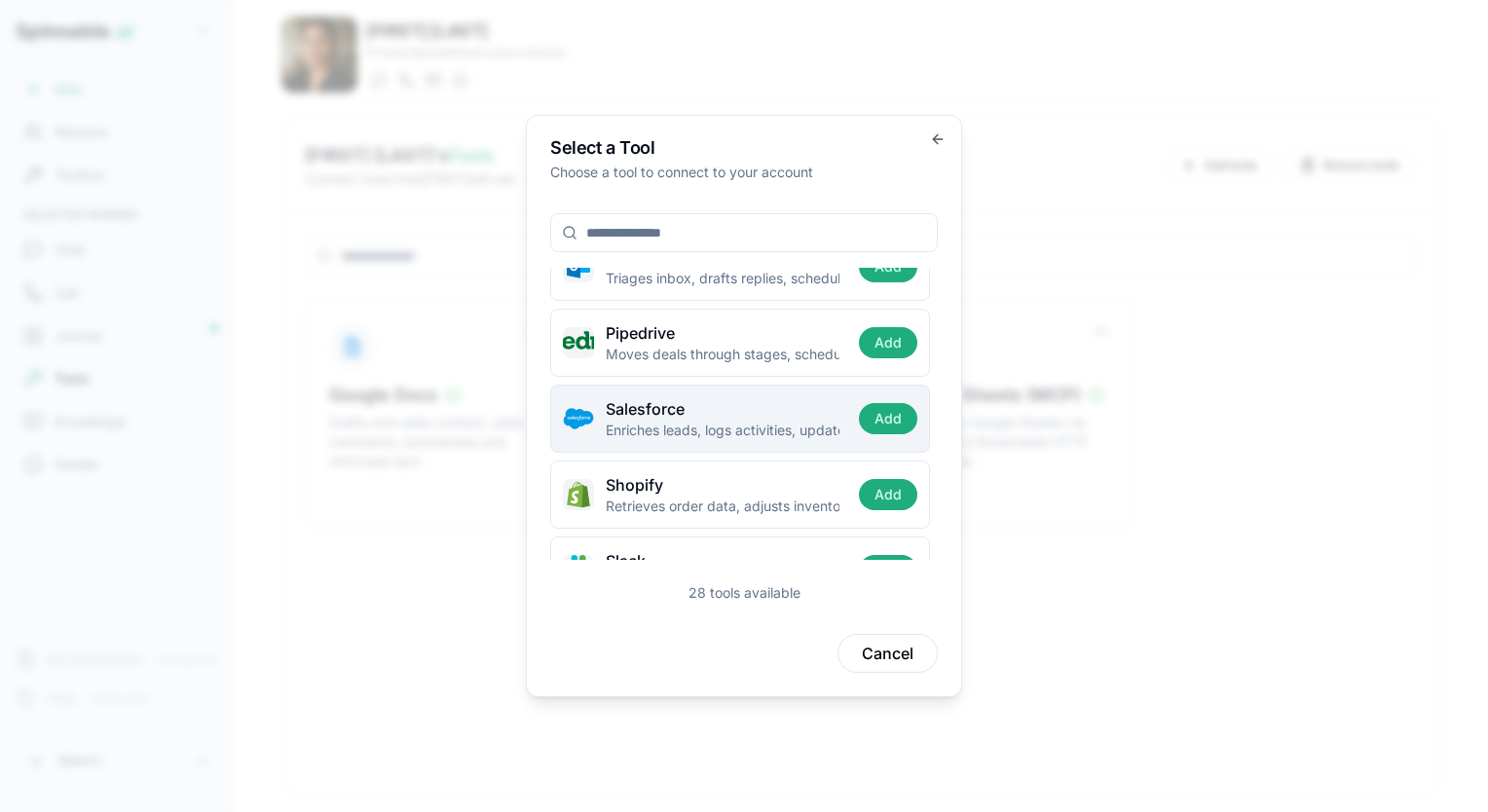 click on "Enriches leads, logs activities, updates opportunity stages, pushes pipeline forecasts." at bounding box center [723, 430] 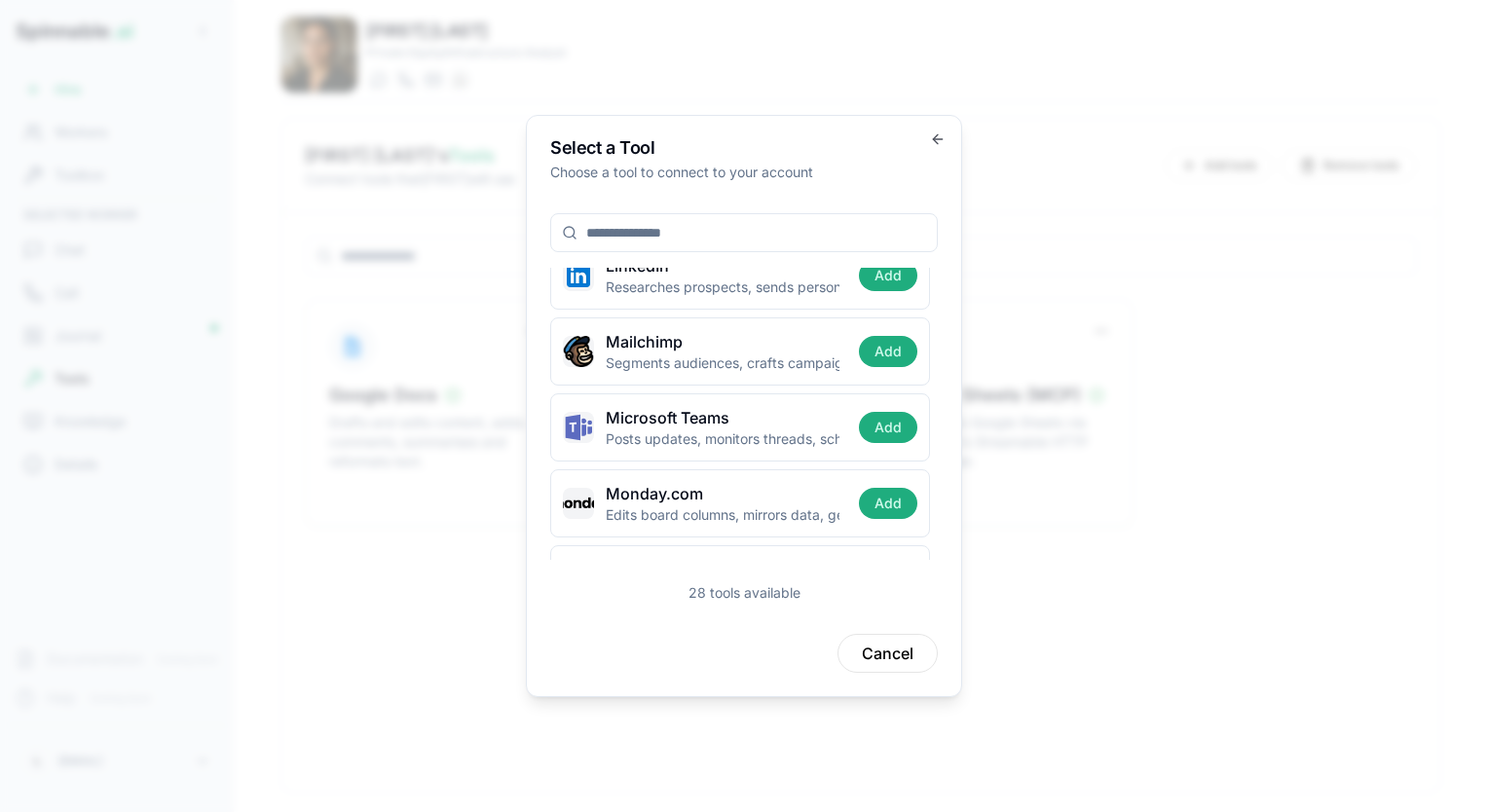 scroll, scrollTop: 1013, scrollLeft: 0, axis: vertical 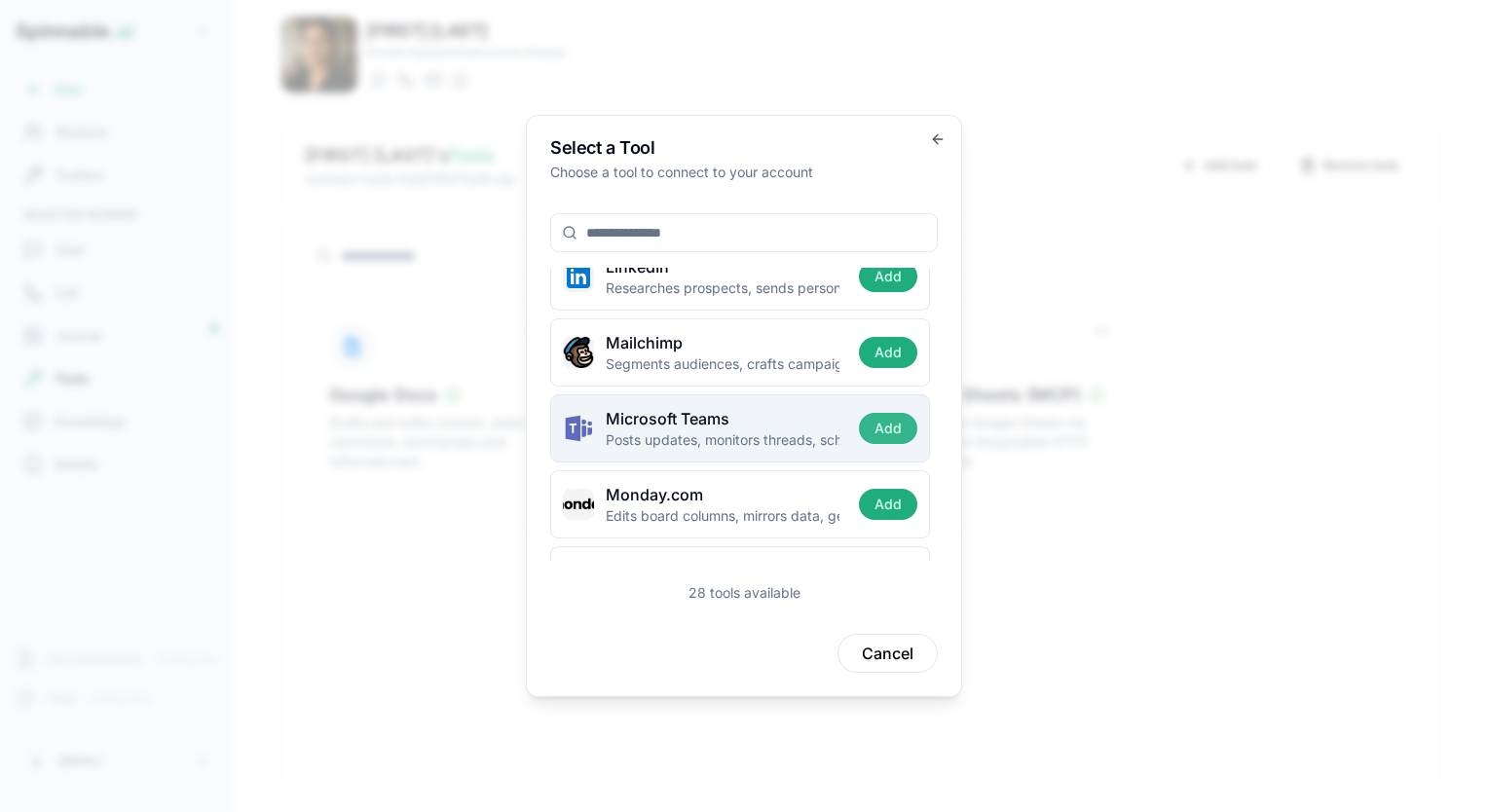 click on "Add" at bounding box center [888, 428] 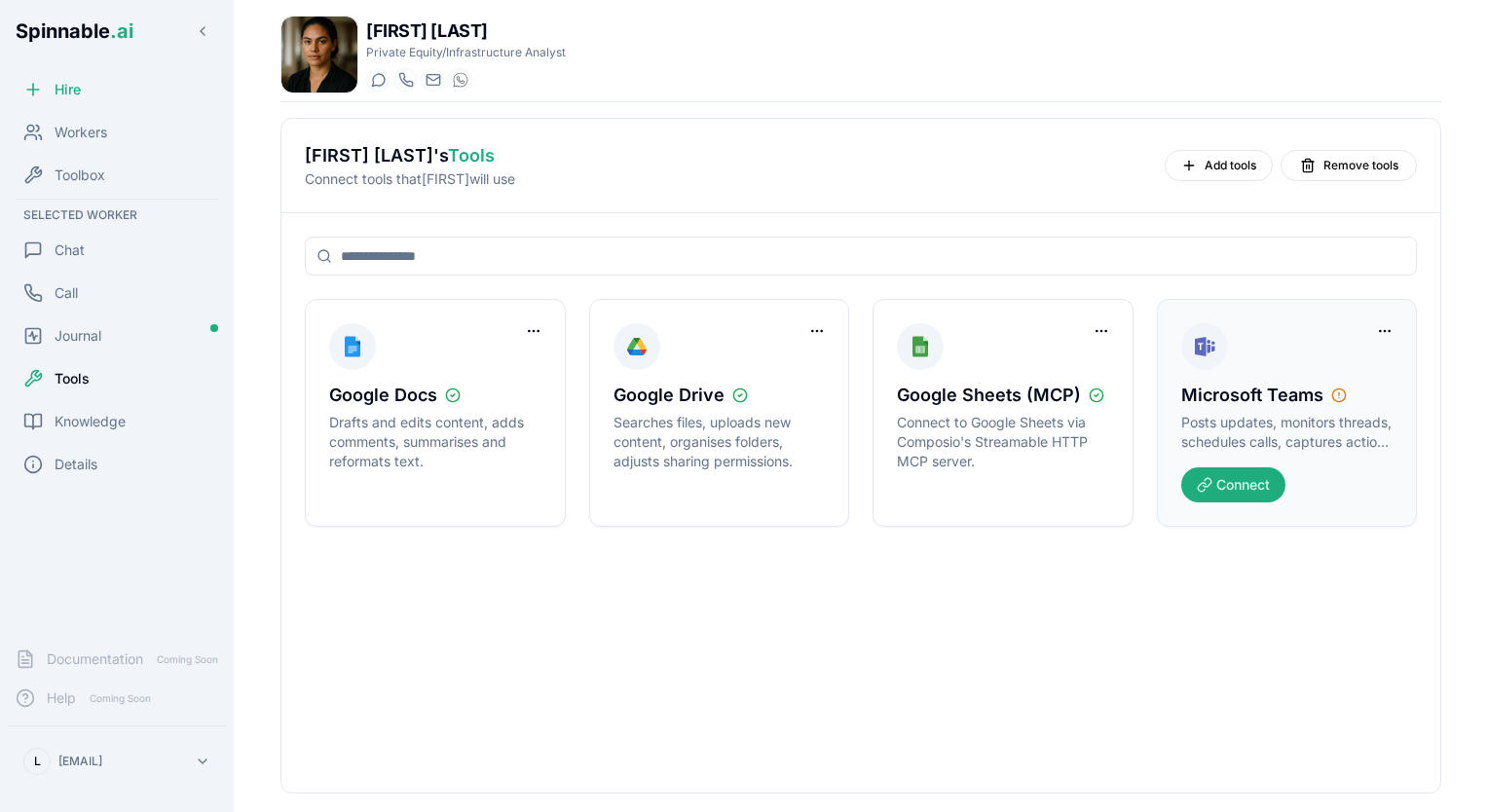 click on "Microsoft Teams" at bounding box center [1287, 395] 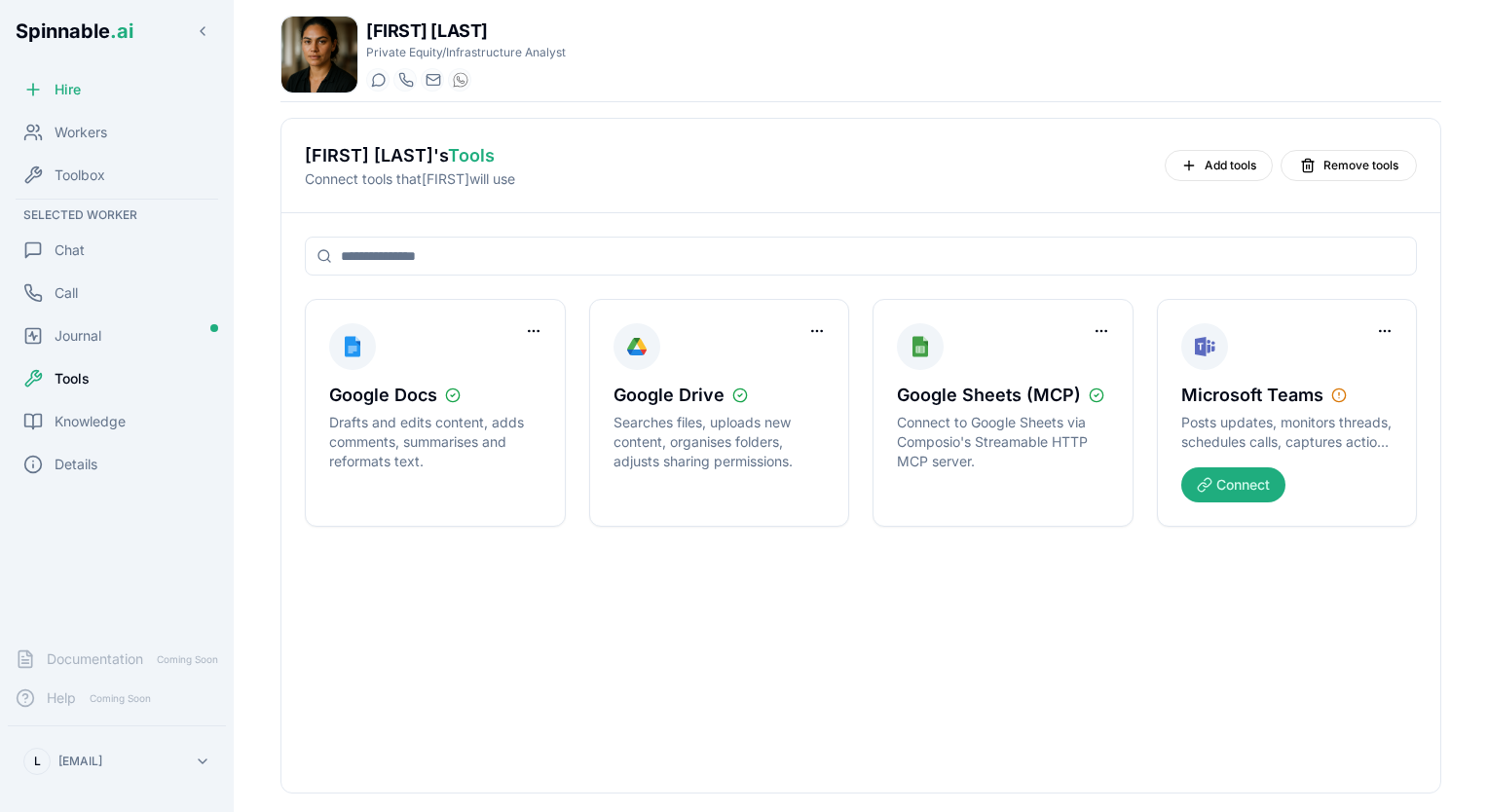 click at bounding box center [319, 55] 